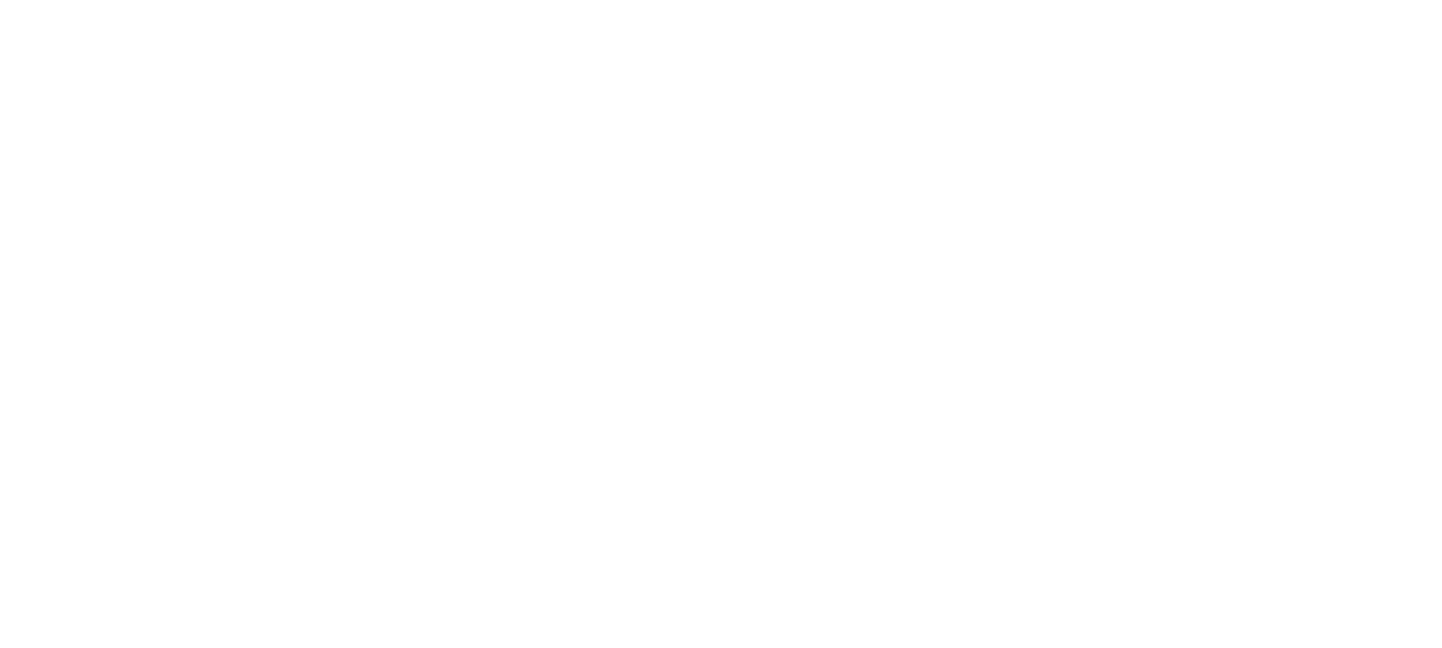 scroll, scrollTop: 0, scrollLeft: 0, axis: both 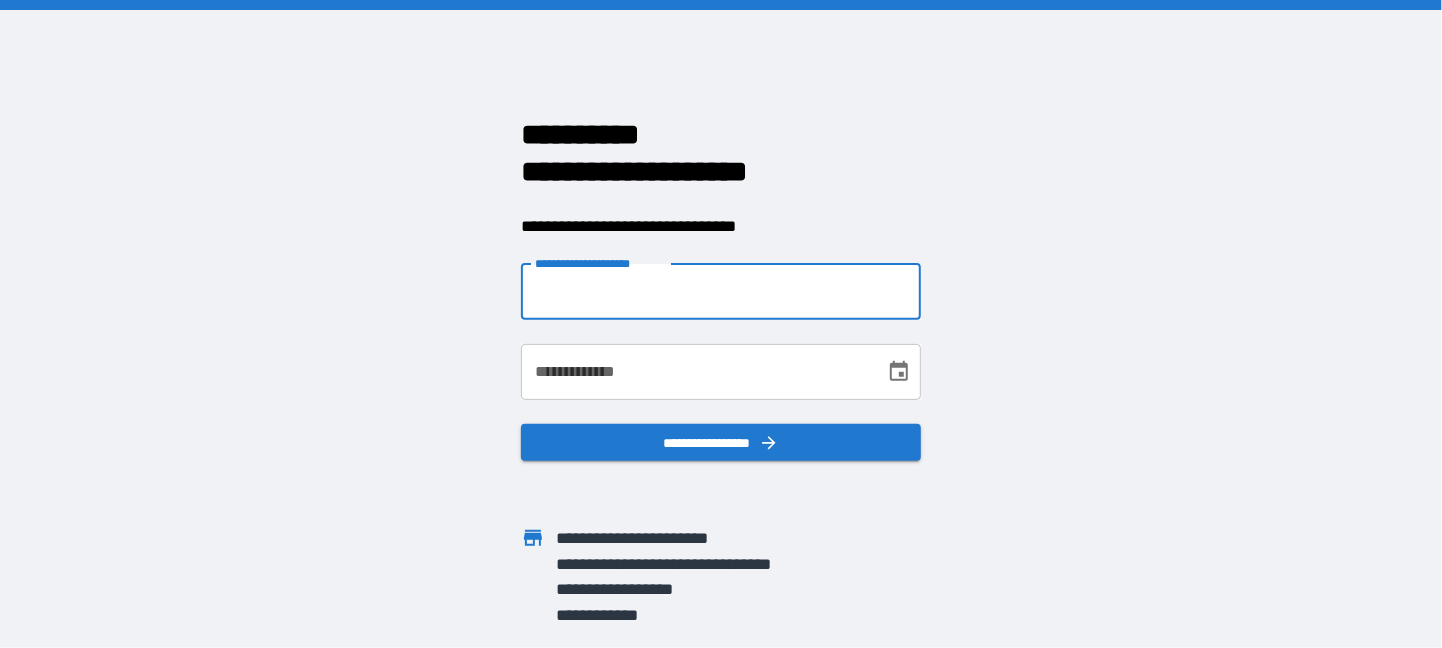 click on "**********" at bounding box center [721, 292] 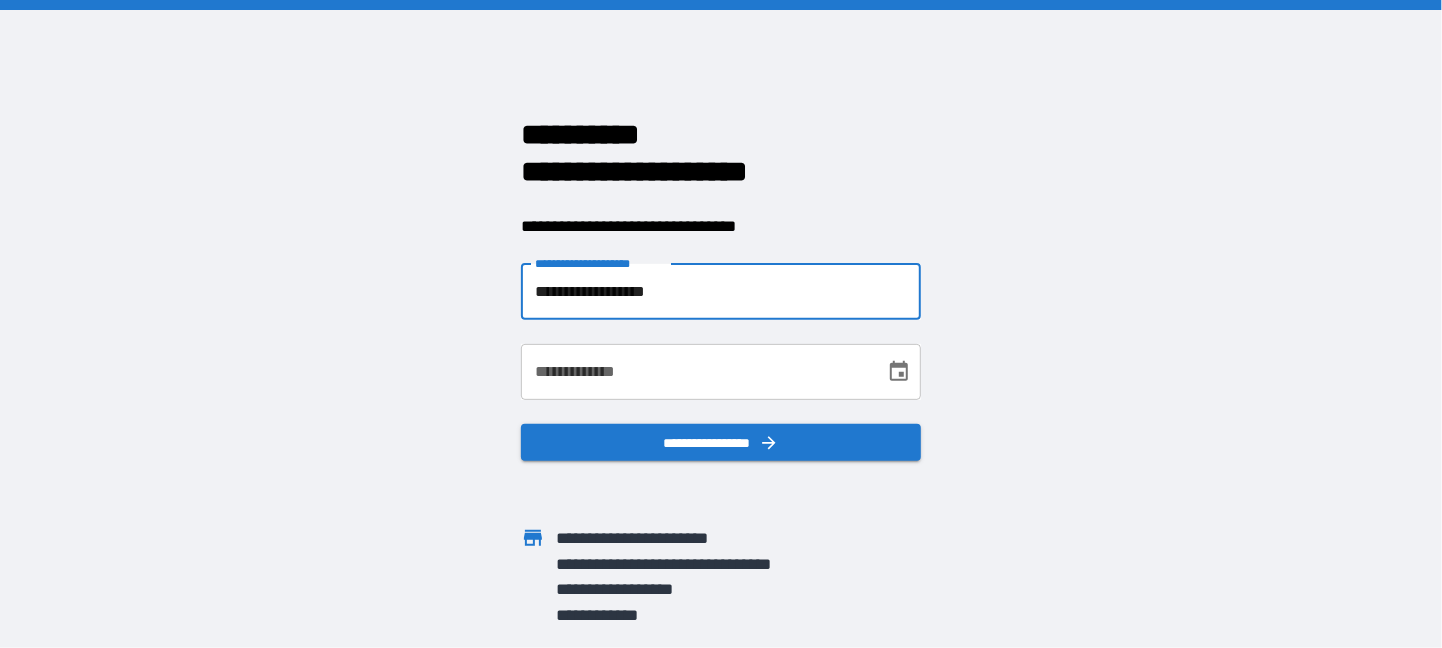 type on "**********" 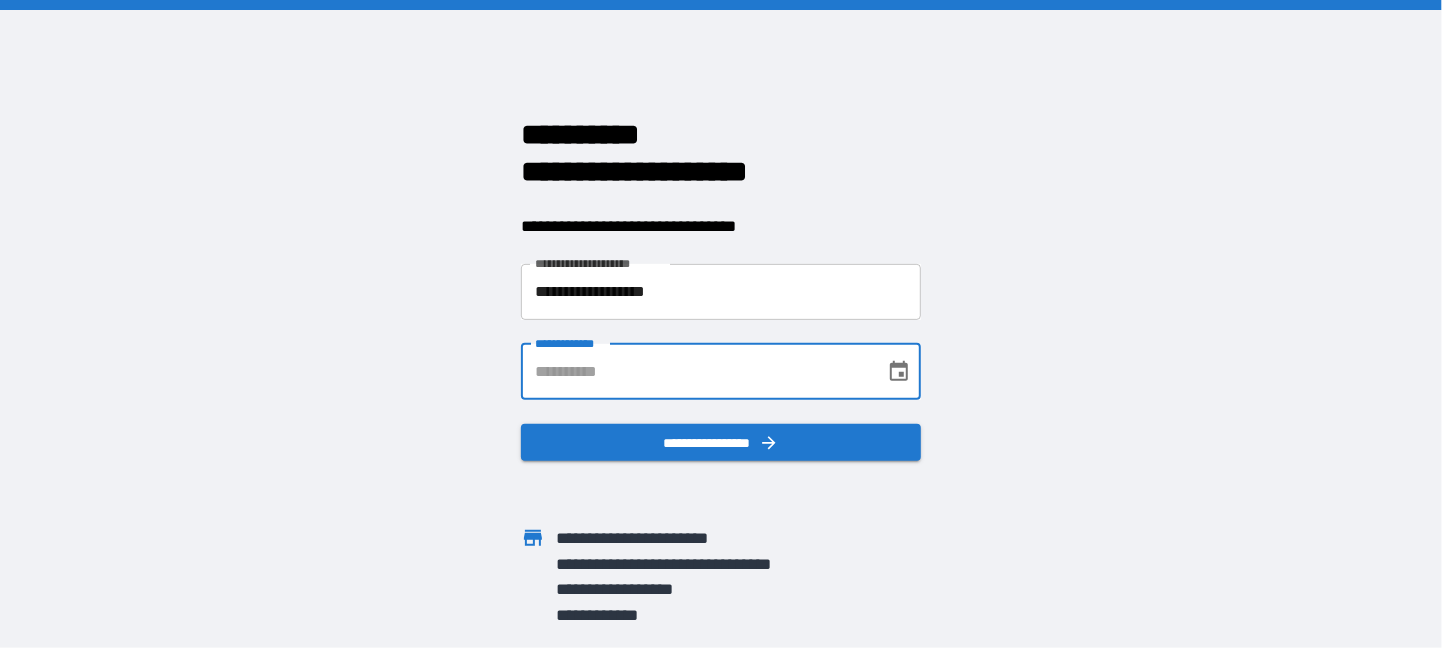 click on "**********" at bounding box center (696, 372) 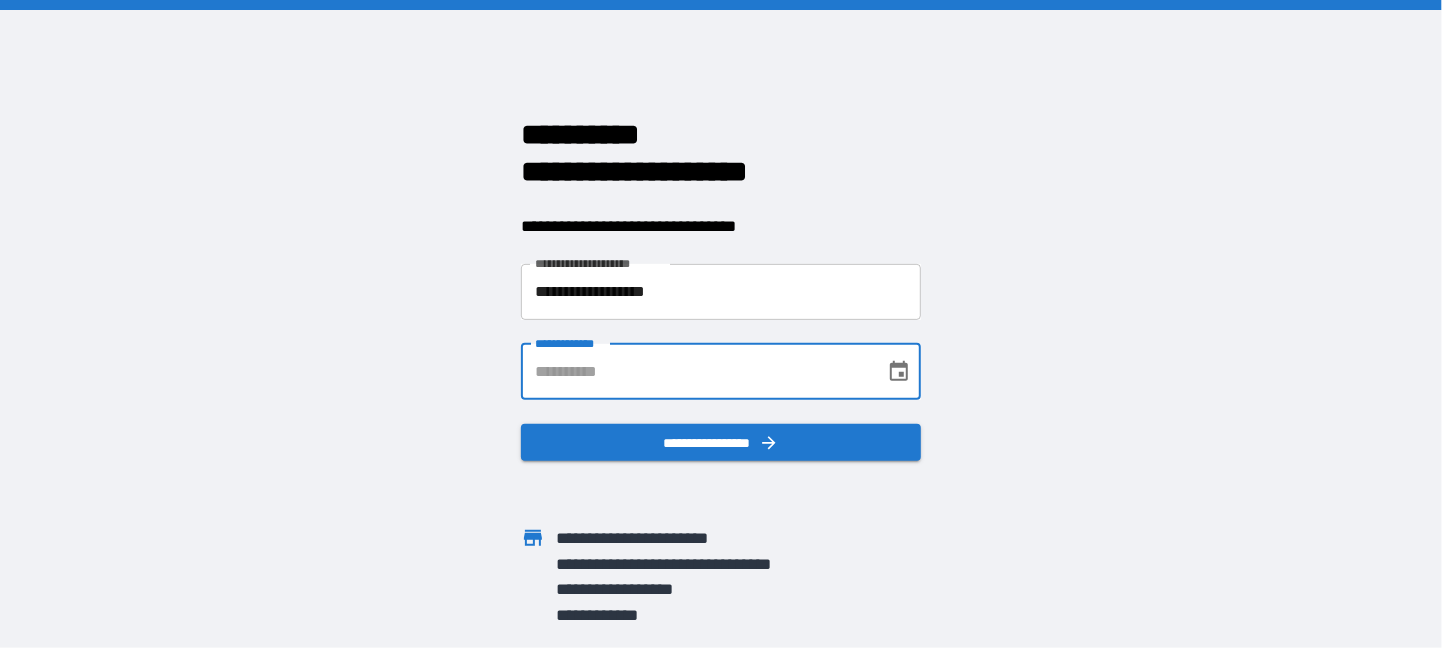 type on "**********" 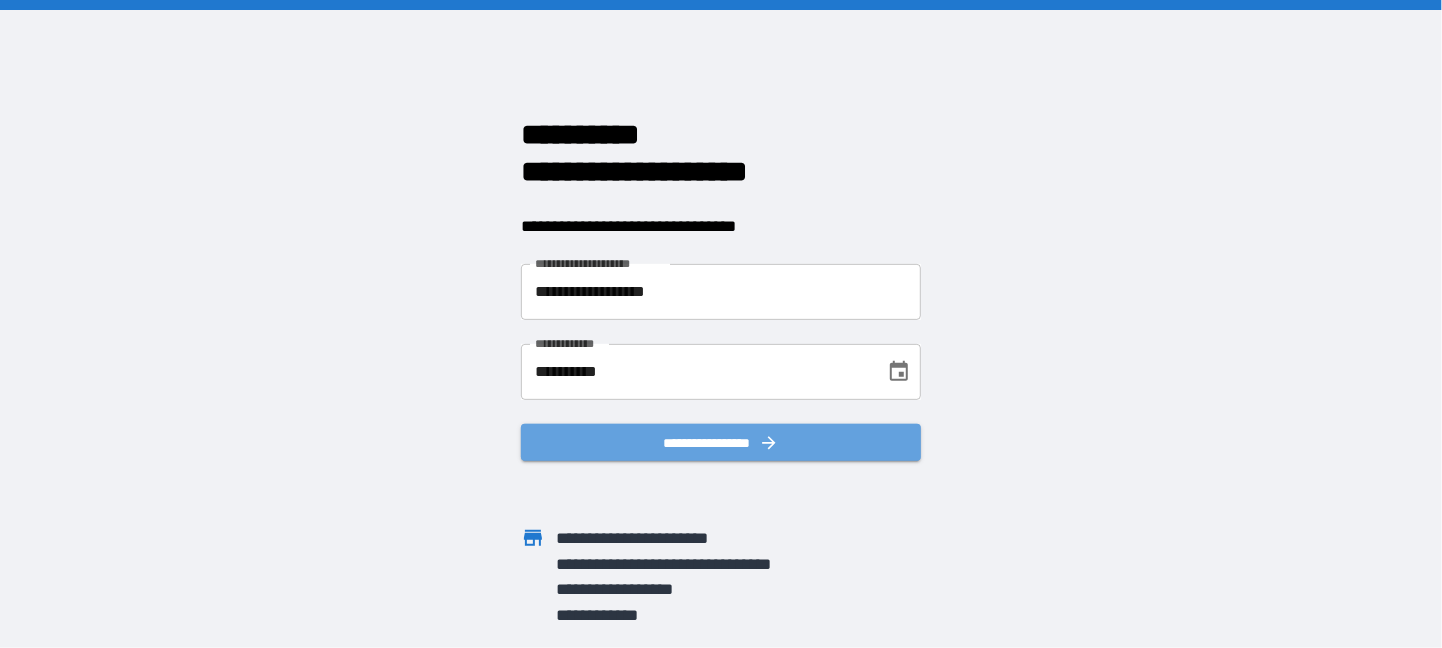 click on "**********" at bounding box center [721, 443] 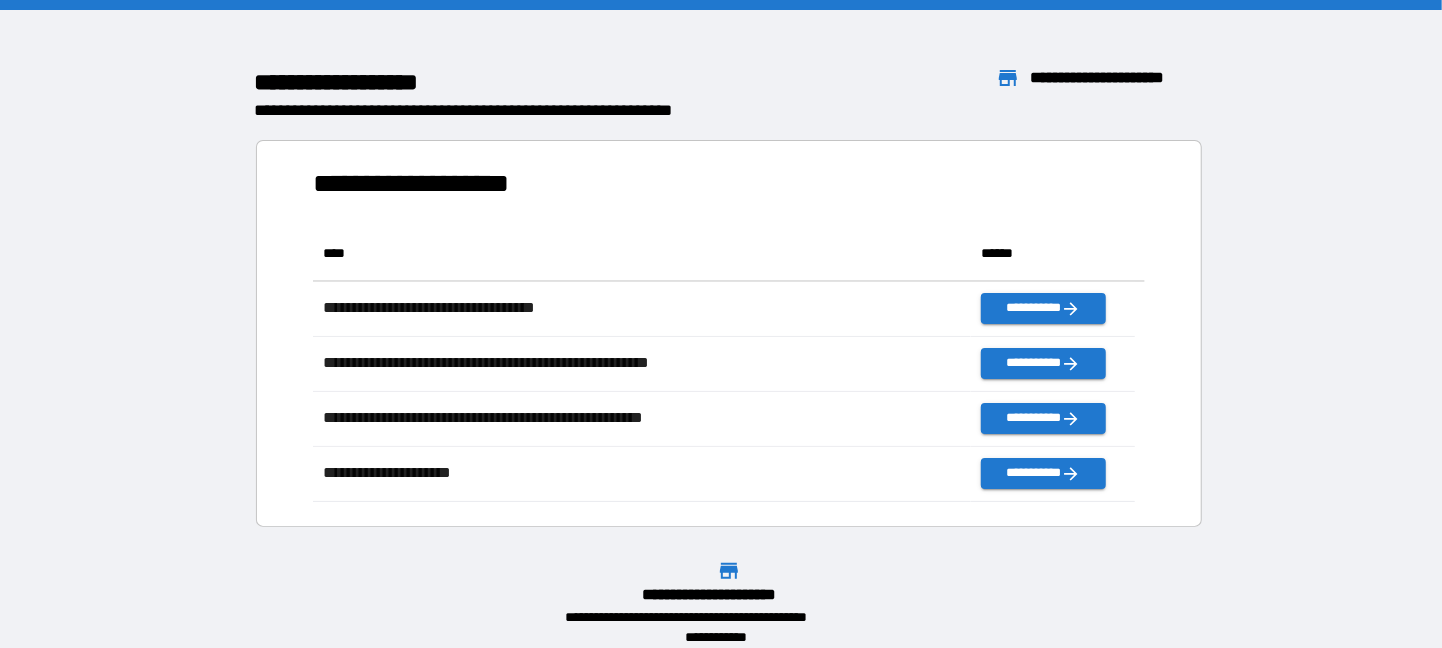 scroll, scrollTop: 16, scrollLeft: 17, axis: both 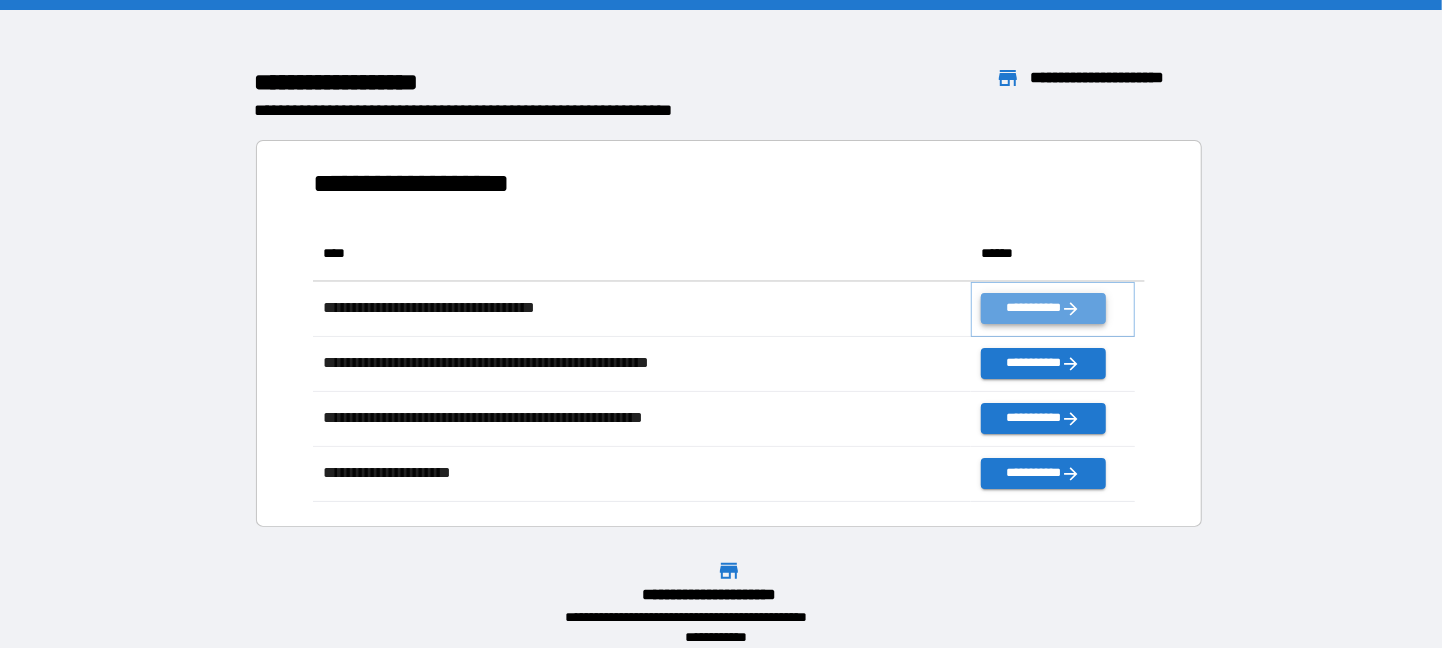 click 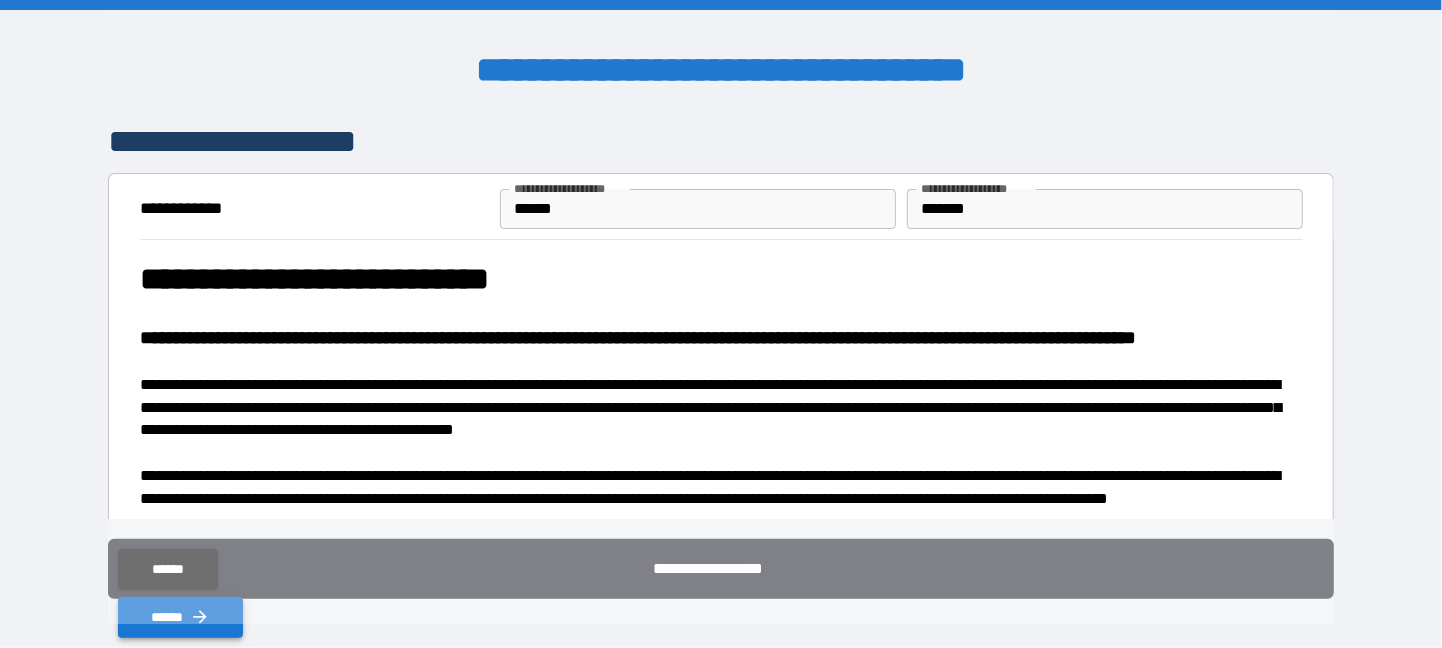 click on "******" at bounding box center (180, 617) 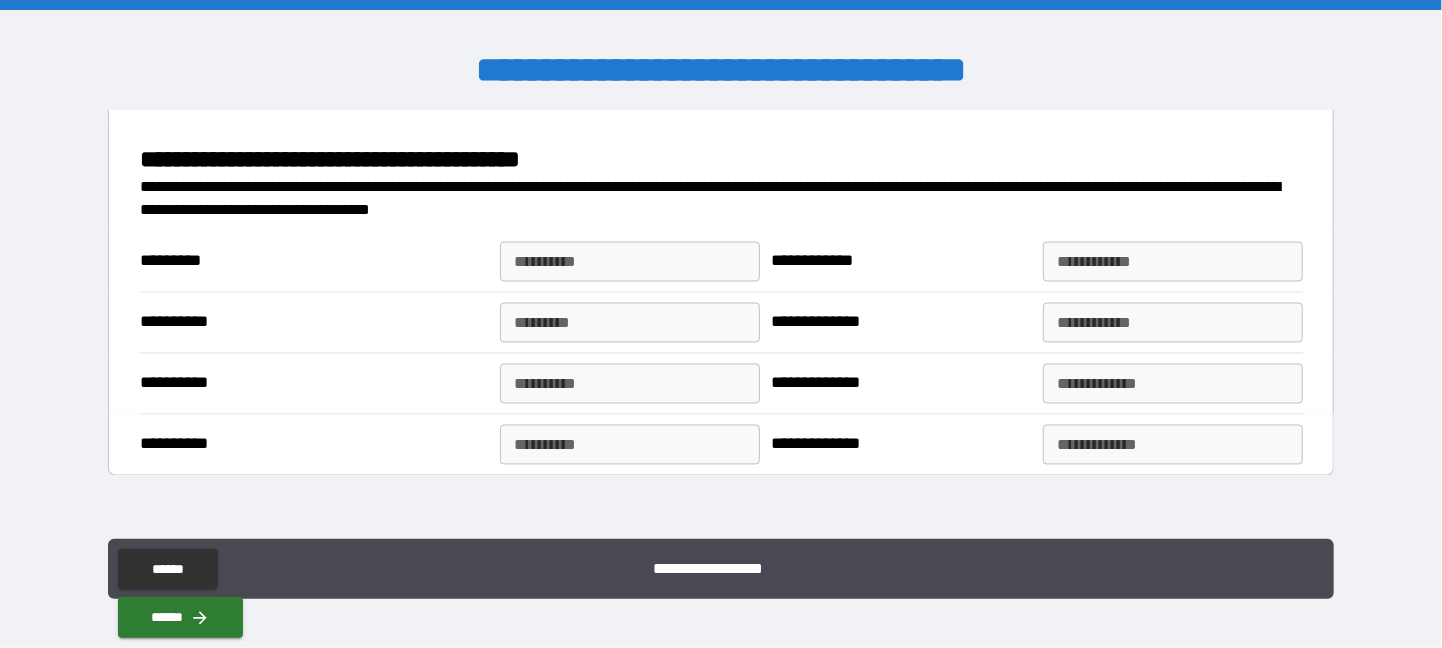 scroll, scrollTop: 2002, scrollLeft: 0, axis: vertical 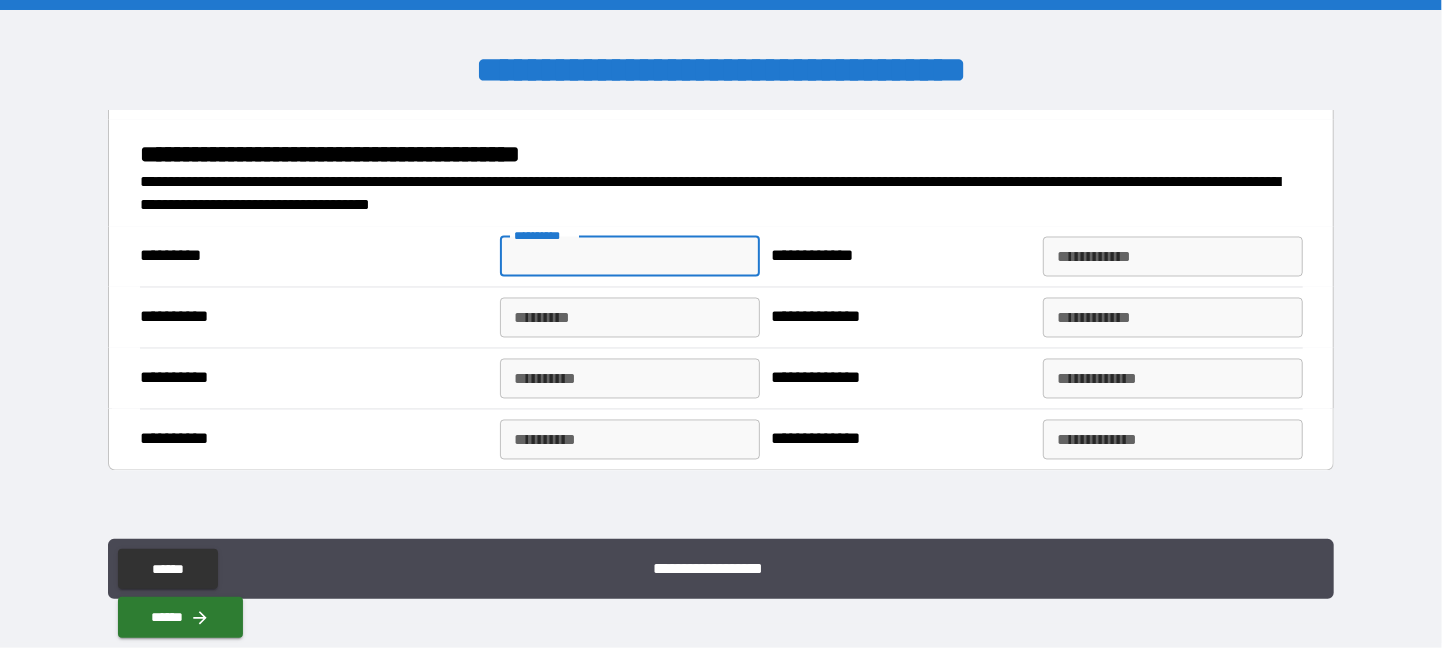 click on "**********" at bounding box center [630, 257] 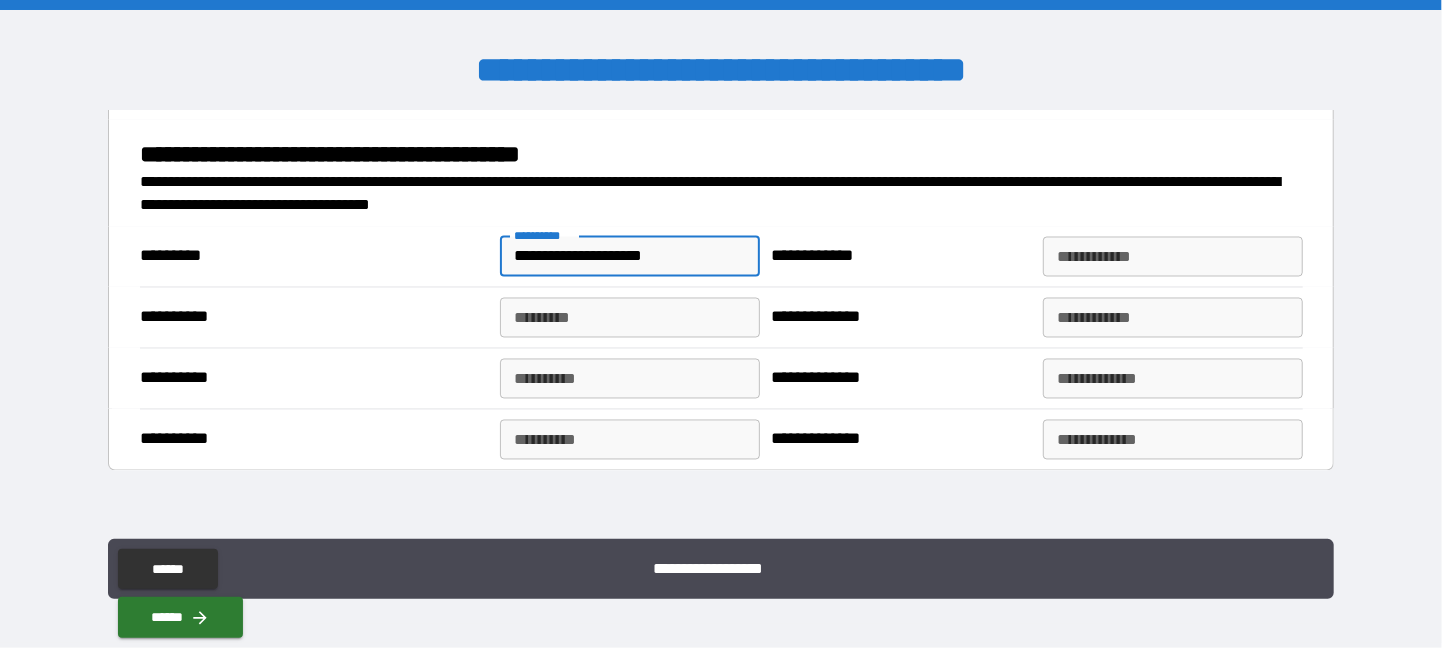type on "**********" 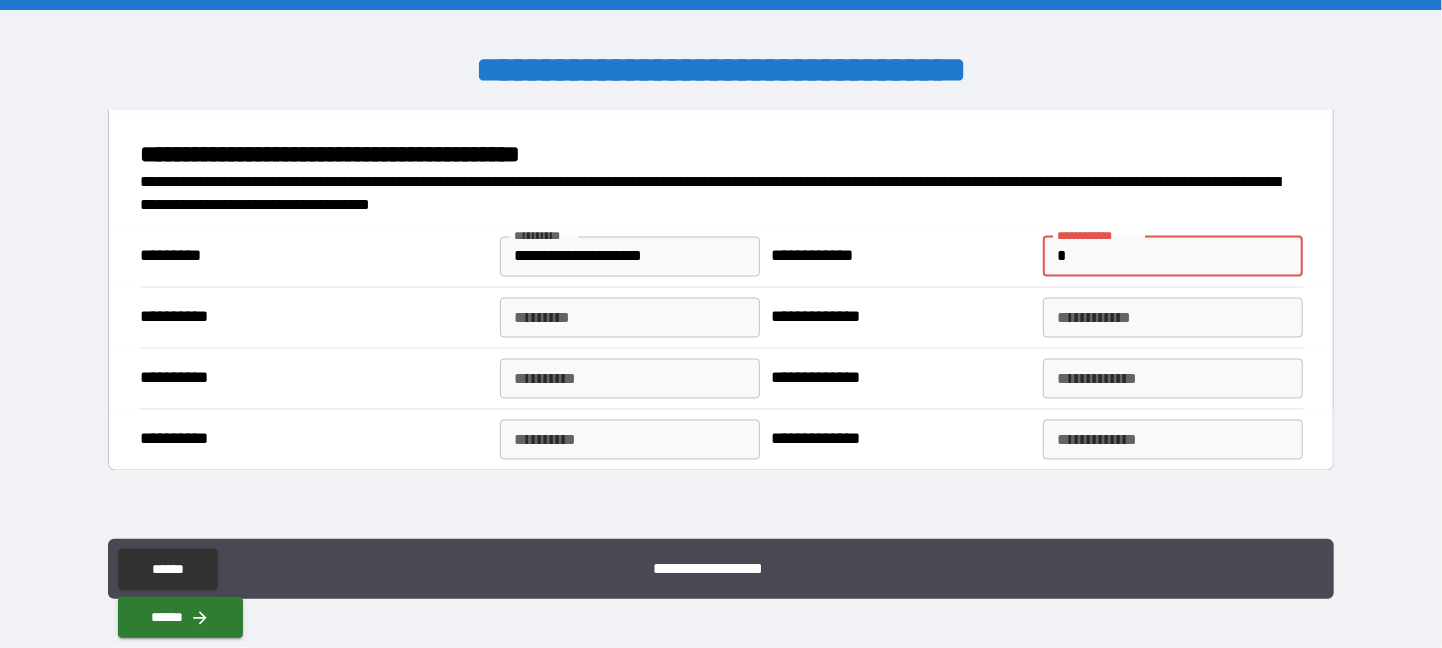 click on "*" at bounding box center [1173, 257] 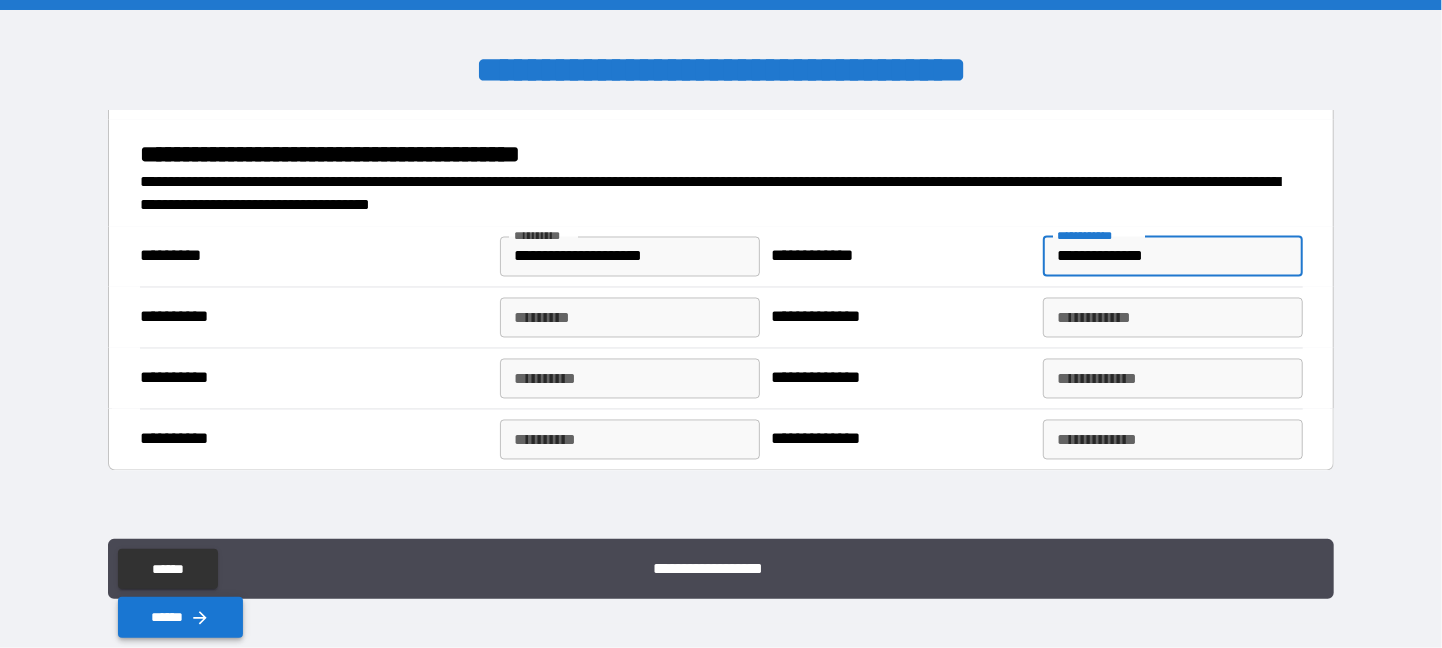 type on "**********" 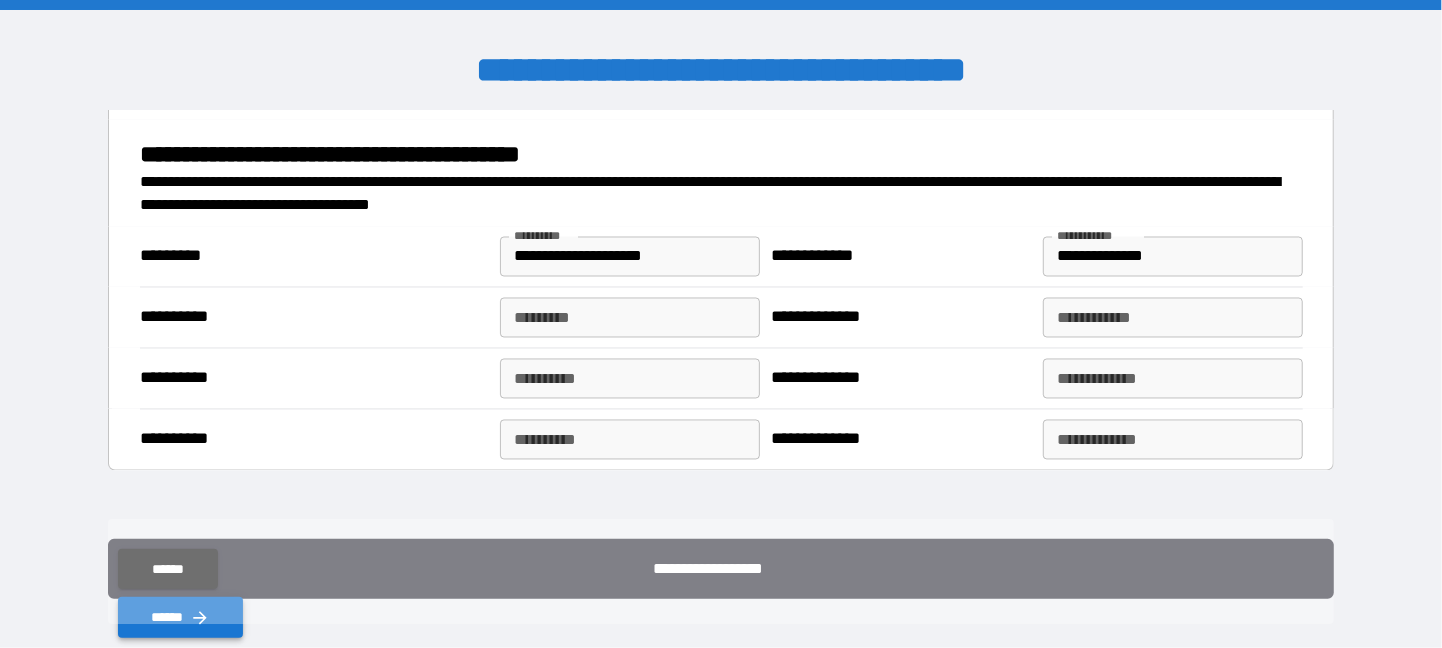 click on "******" at bounding box center (180, 617) 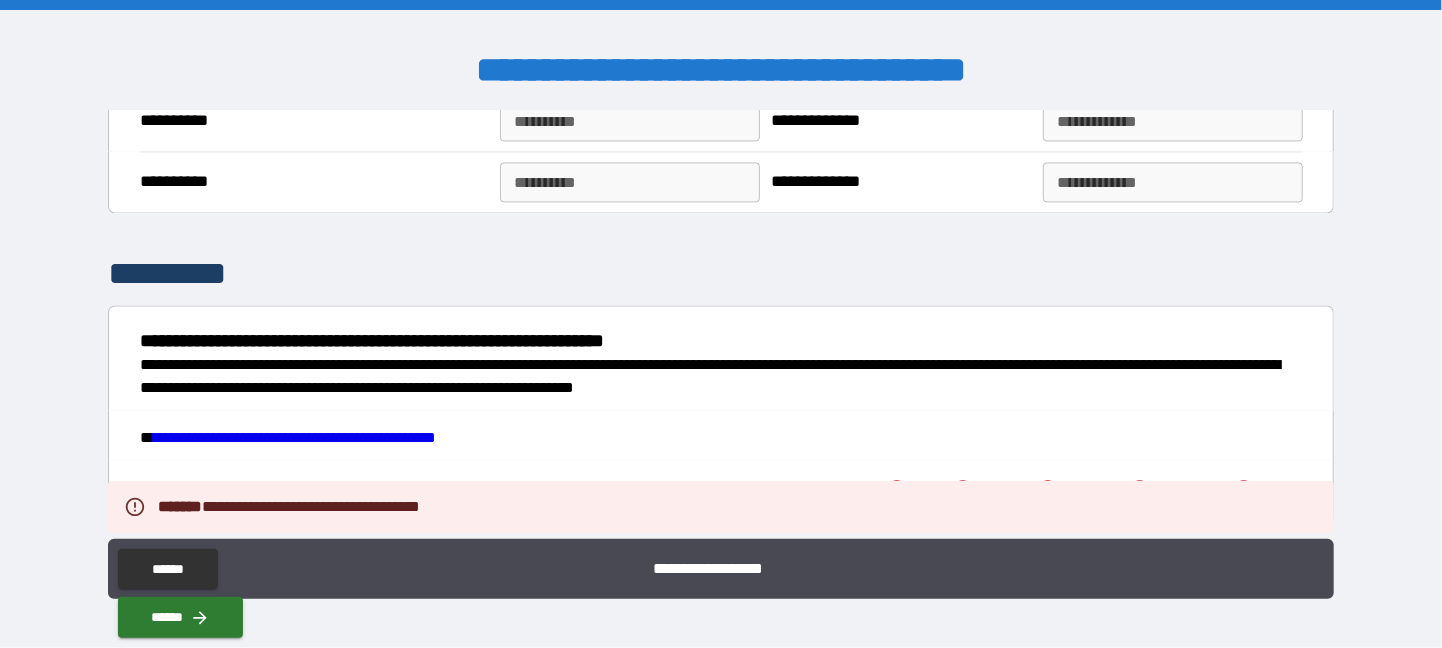 scroll, scrollTop: 2428, scrollLeft: 0, axis: vertical 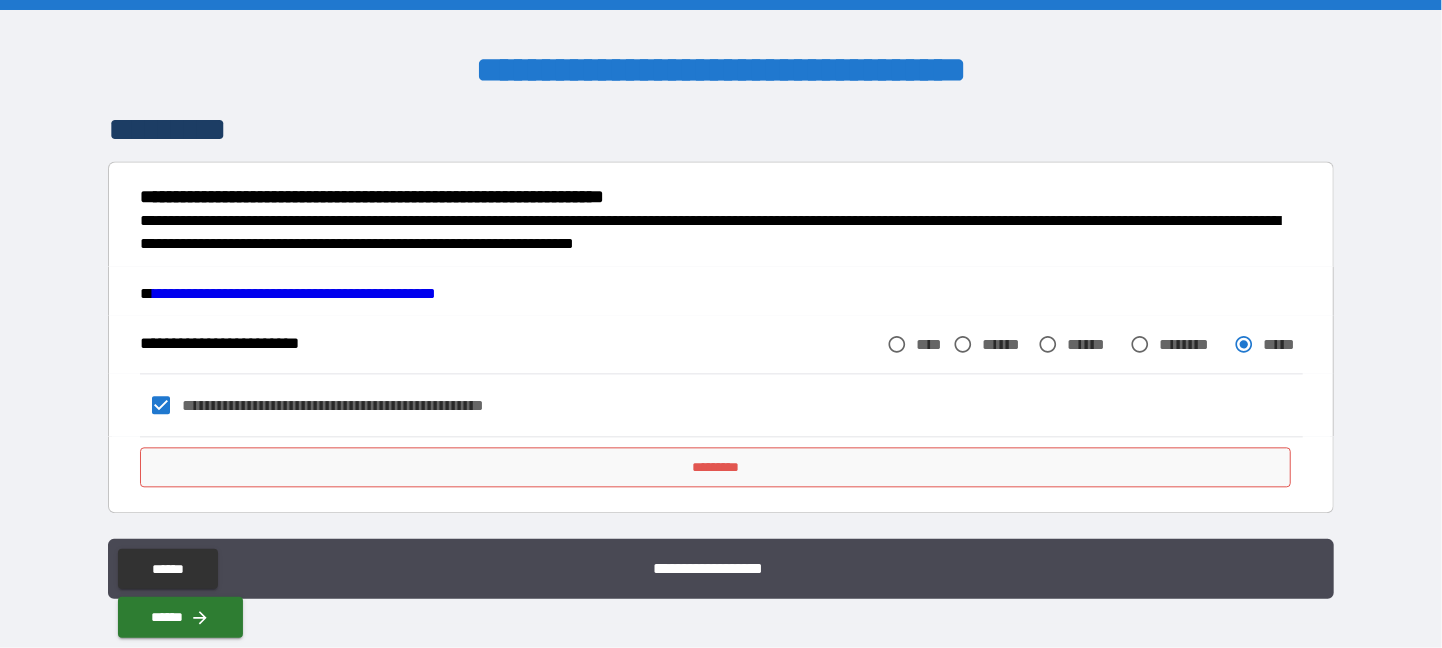click on "*********" at bounding box center [715, 467] 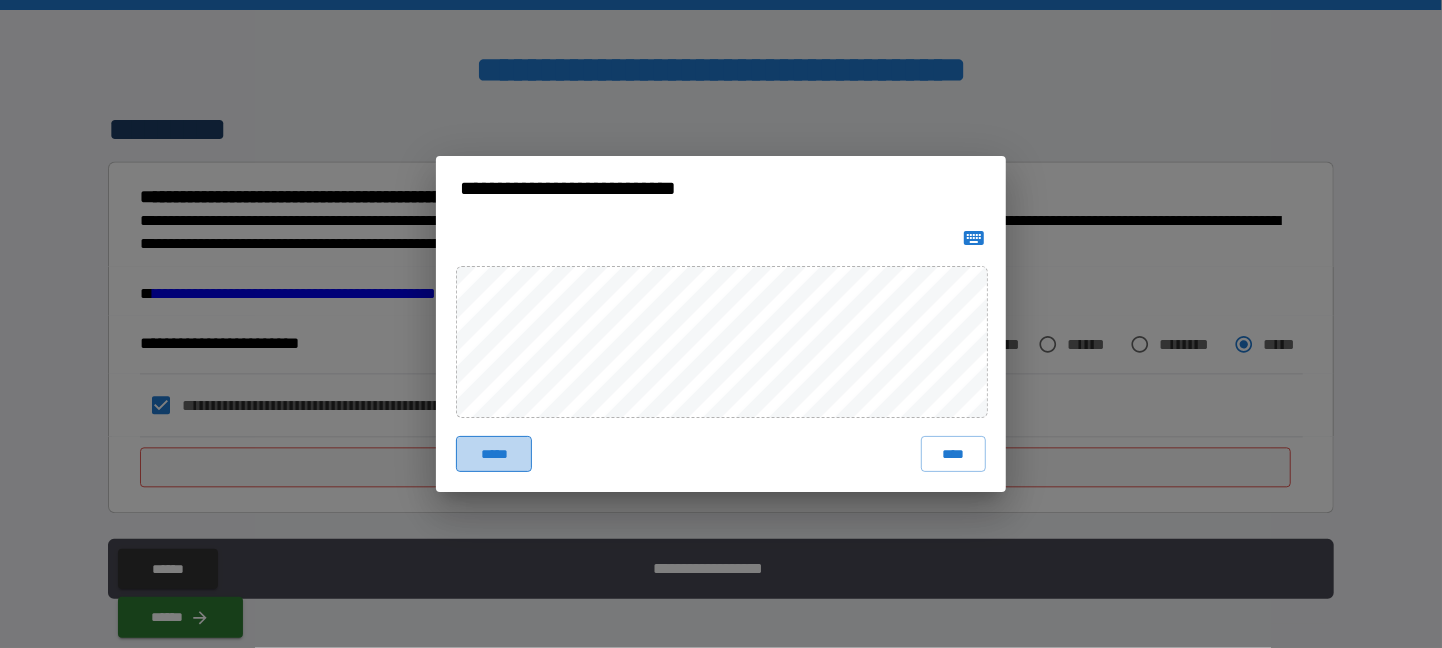click on "*****" at bounding box center (494, 454) 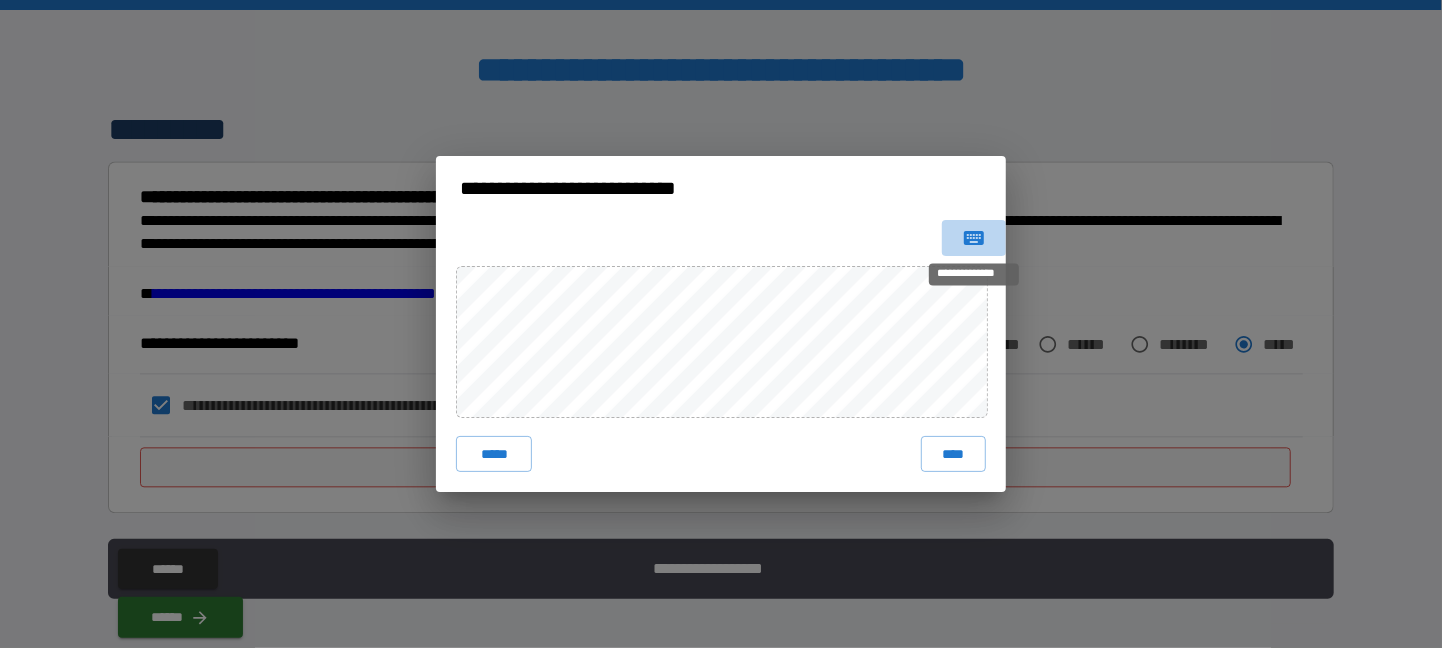 click 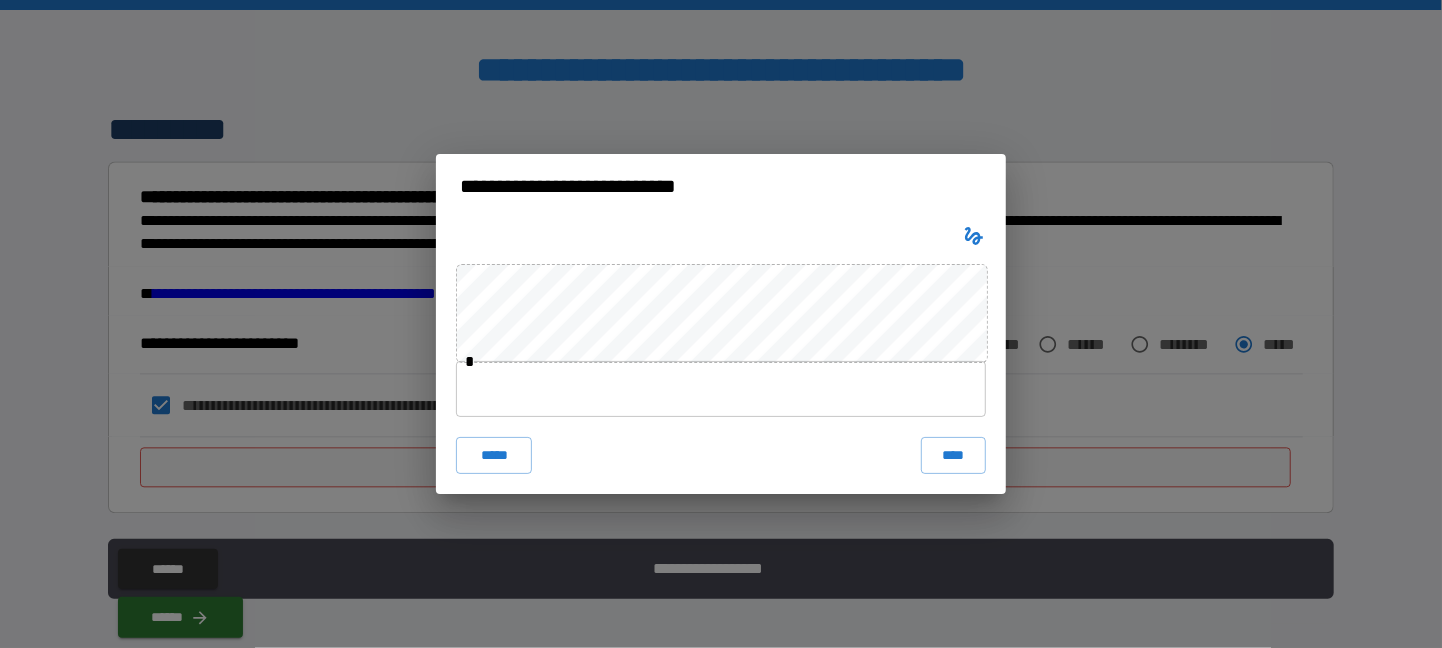 click on "* ***** ****" at bounding box center (721, 355) 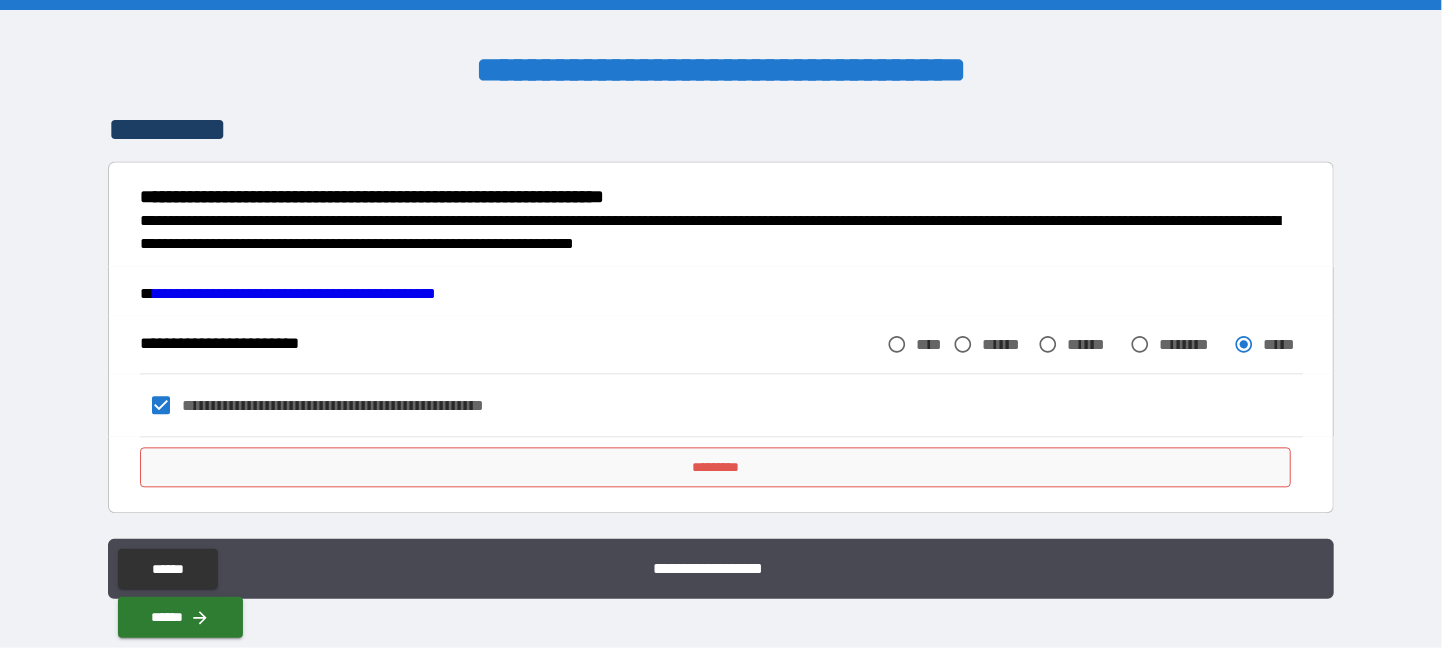 drag, startPoint x: 423, startPoint y: 205, endPoint x: 368, endPoint y: 52, distance: 162.58536 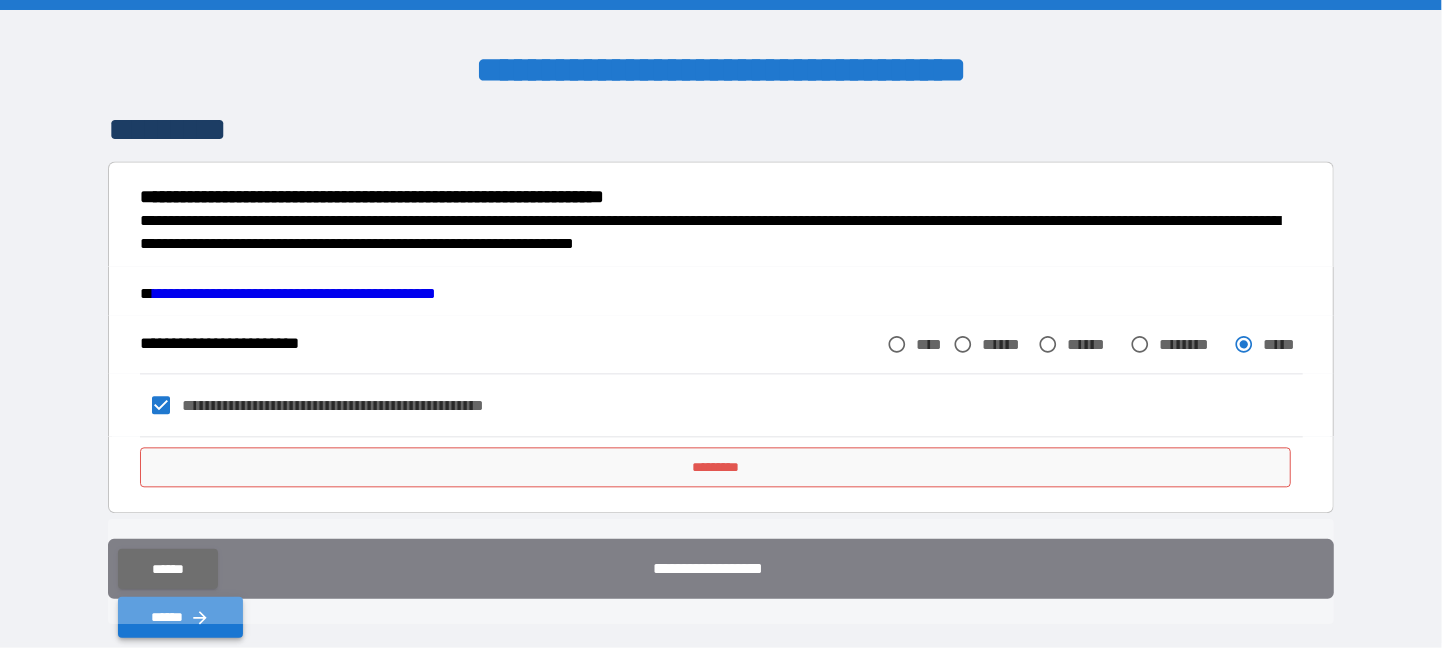 drag, startPoint x: 1264, startPoint y: 552, endPoint x: 1252, endPoint y: 560, distance: 14.422205 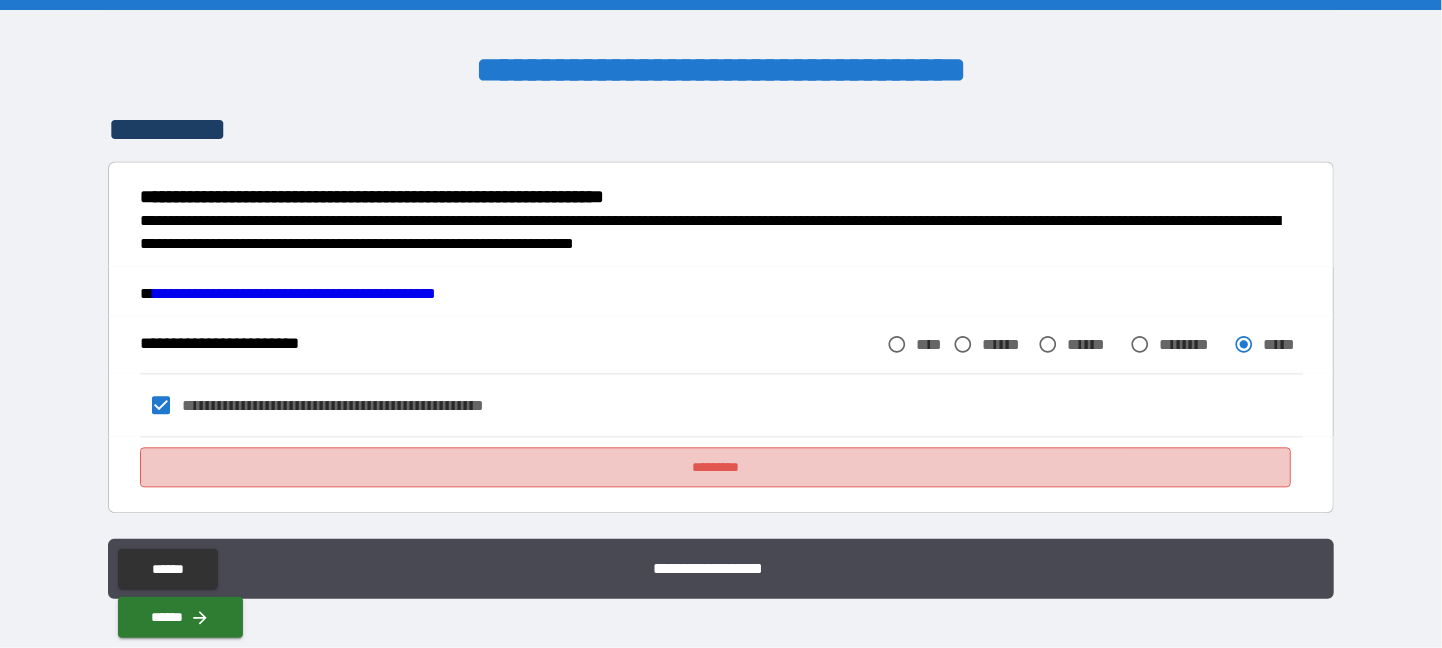 click on "*********" at bounding box center [715, 467] 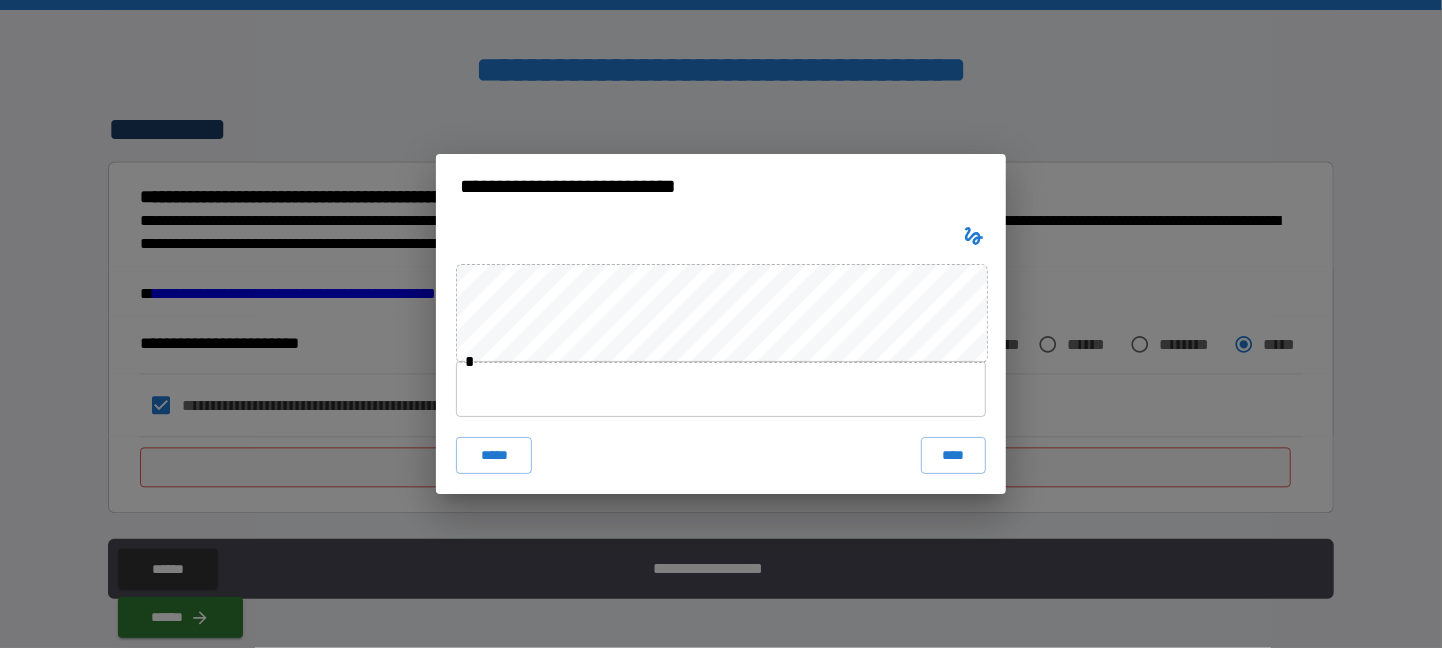 click at bounding box center [721, 389] 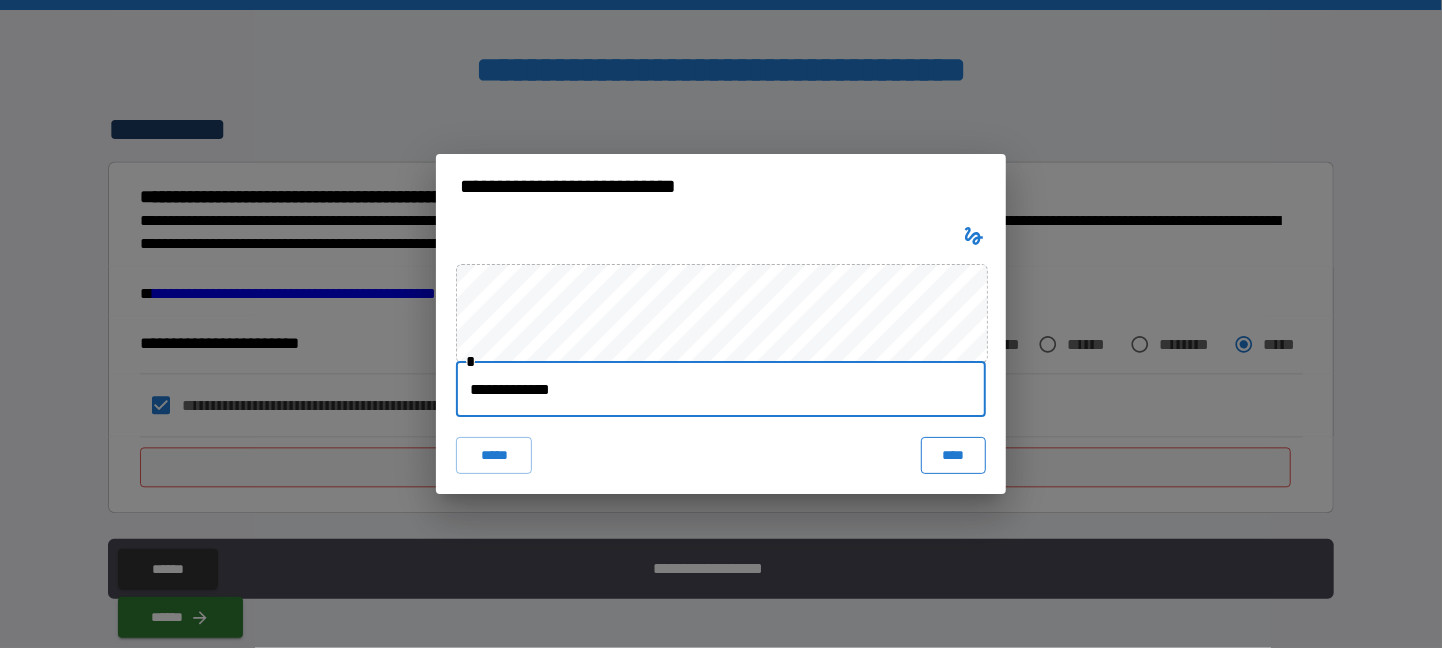 type on "**********" 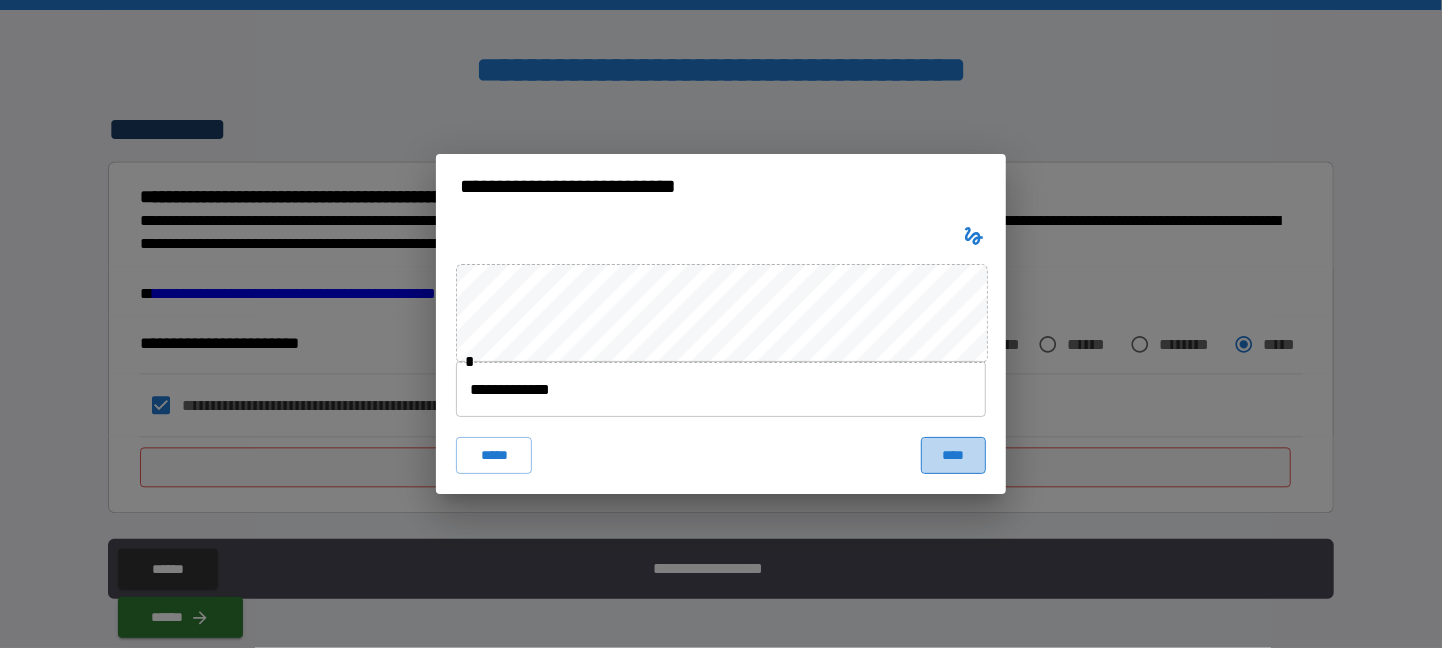 click on "****" at bounding box center (953, 455) 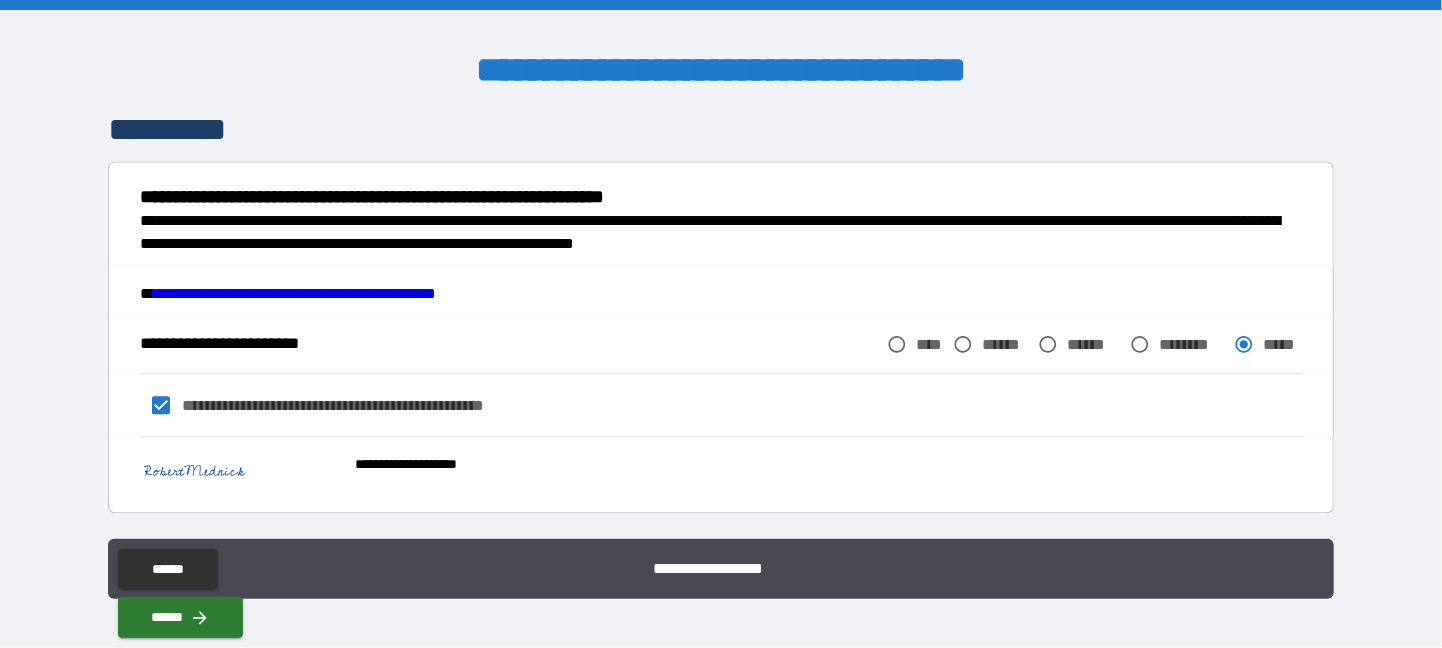 scroll, scrollTop: 2426, scrollLeft: 0, axis: vertical 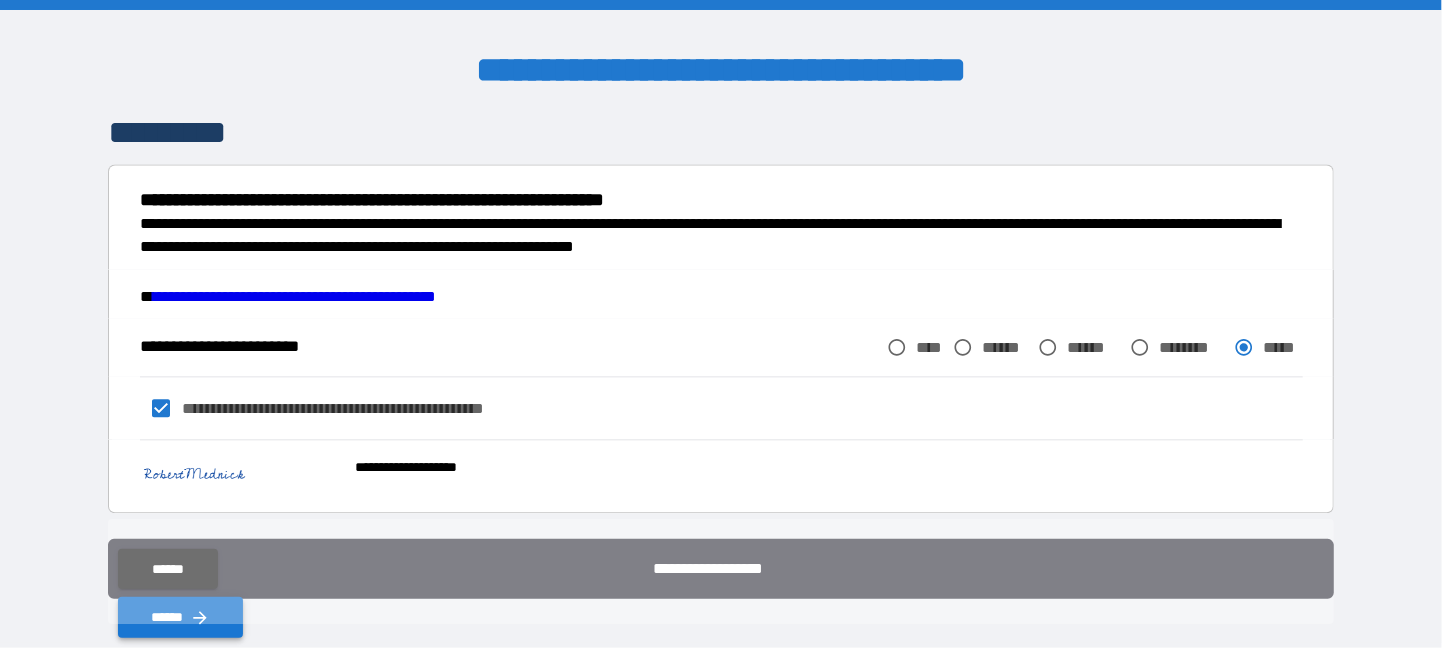 click on "******" at bounding box center [180, 617] 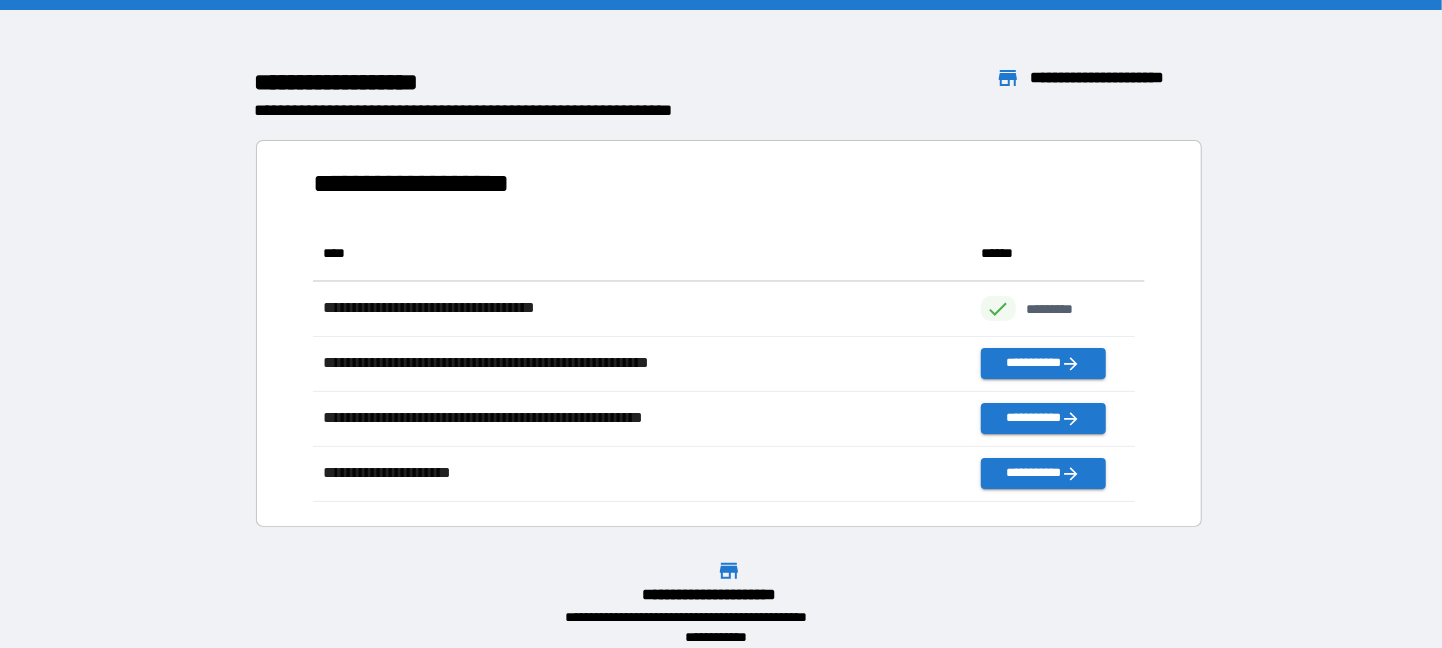 scroll, scrollTop: 16, scrollLeft: 17, axis: both 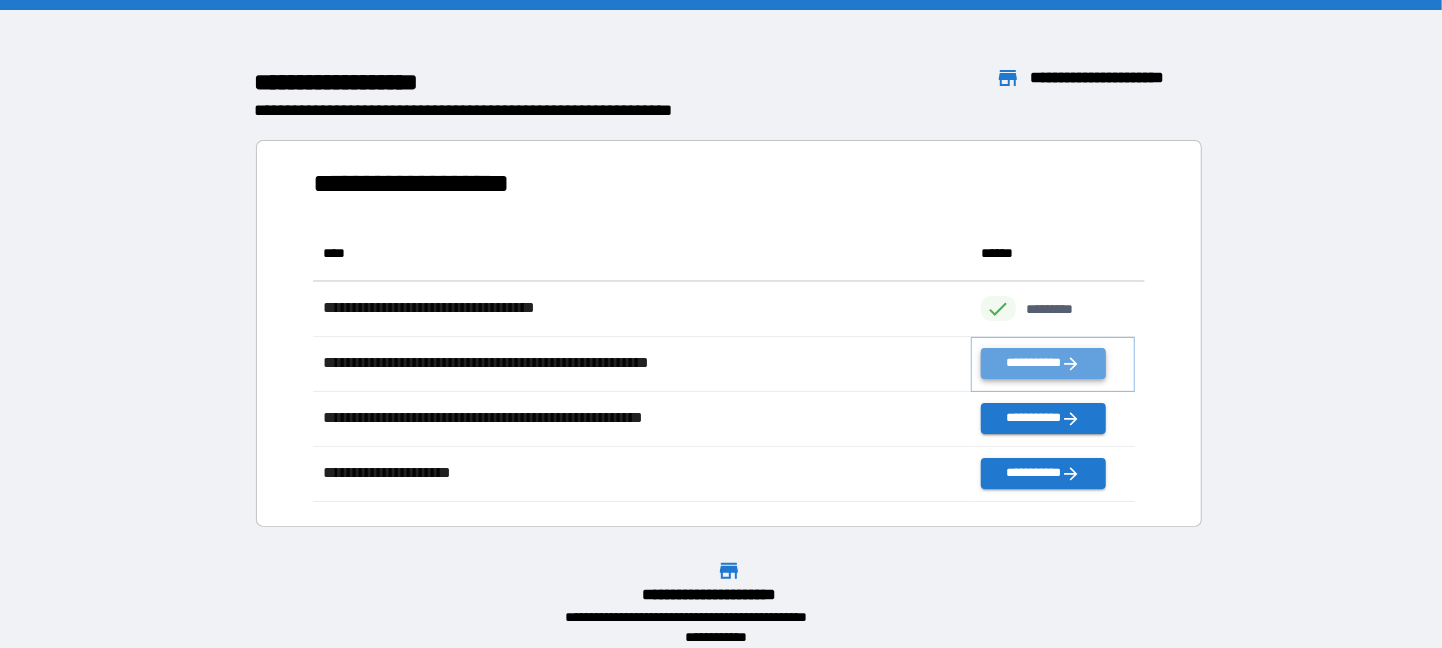 click on "**********" at bounding box center [1043, 363] 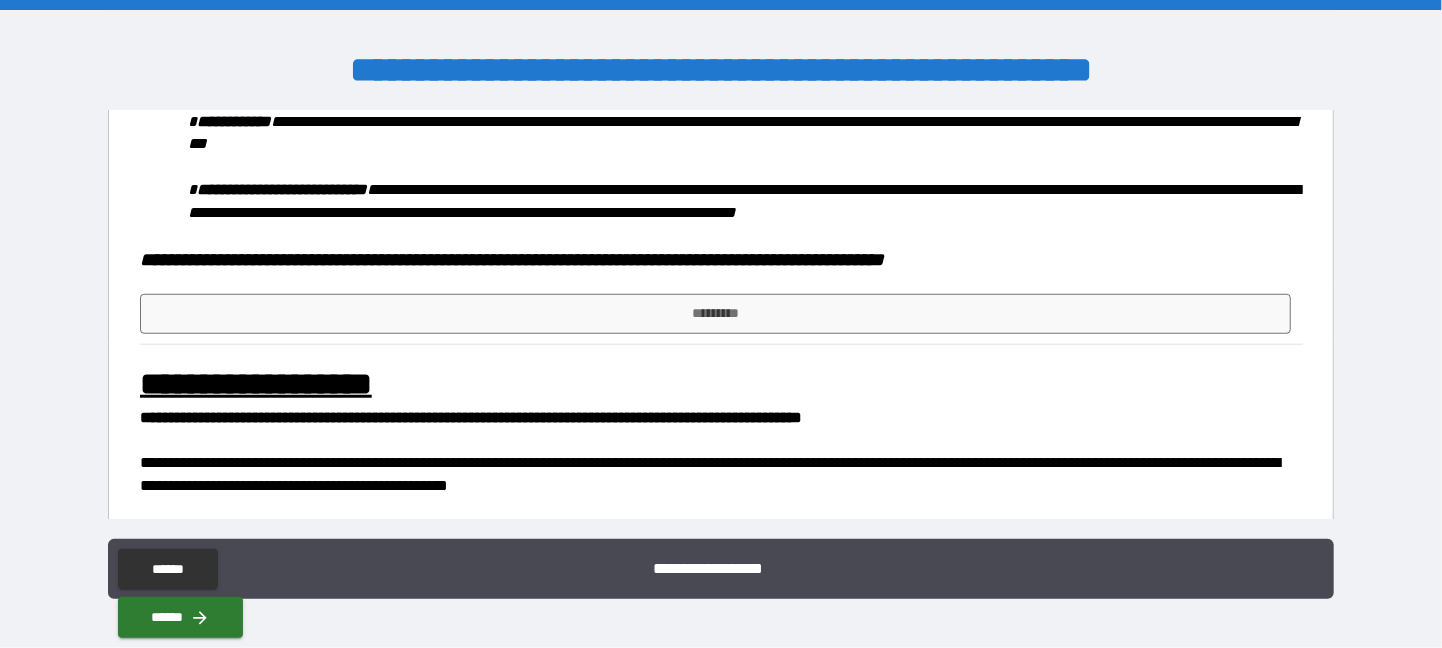 scroll, scrollTop: 846, scrollLeft: 0, axis: vertical 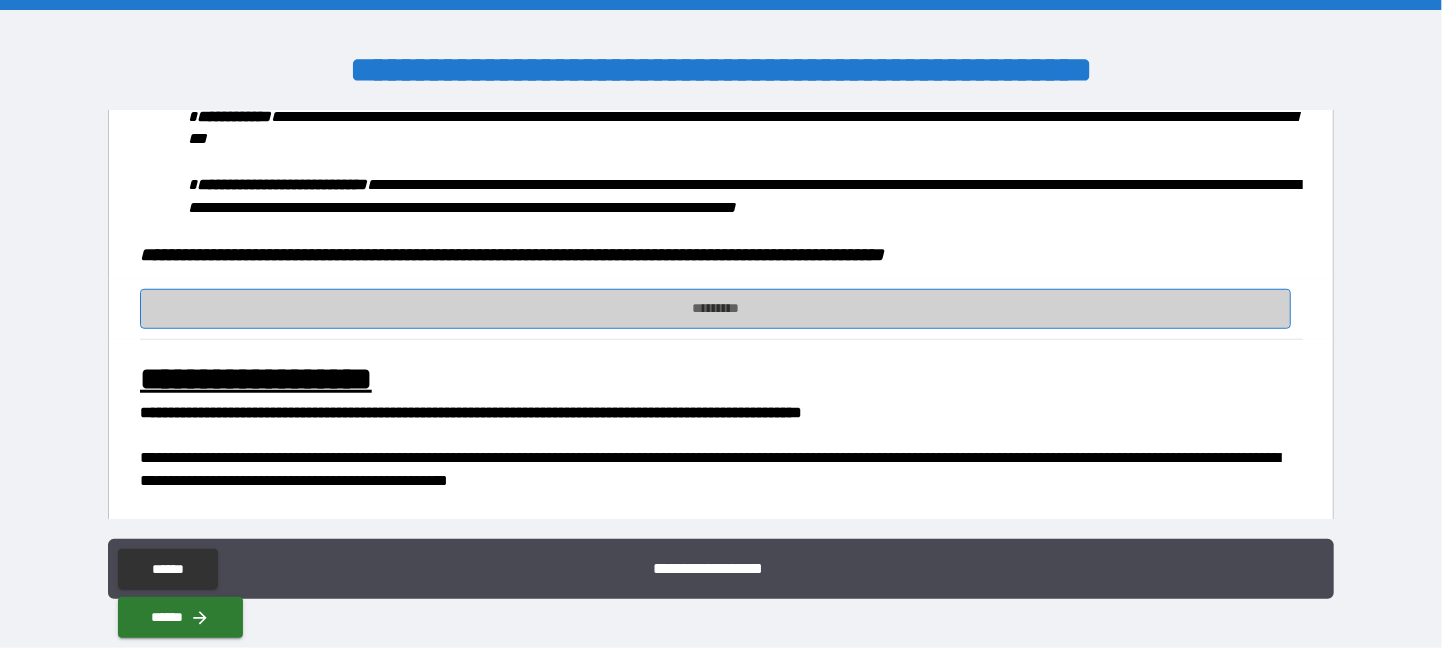 click on "*********" at bounding box center (715, 309) 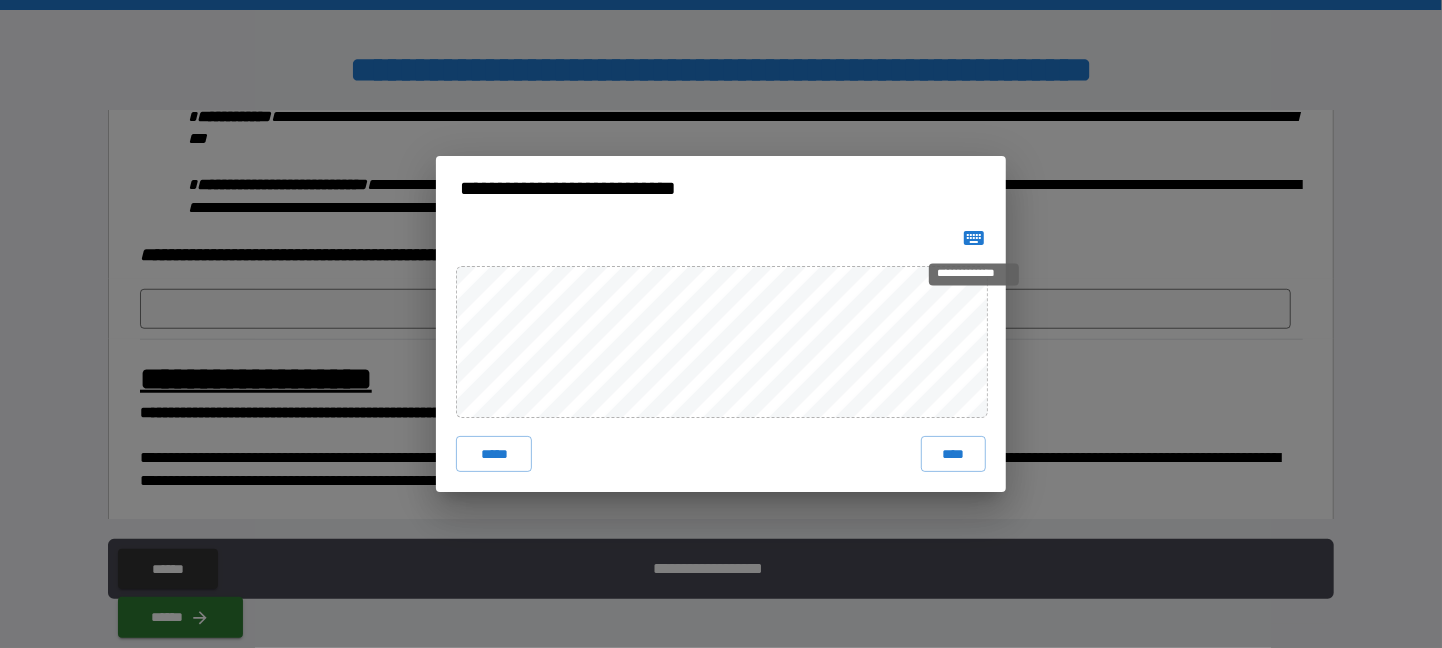 click 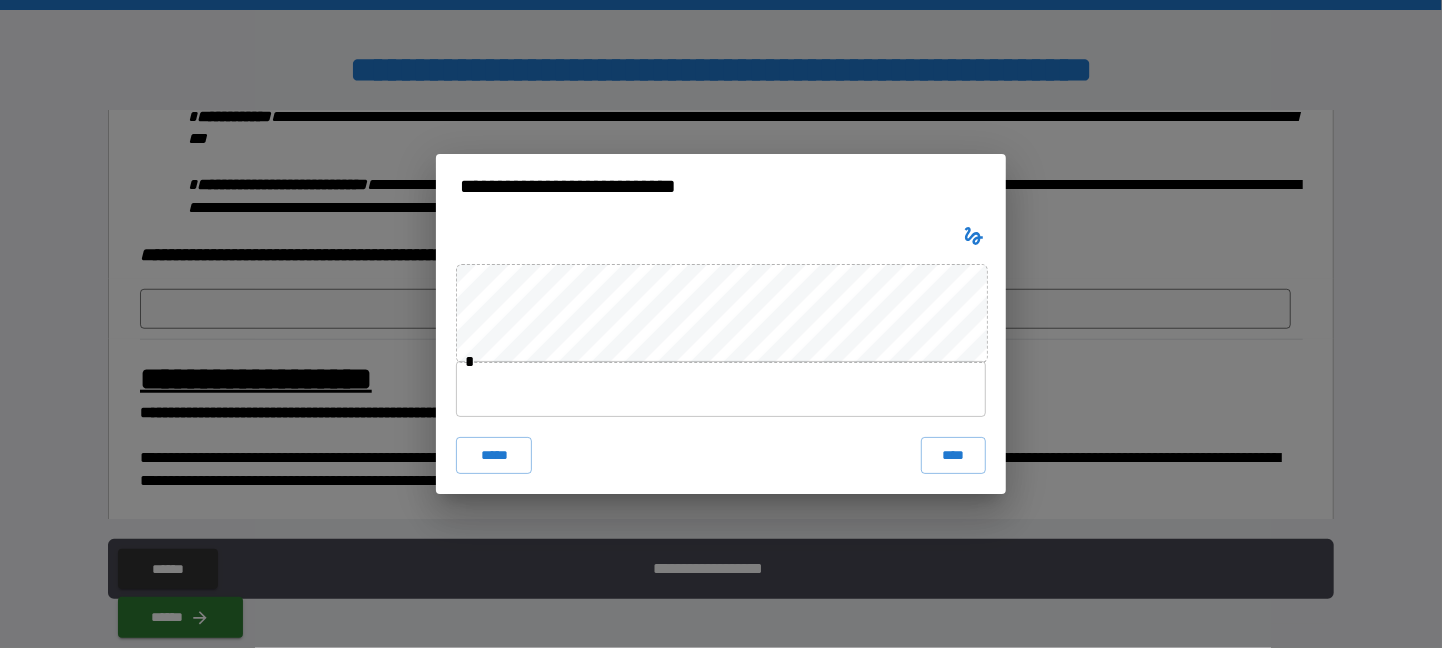 click at bounding box center (721, 389) 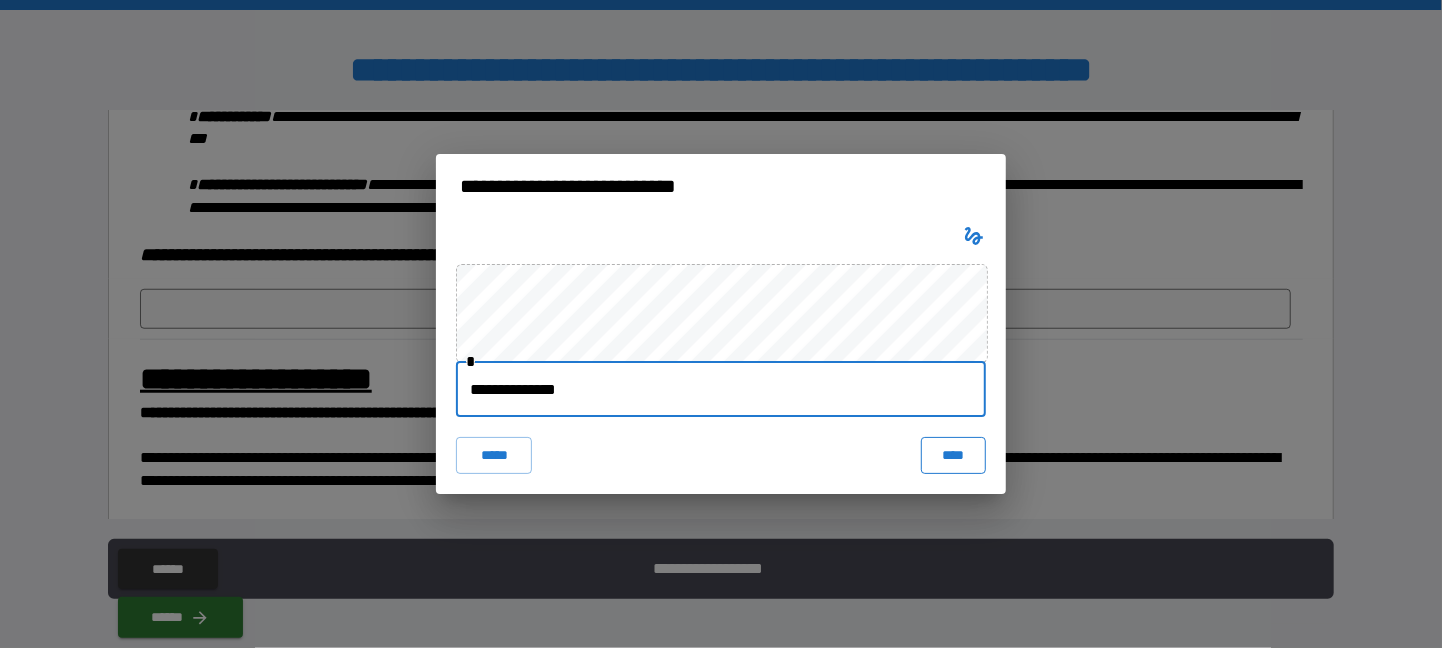 type on "**********" 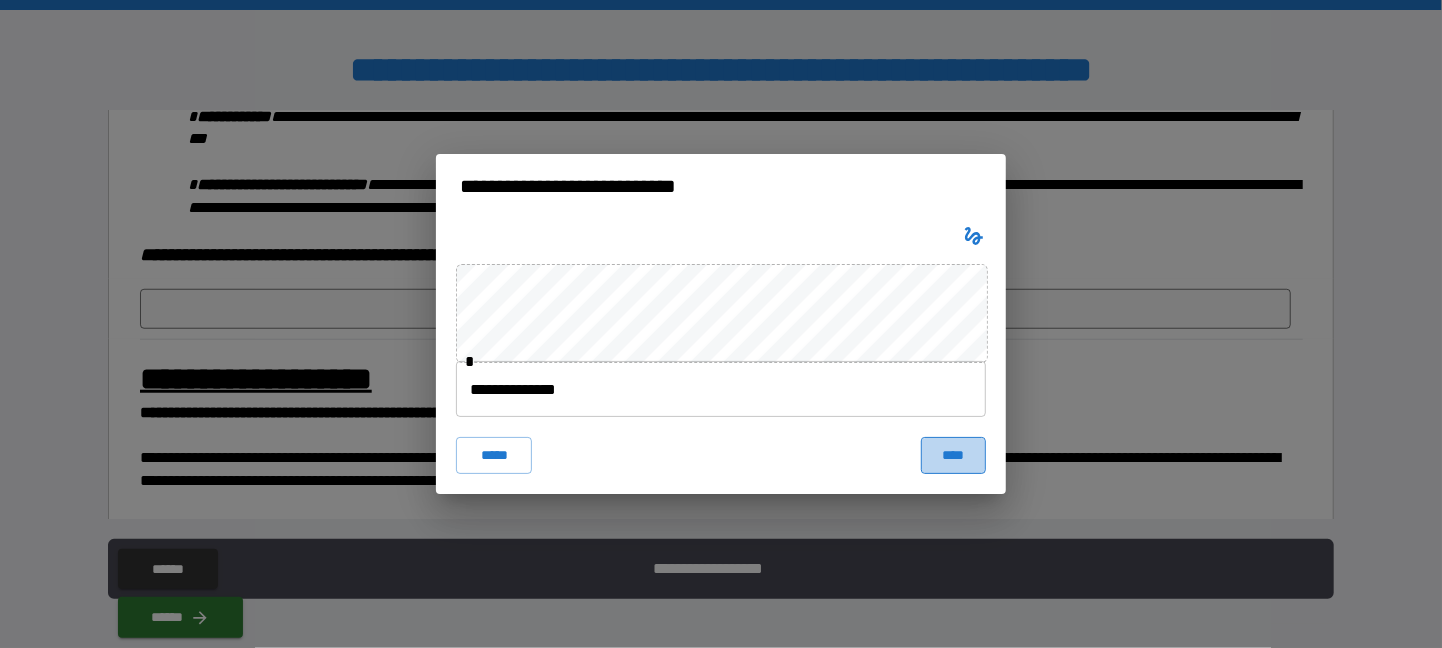 click on "****" at bounding box center [953, 455] 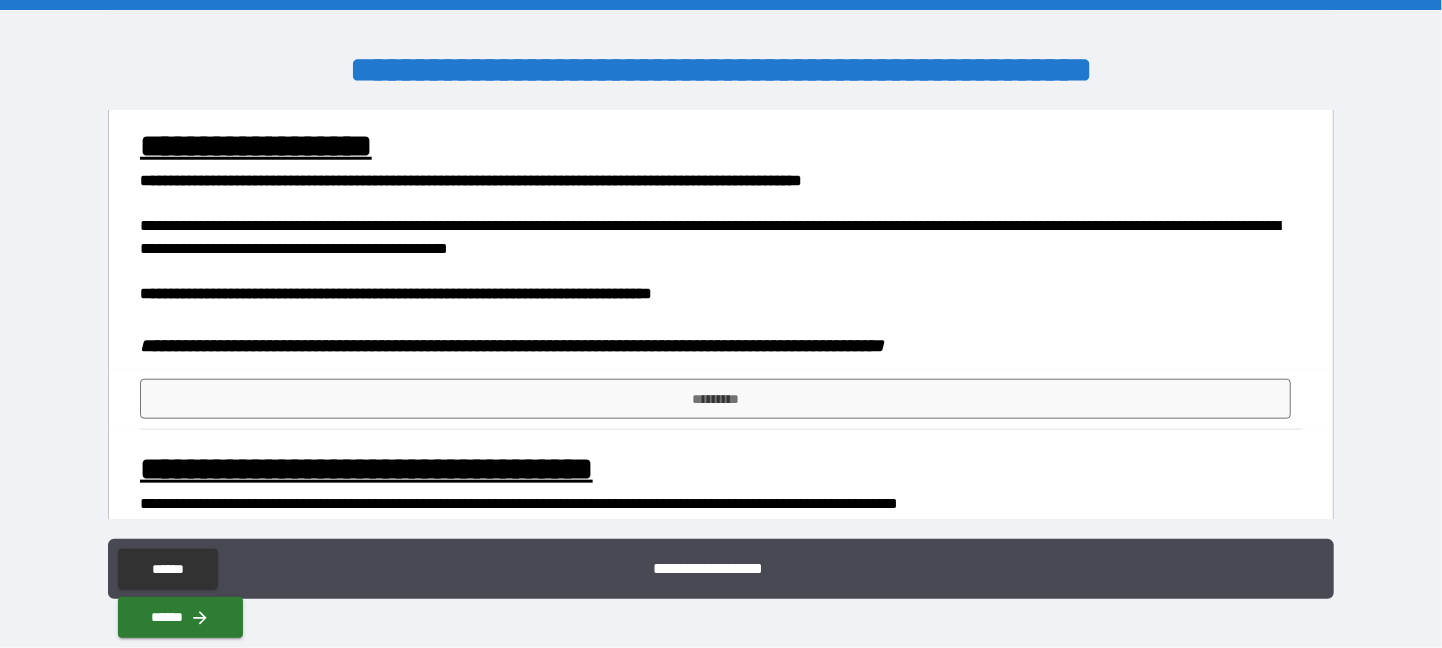 scroll, scrollTop: 1122, scrollLeft: 0, axis: vertical 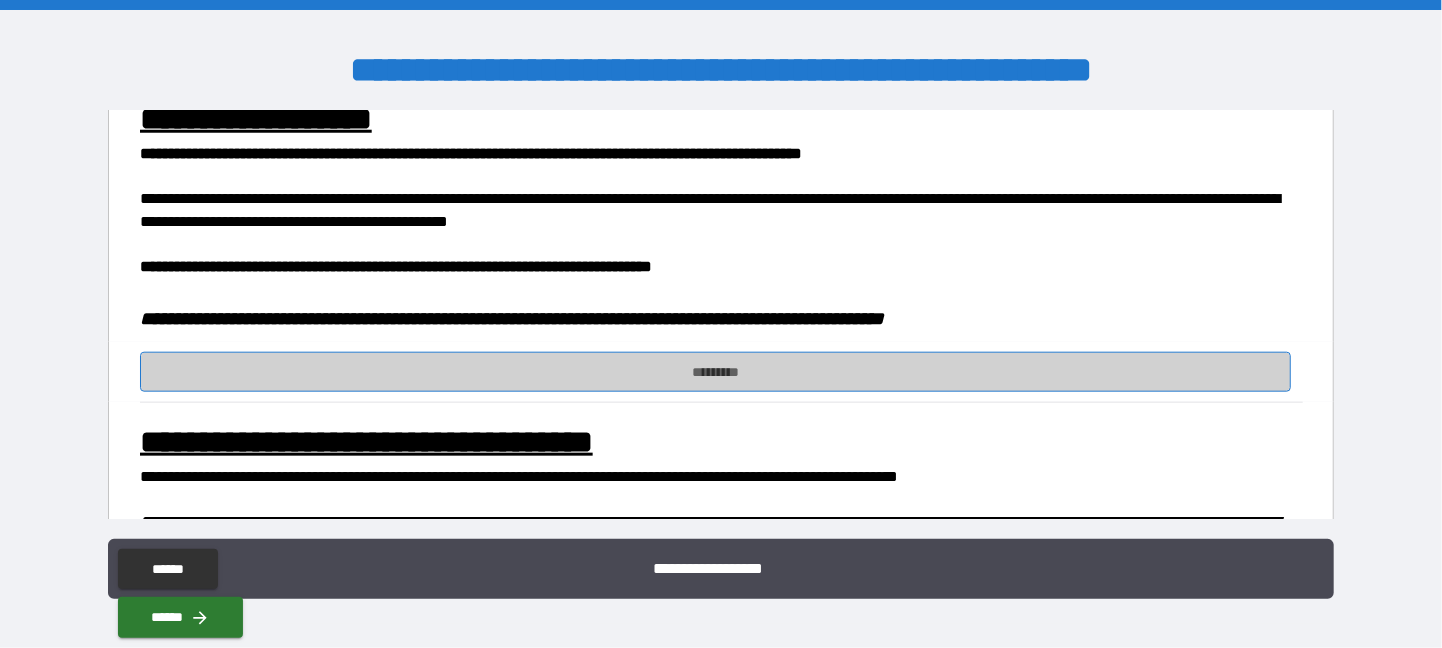 click on "*********" at bounding box center [715, 372] 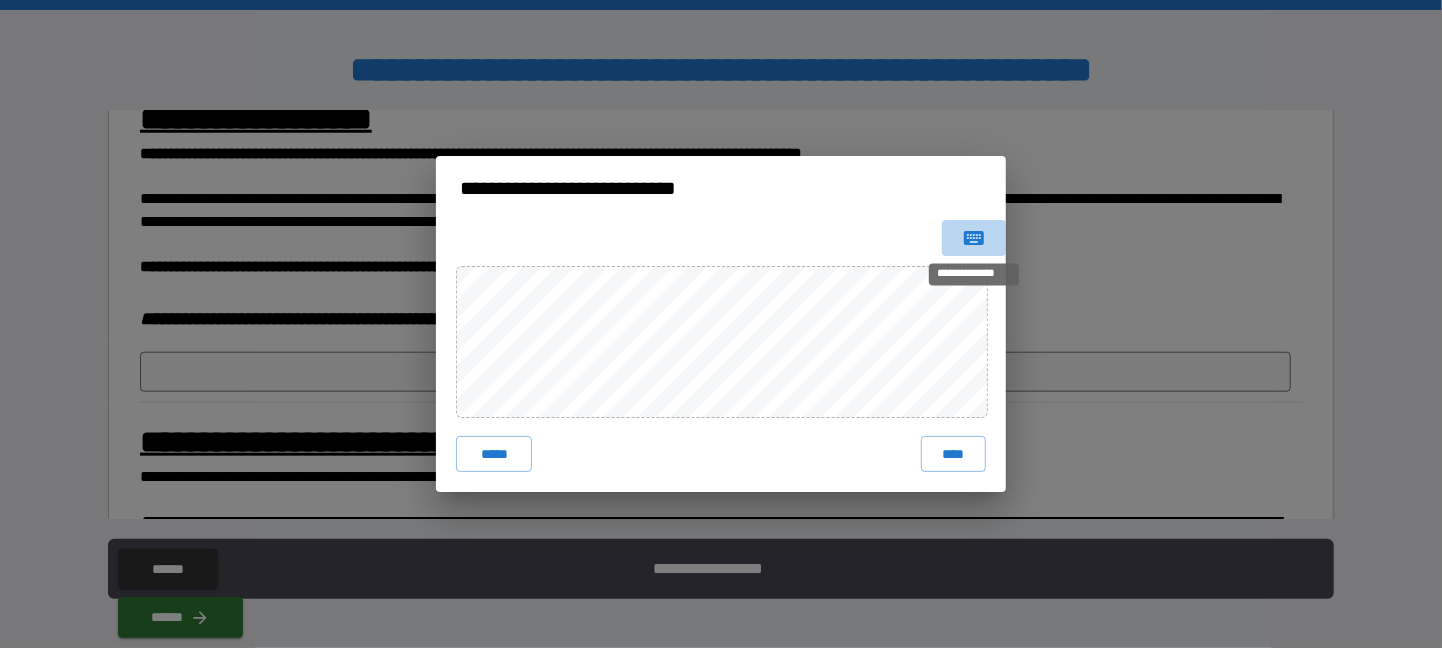 click 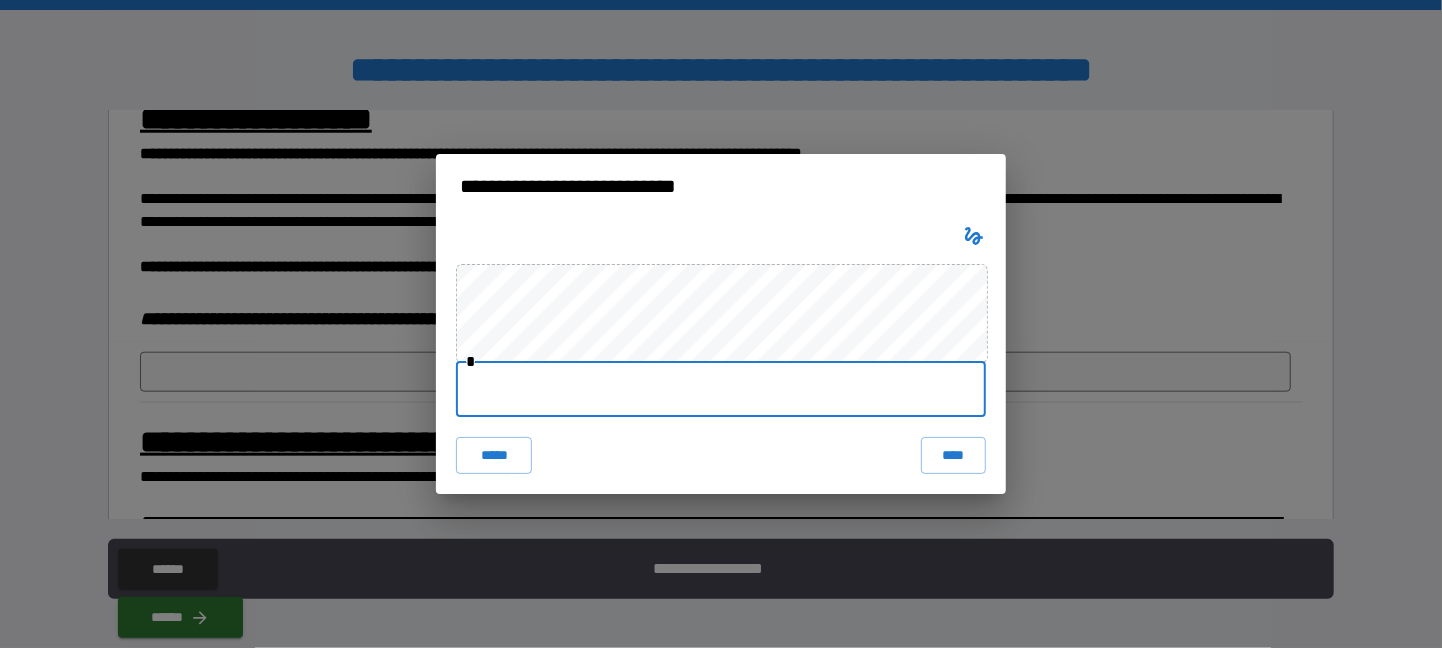click at bounding box center (721, 389) 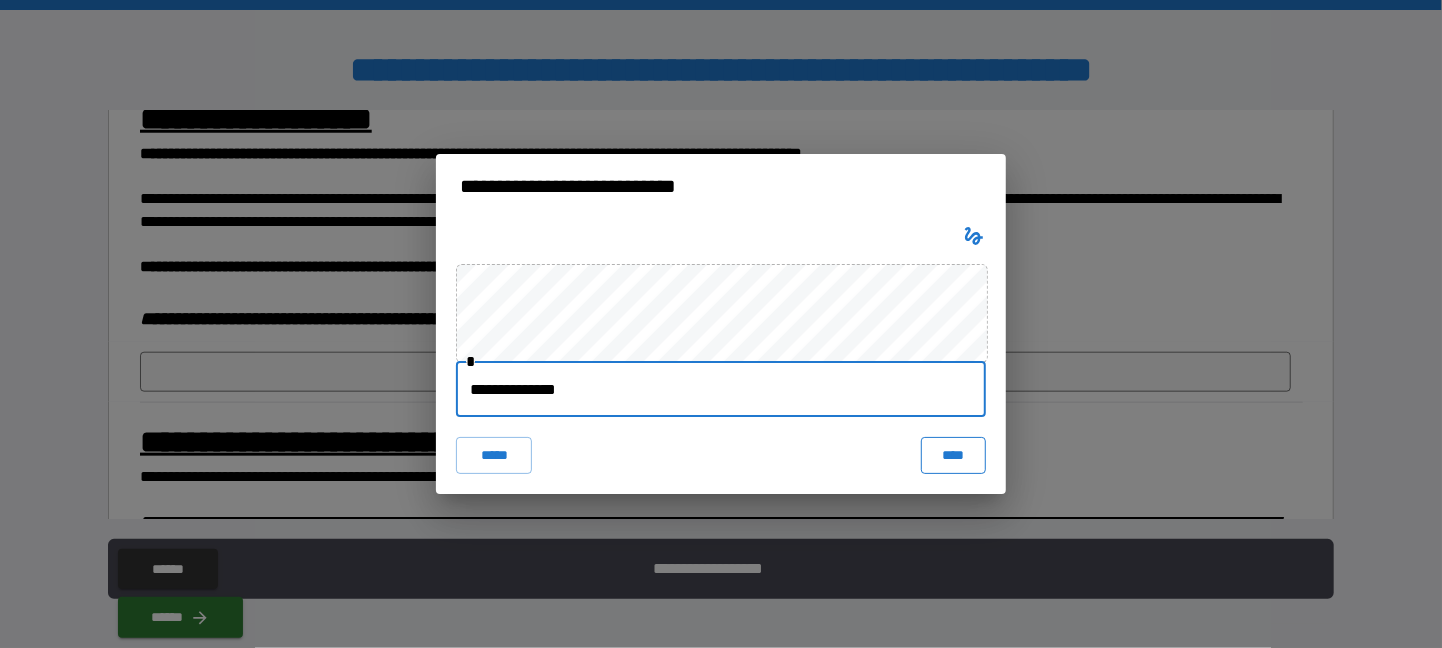 type on "**********" 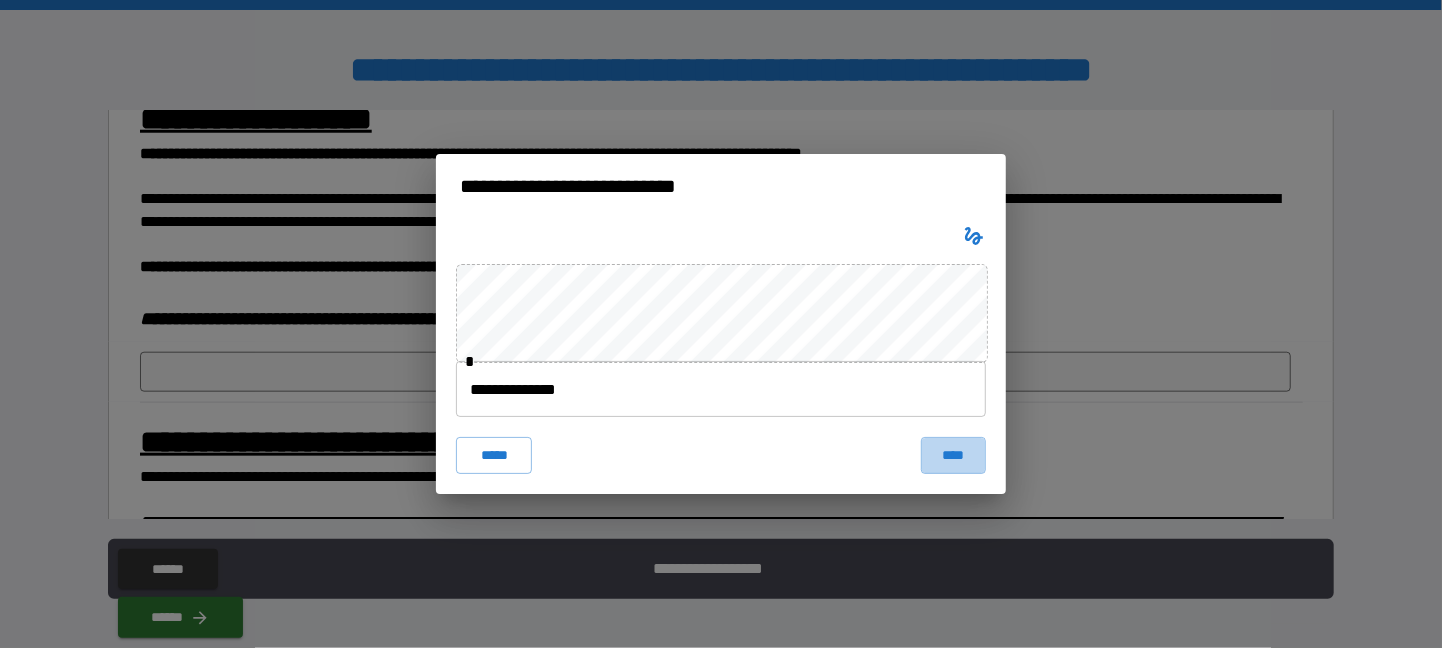 click on "****" at bounding box center [953, 455] 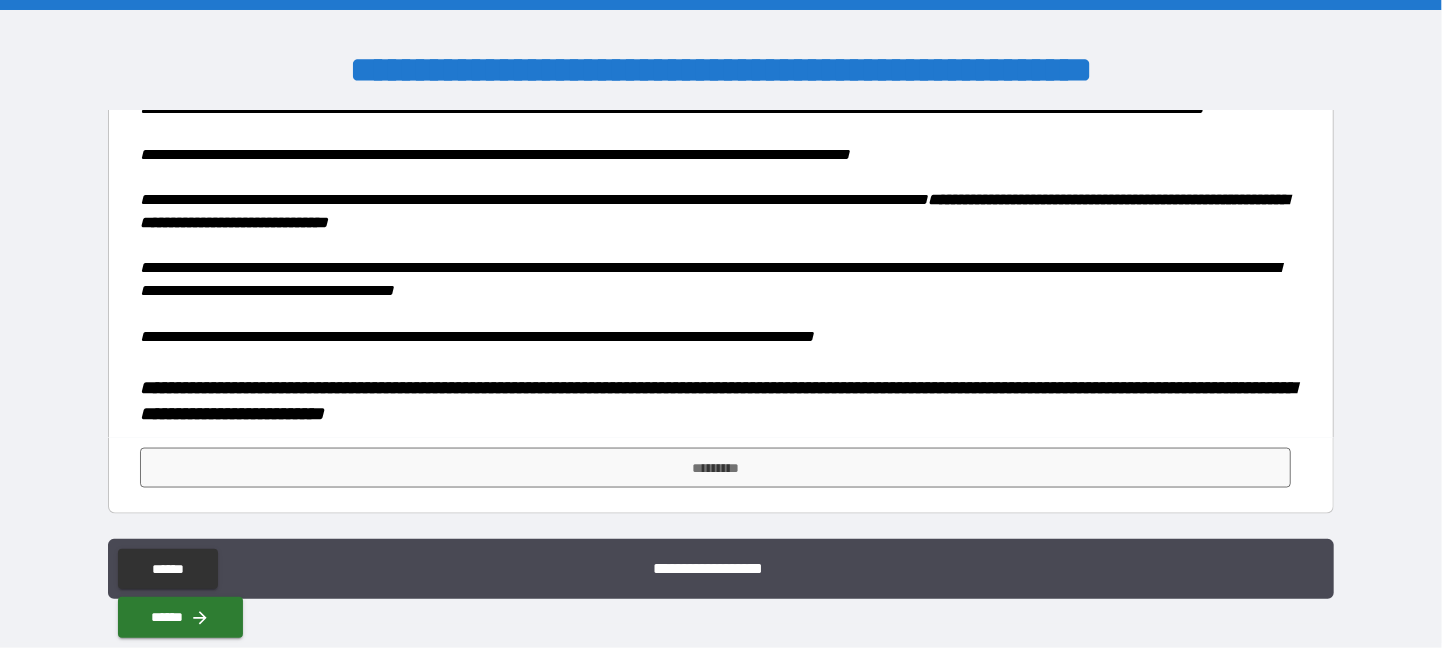 scroll, scrollTop: 1642, scrollLeft: 0, axis: vertical 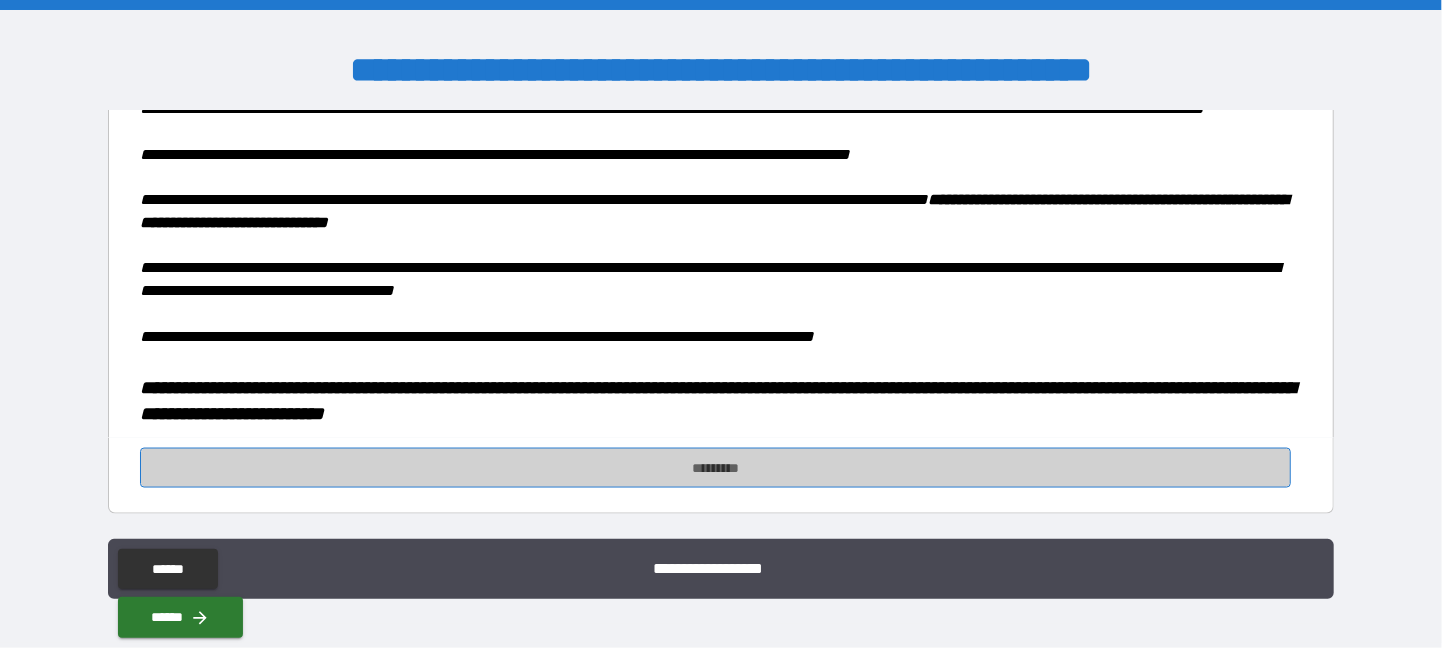 click on "*********" at bounding box center (715, 468) 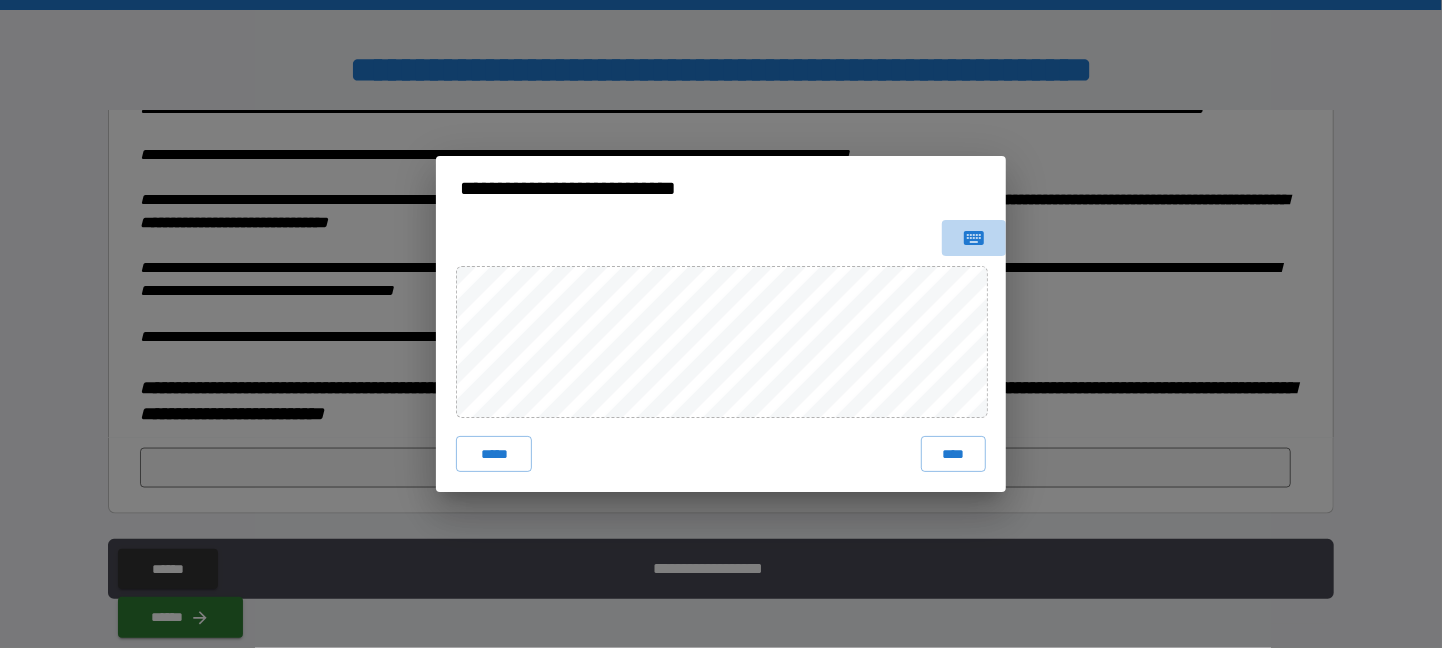 click at bounding box center (974, 238) 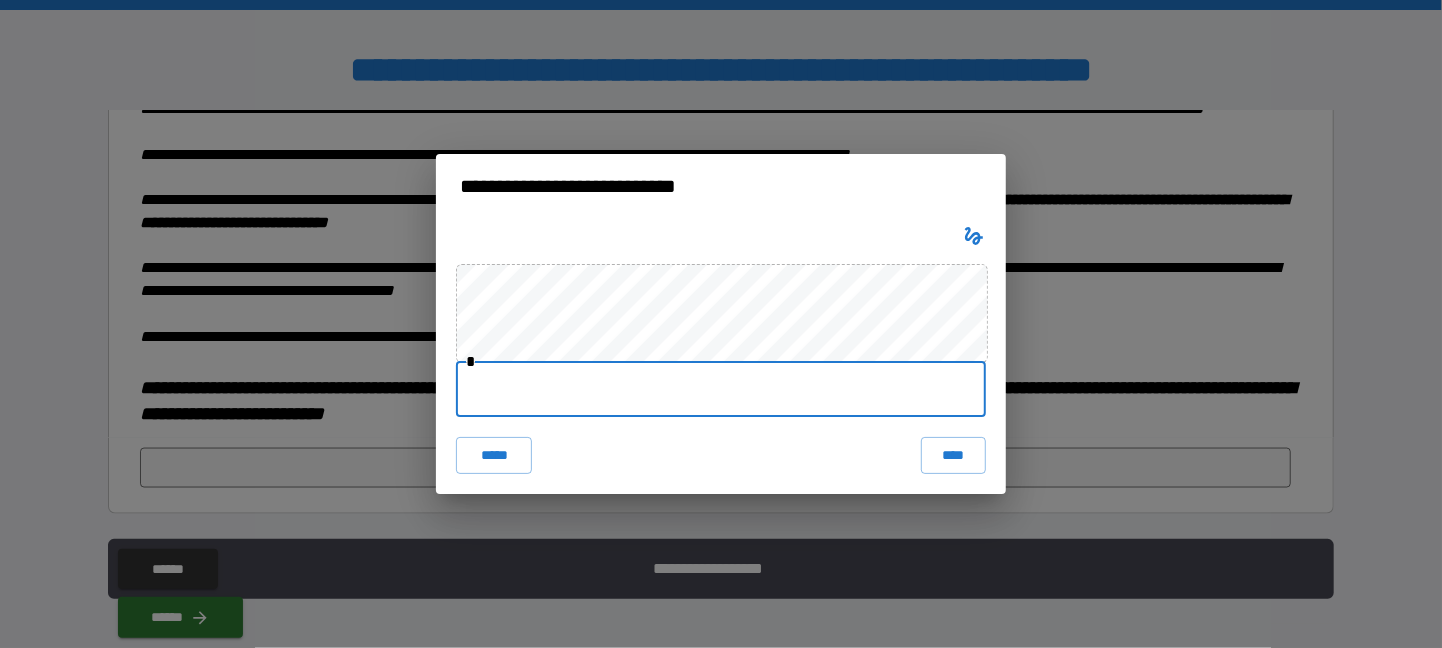 click at bounding box center (721, 389) 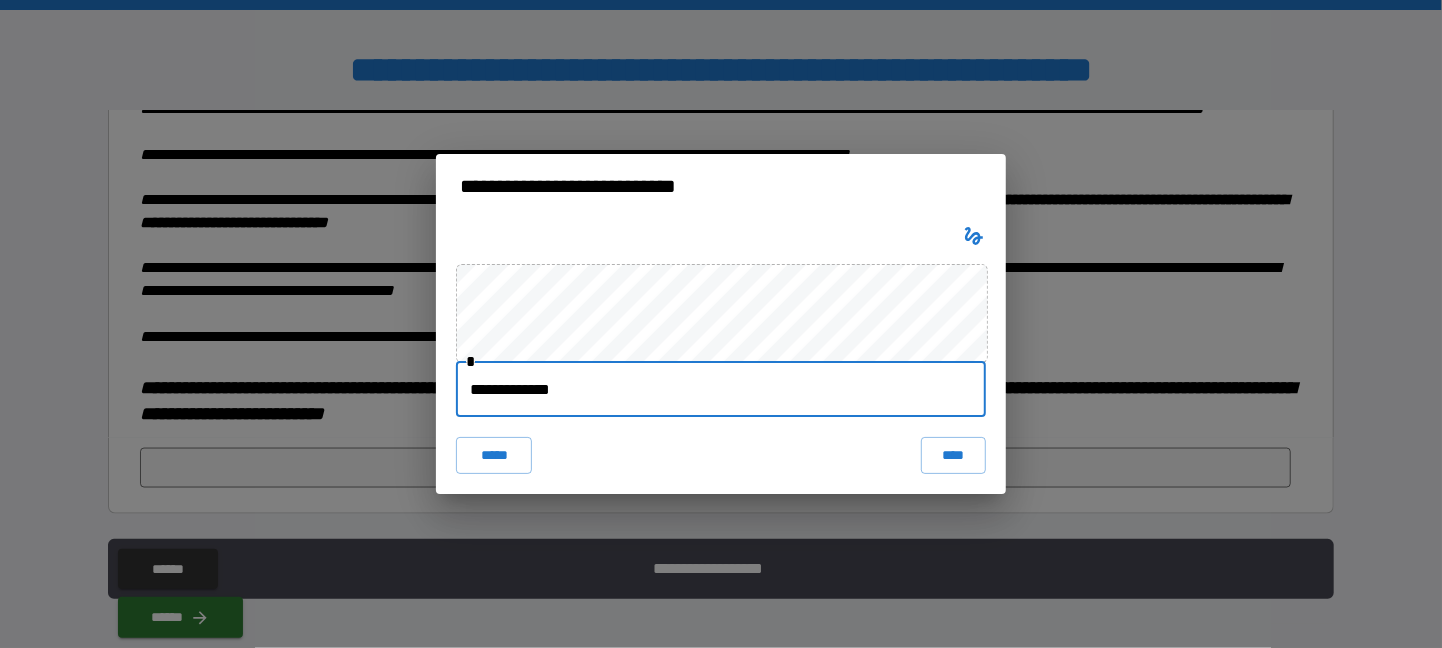 drag, startPoint x: 522, startPoint y: 391, endPoint x: 516, endPoint y: 404, distance: 14.3178215 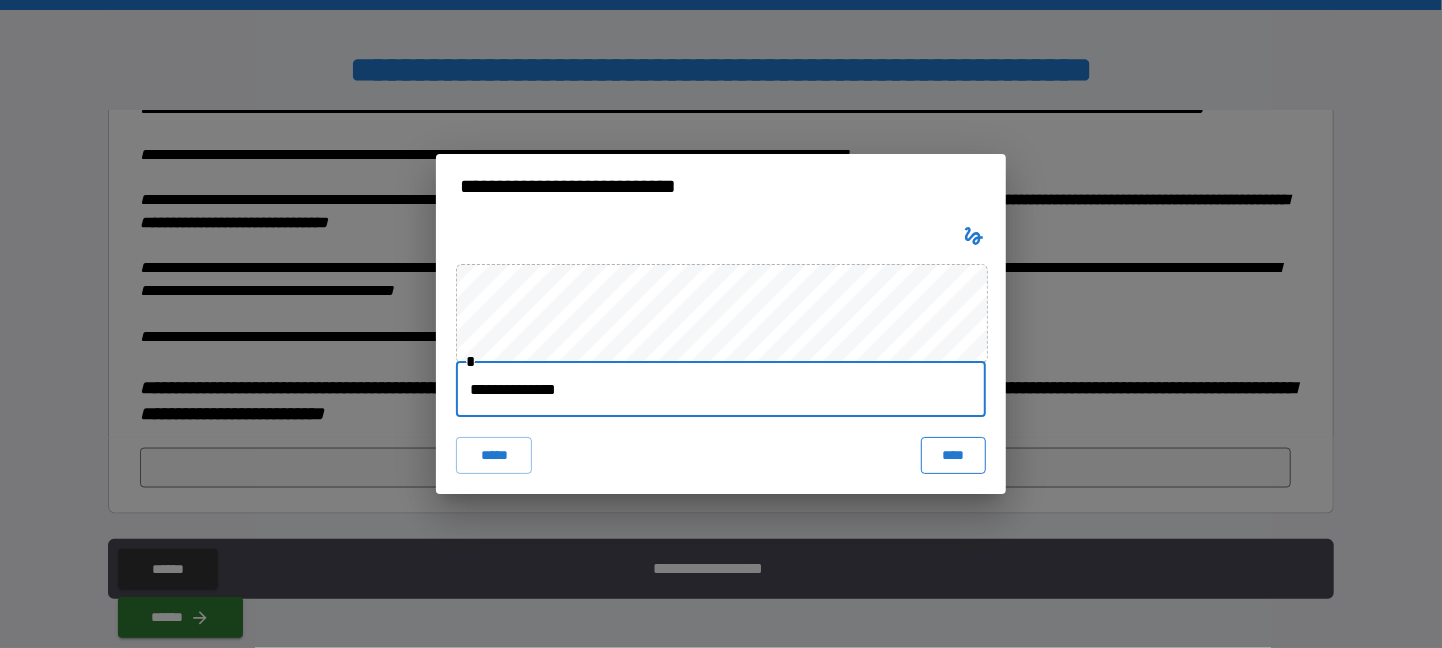type on "**********" 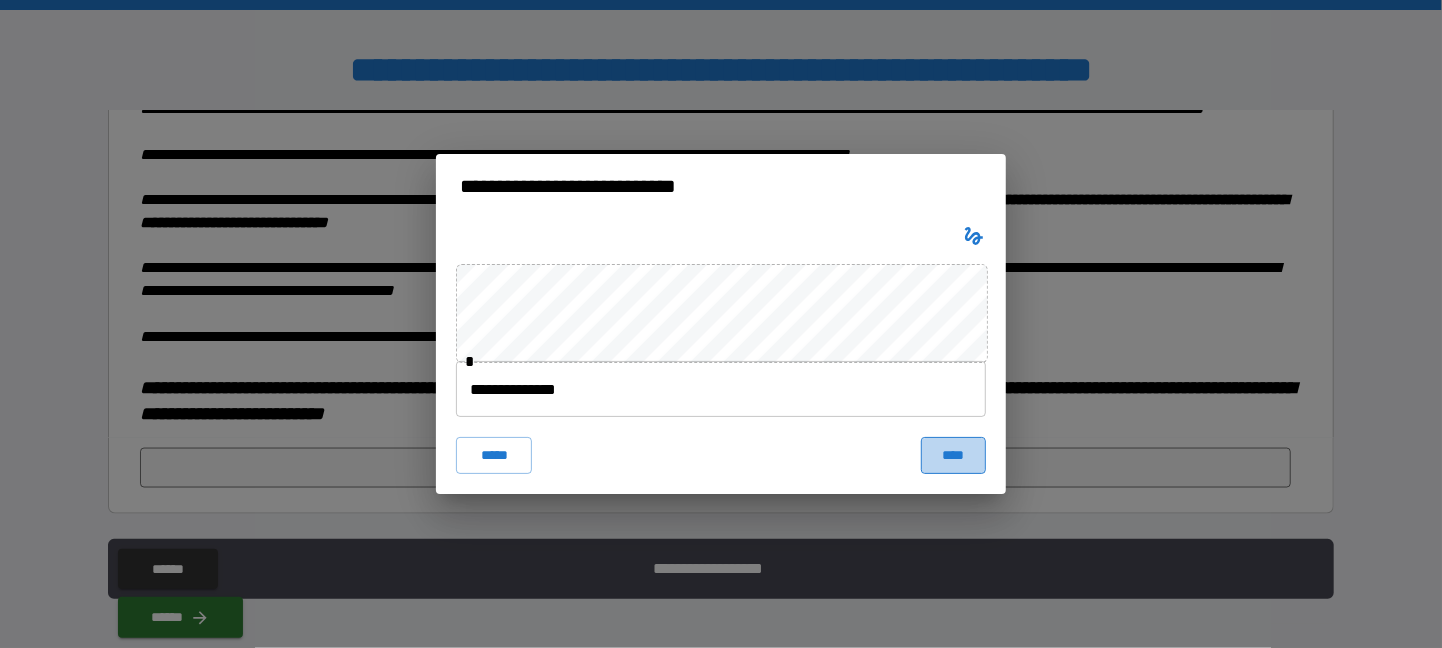 click on "****" at bounding box center (953, 455) 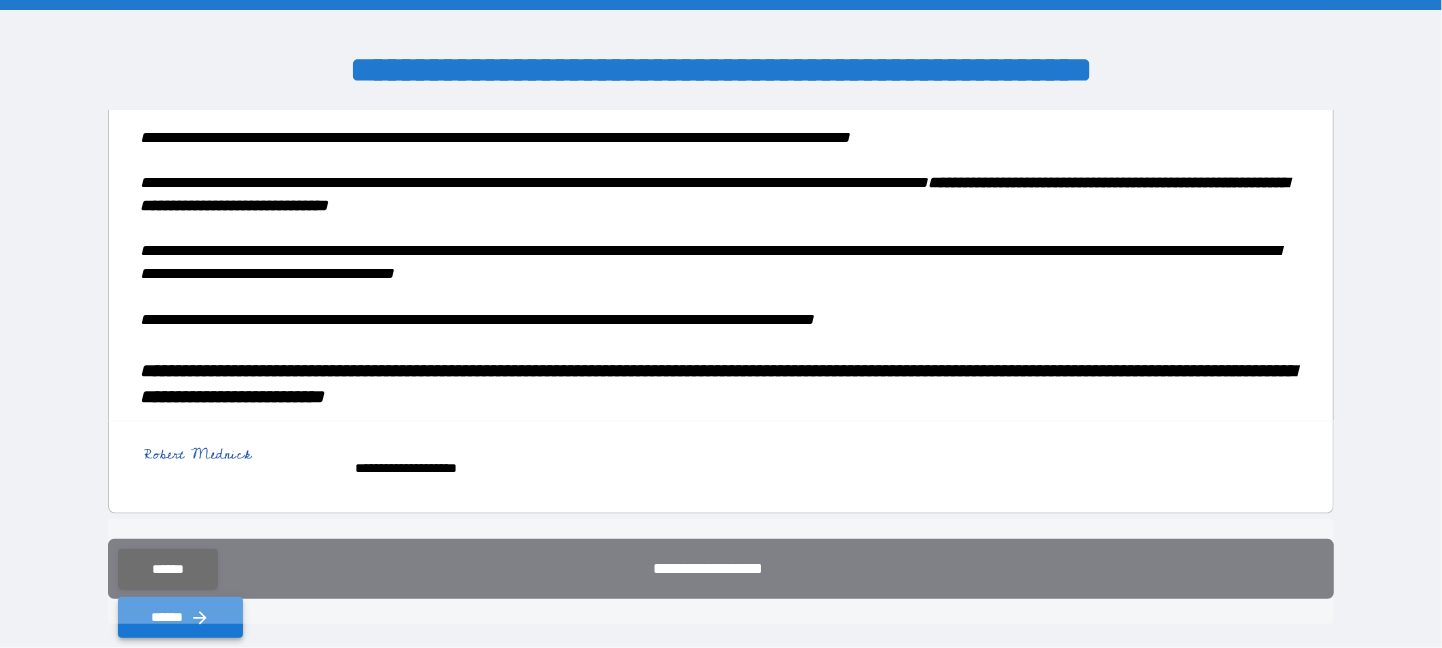 click 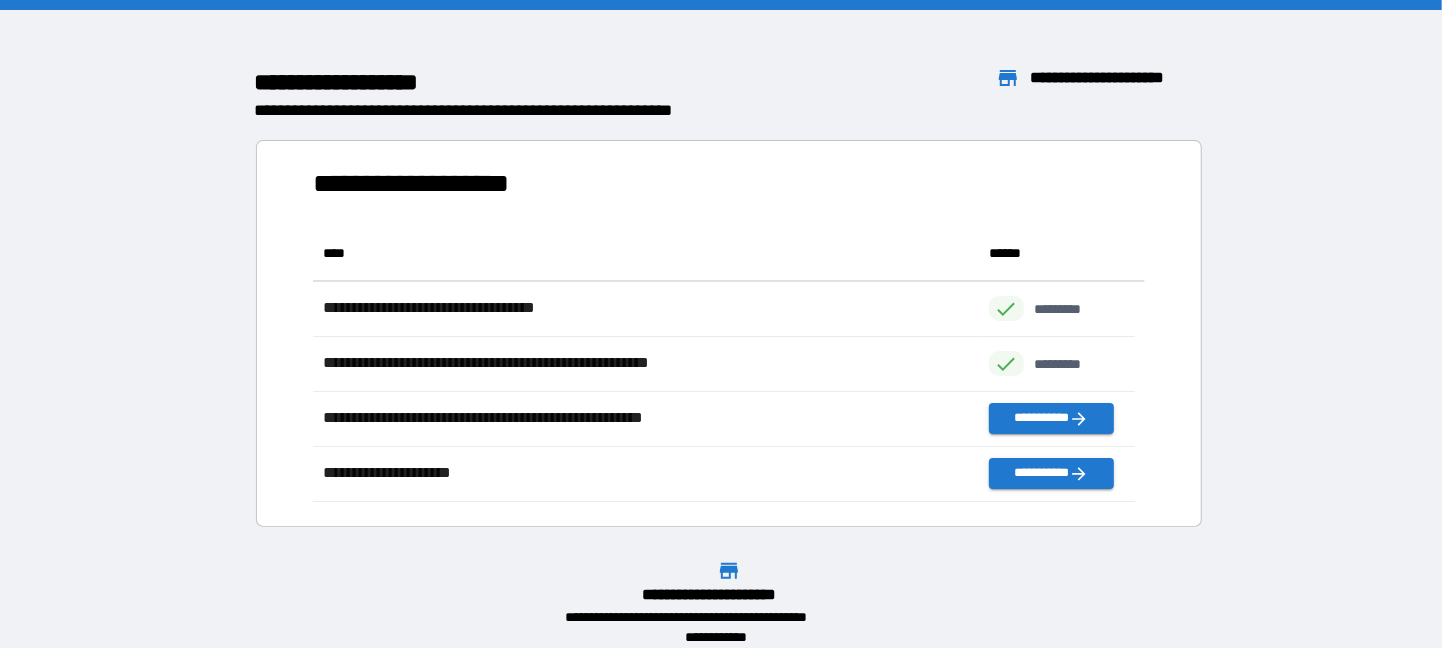 scroll, scrollTop: 261, scrollLeft: 806, axis: both 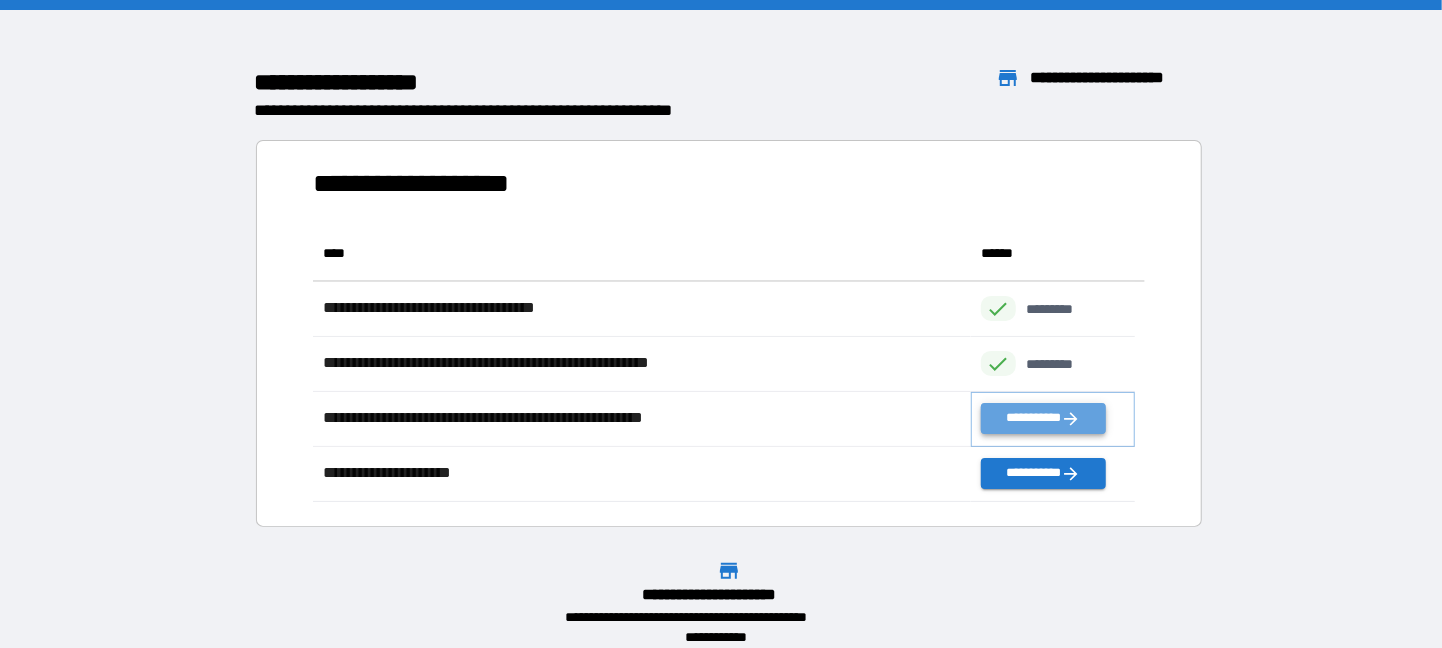 click on "**********" at bounding box center [1043, 418] 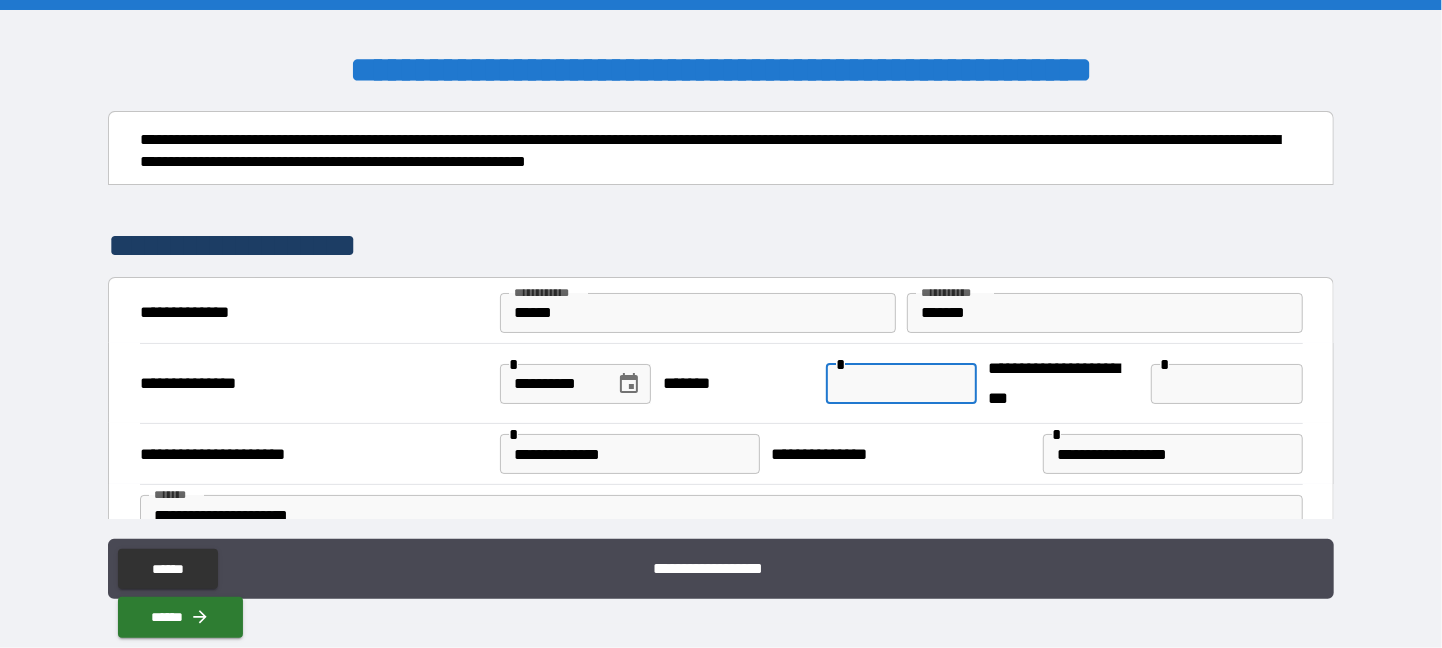 click at bounding box center (901, 384) 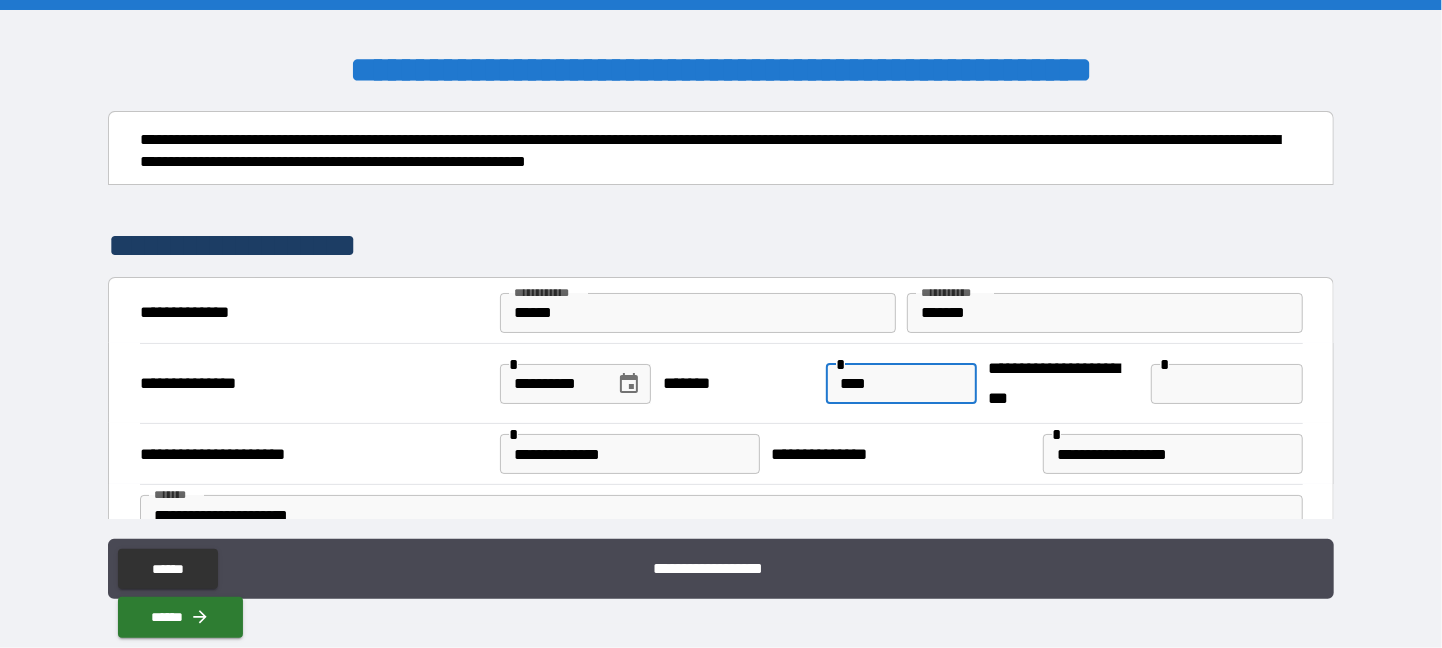 type on "****" 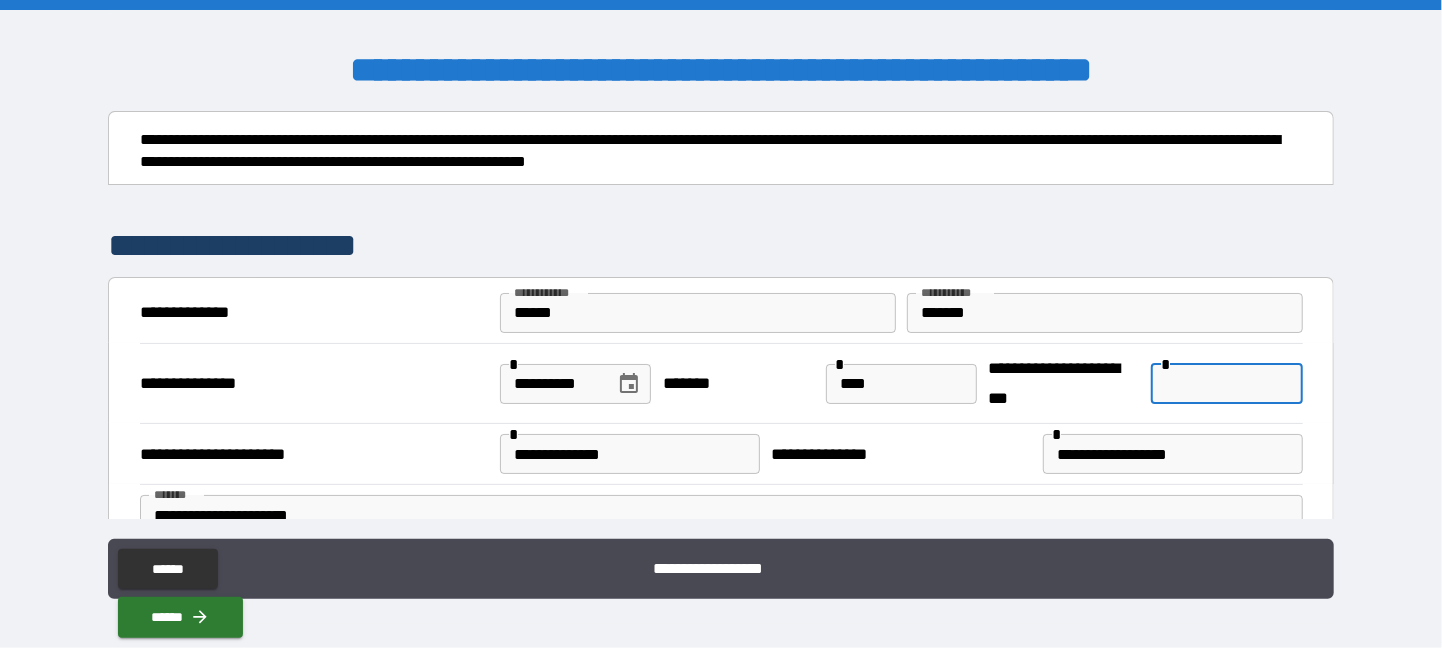 drag, startPoint x: 1150, startPoint y: 370, endPoint x: 1142, endPoint y: 388, distance: 19.697716 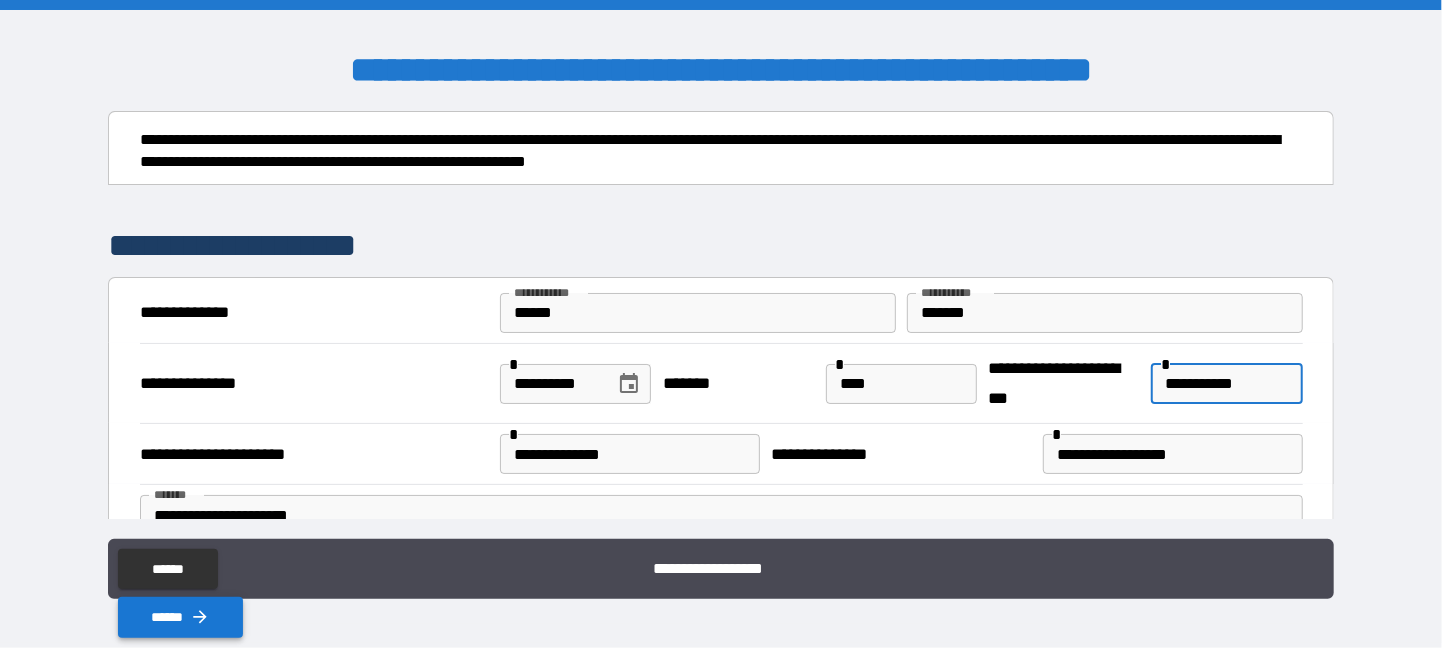 type on "**********" 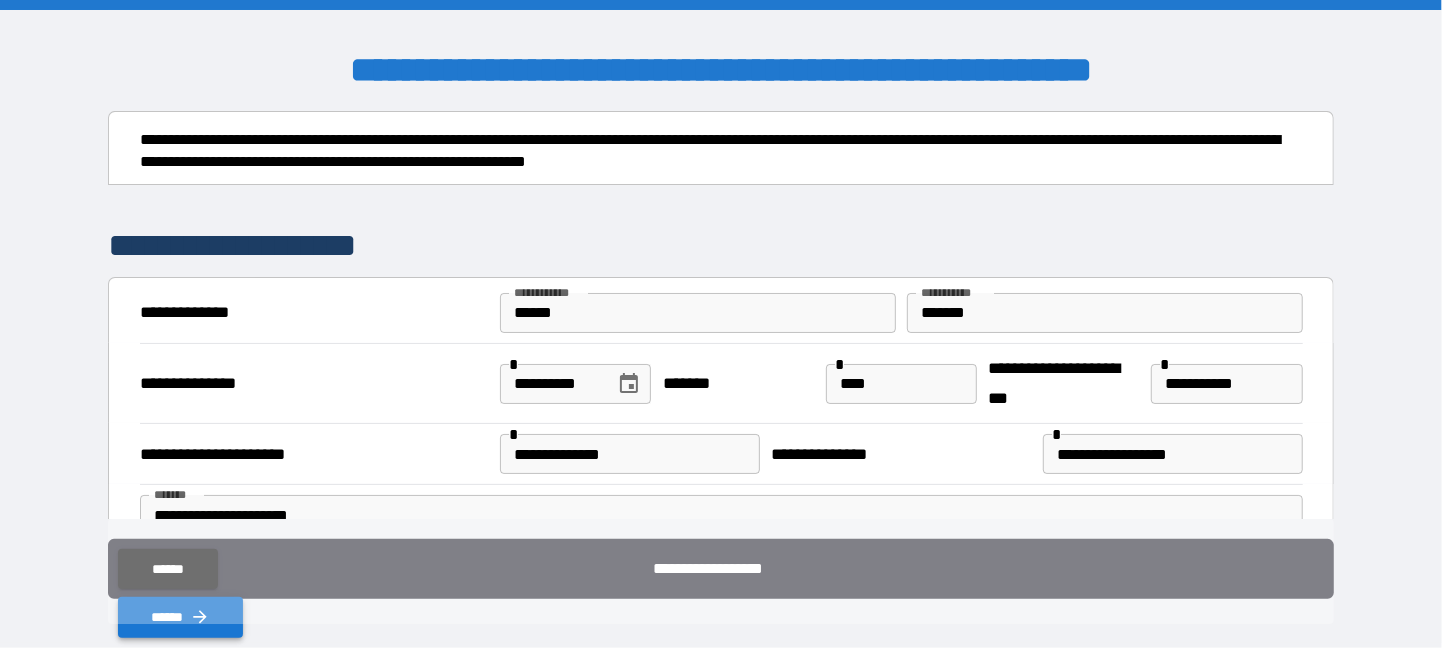 click on "******" at bounding box center [180, 617] 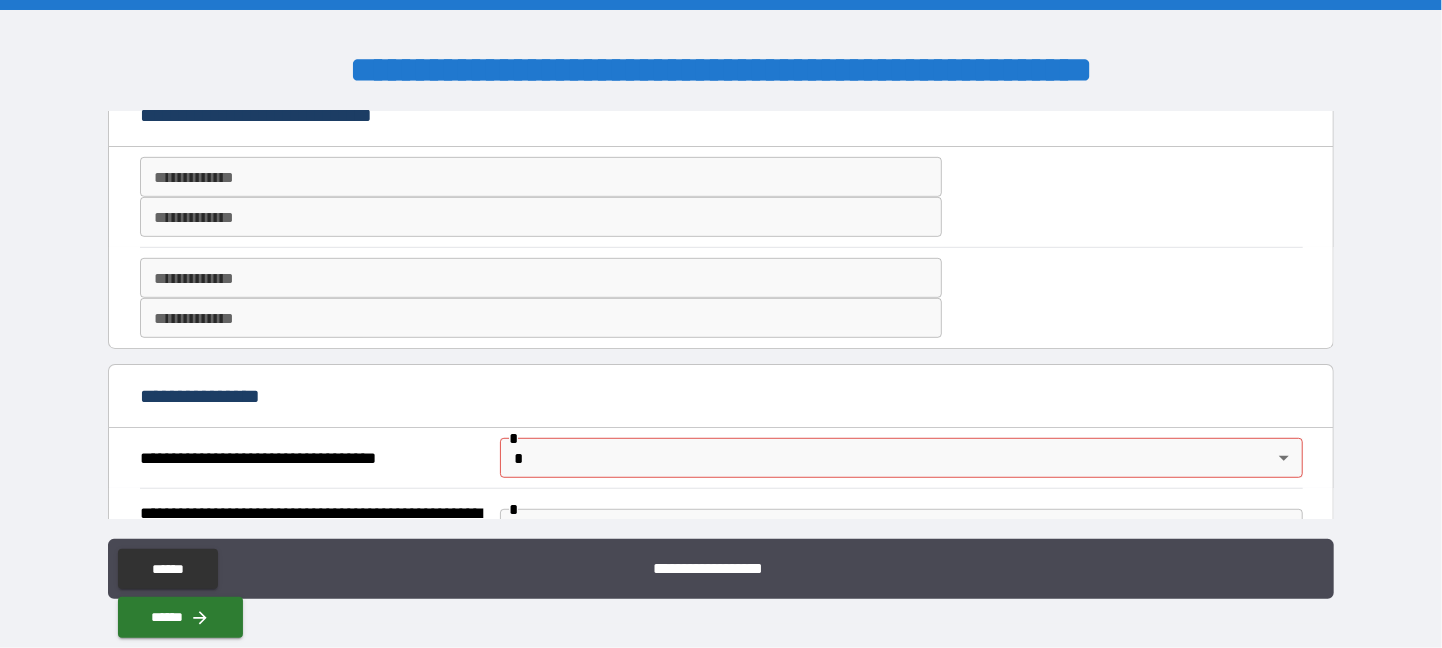 scroll, scrollTop: 601, scrollLeft: 0, axis: vertical 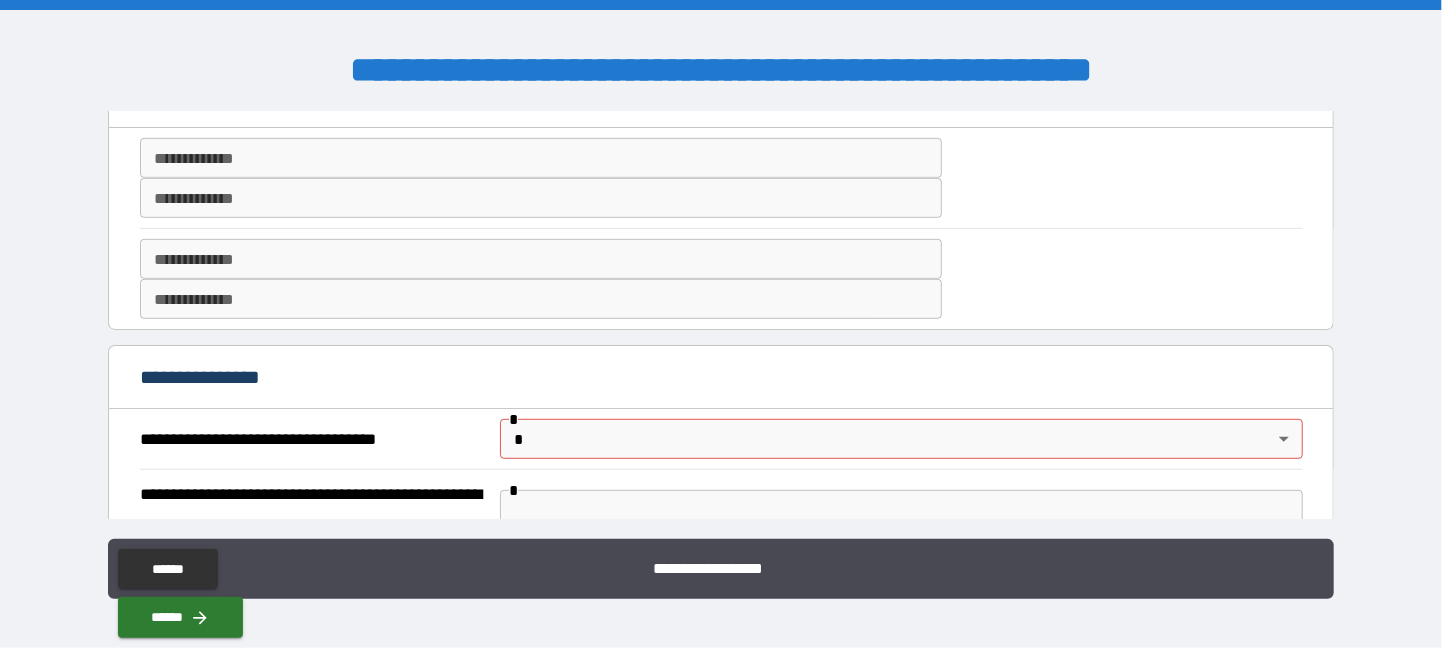 click on "**********" at bounding box center [541, 158] 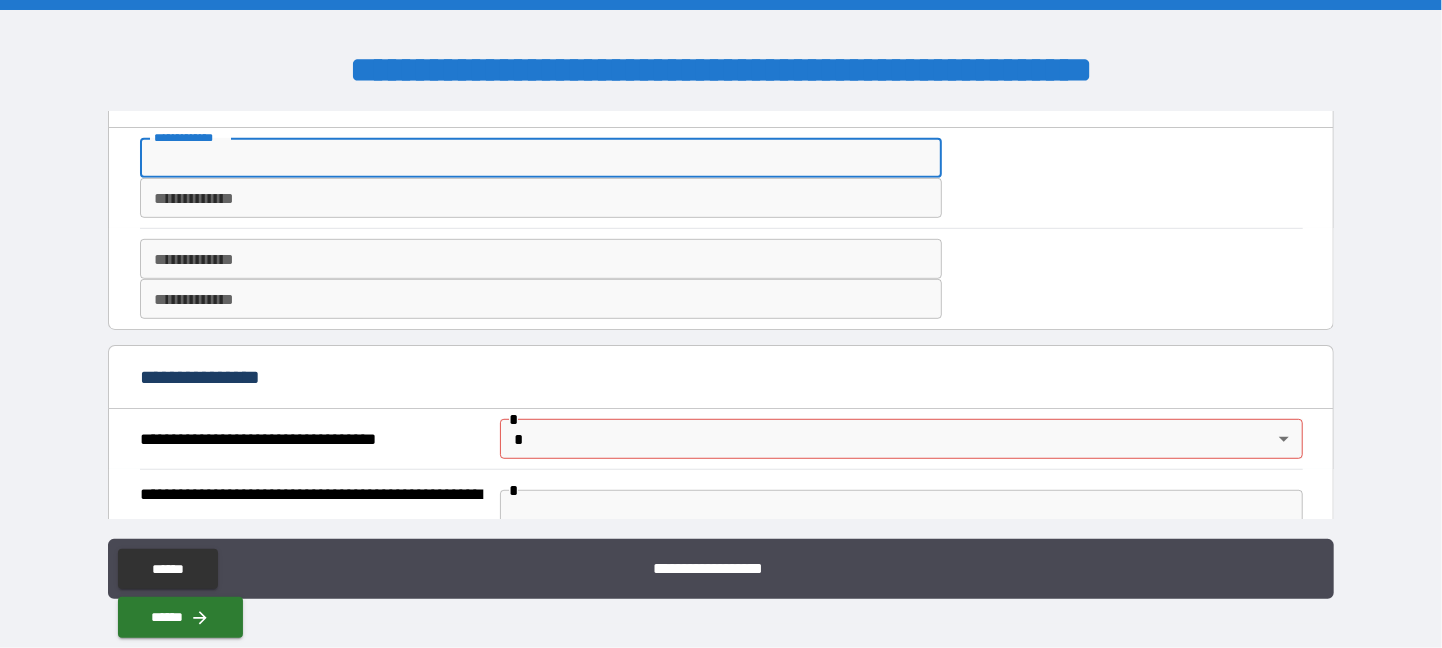 type on "**********" 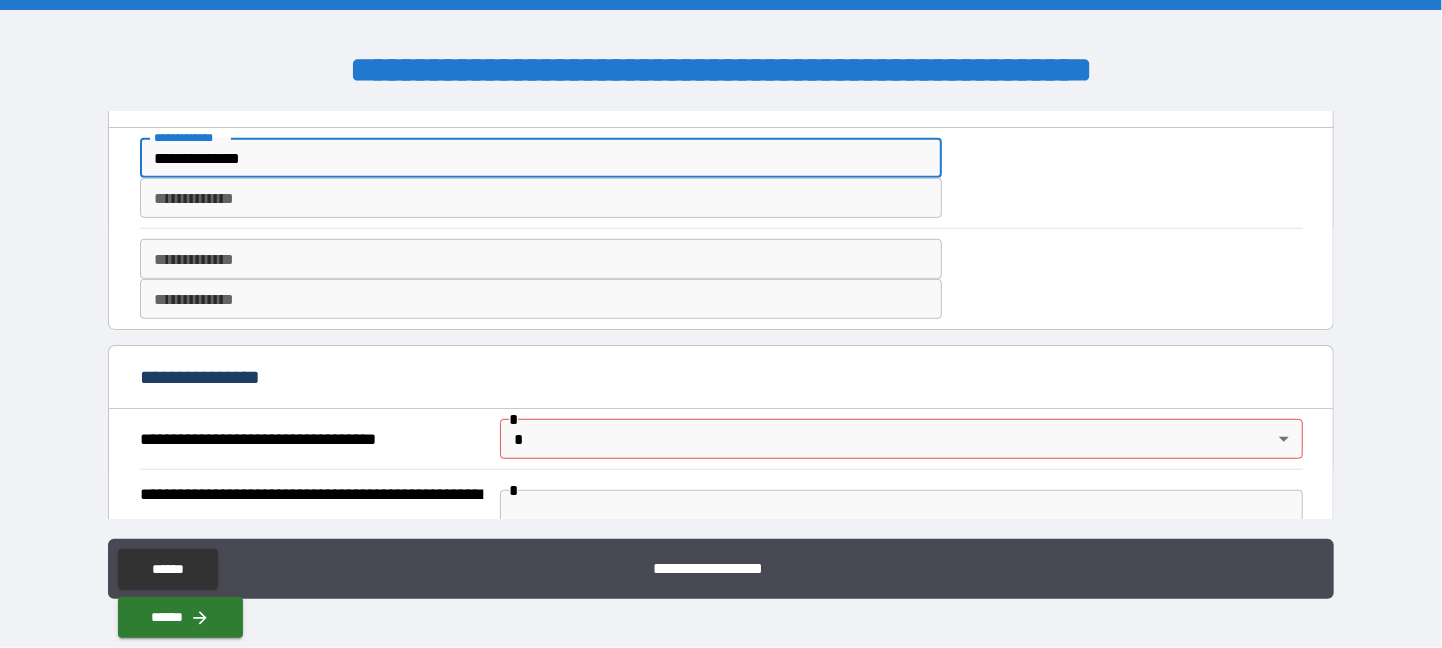 type on "**********" 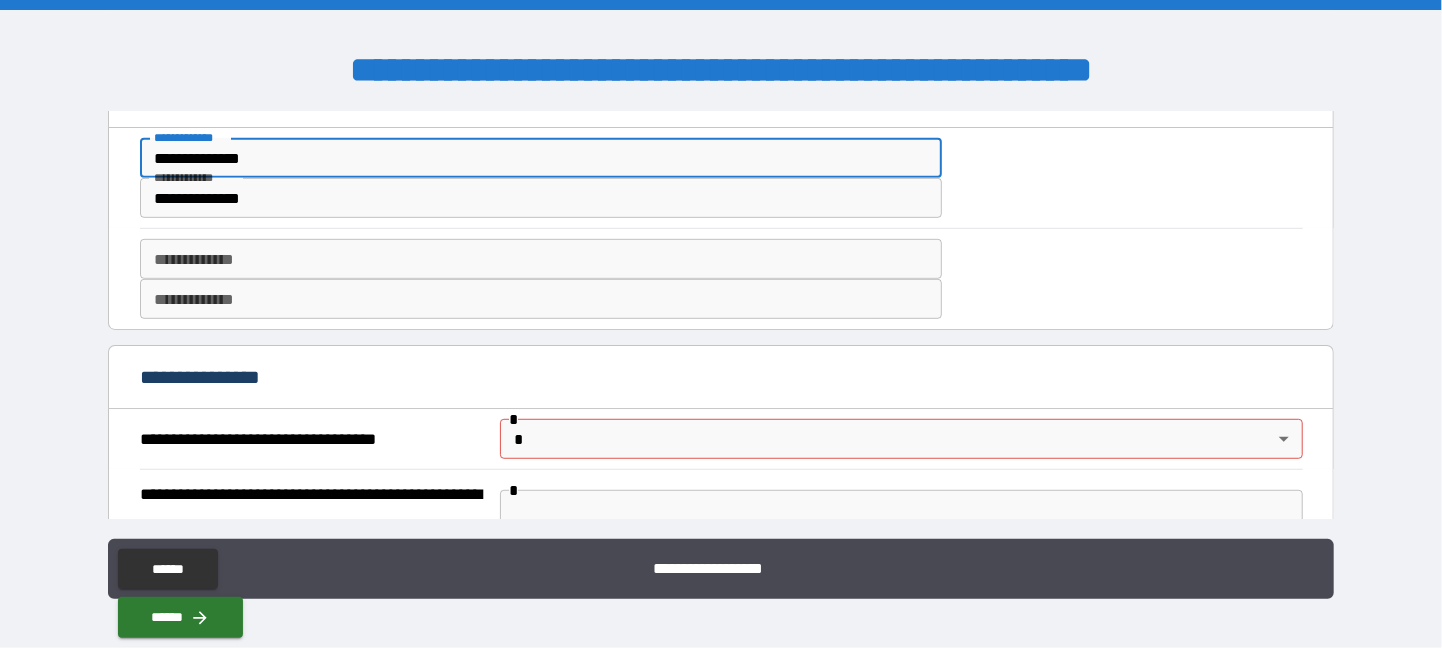 click on "**********" at bounding box center [721, 324] 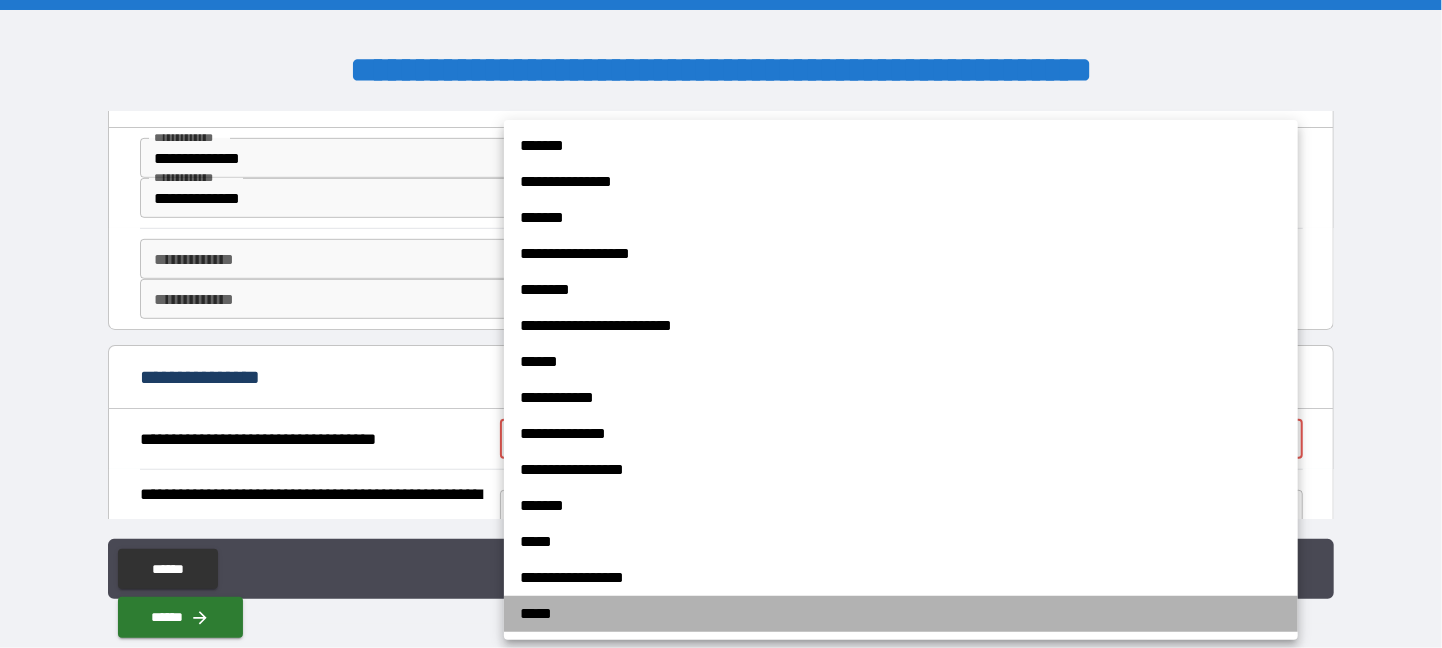 click on "*****" at bounding box center [901, 614] 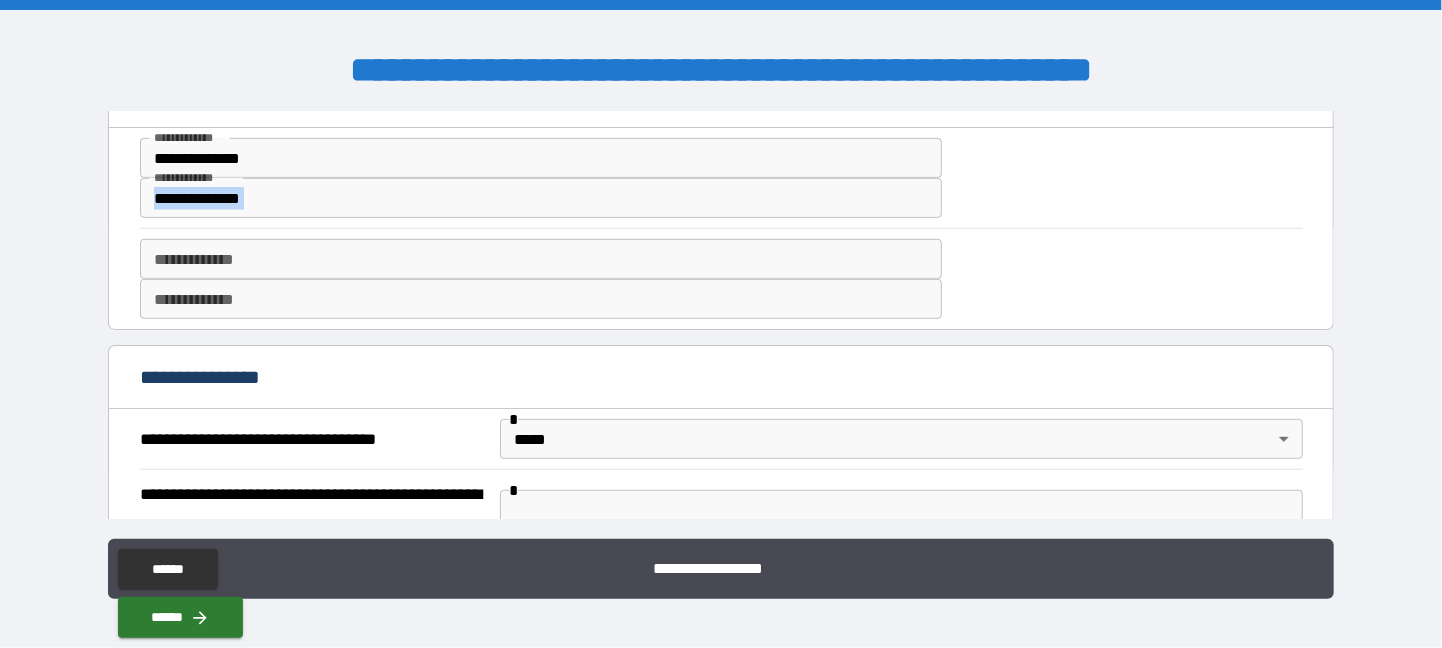 drag, startPoint x: 1319, startPoint y: 153, endPoint x: 1309, endPoint y: 181, distance: 29.732138 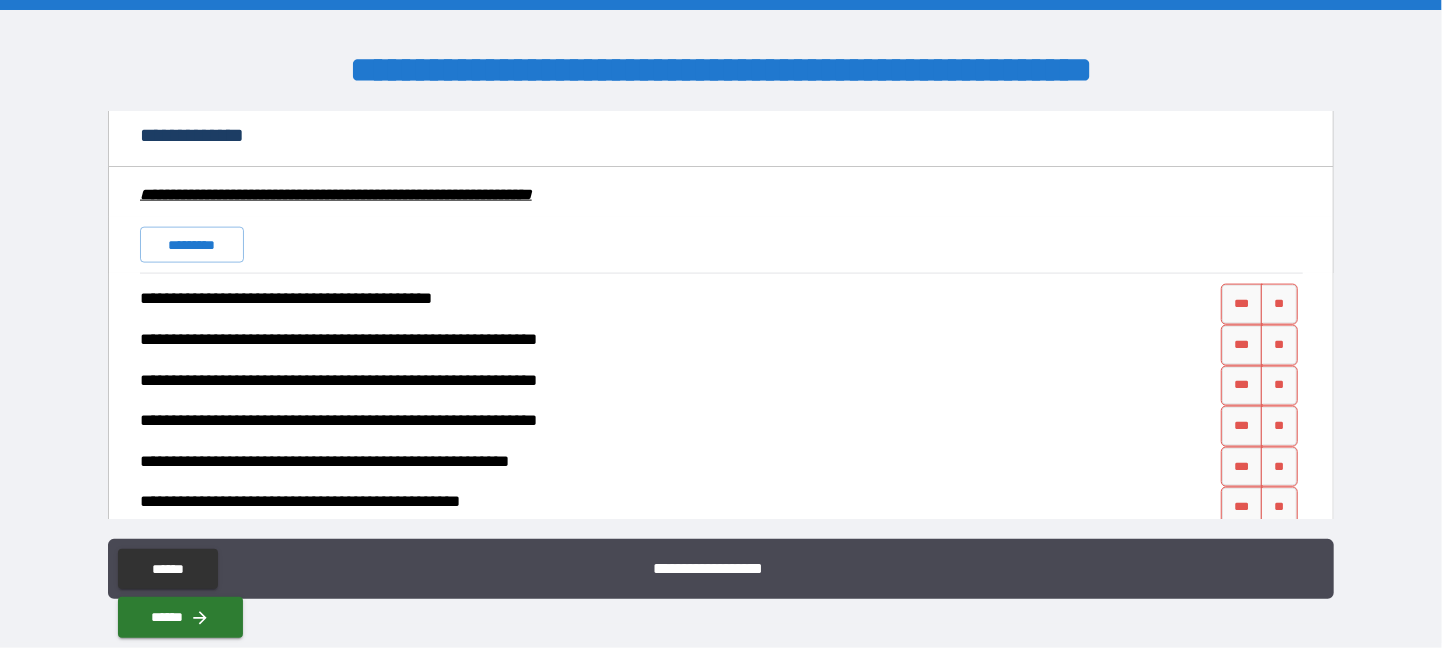 scroll, scrollTop: 1485, scrollLeft: 0, axis: vertical 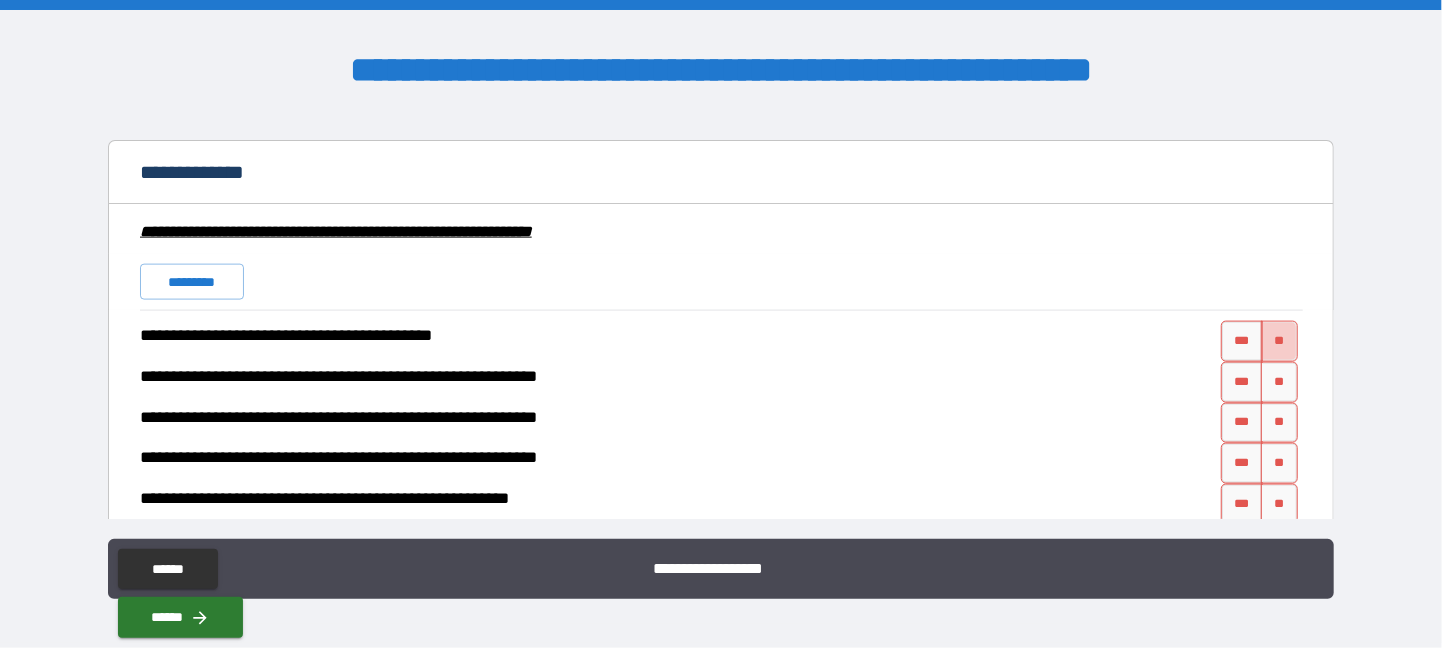 click on "**" at bounding box center [1279, 341] 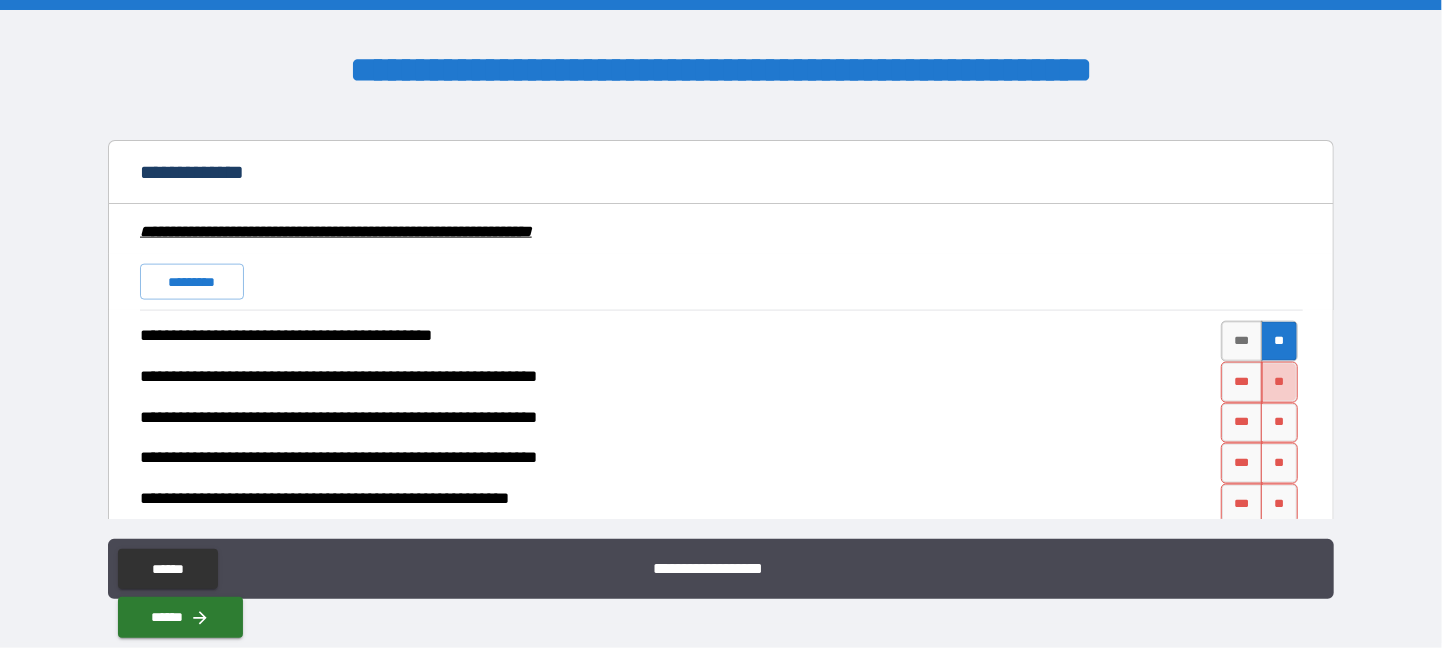 click on "**" at bounding box center [1279, 382] 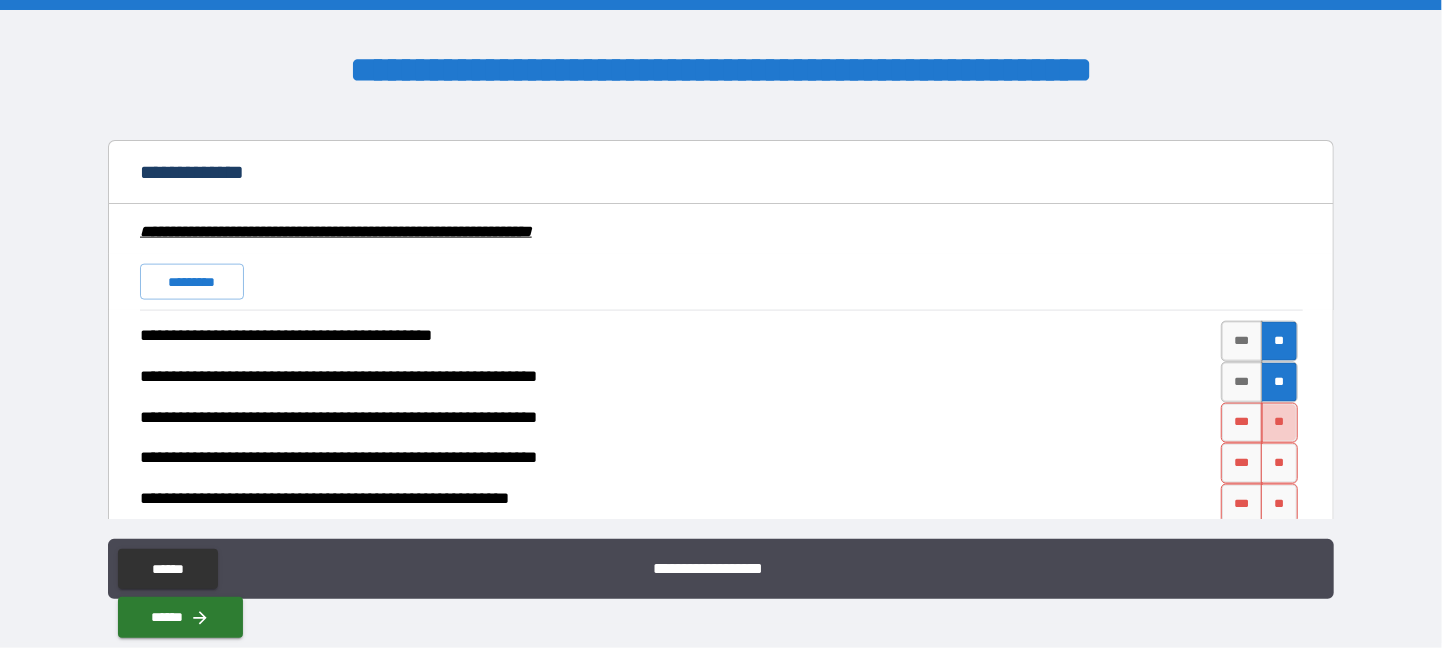 drag, startPoint x: 1272, startPoint y: 406, endPoint x: 1265, endPoint y: 424, distance: 19.313208 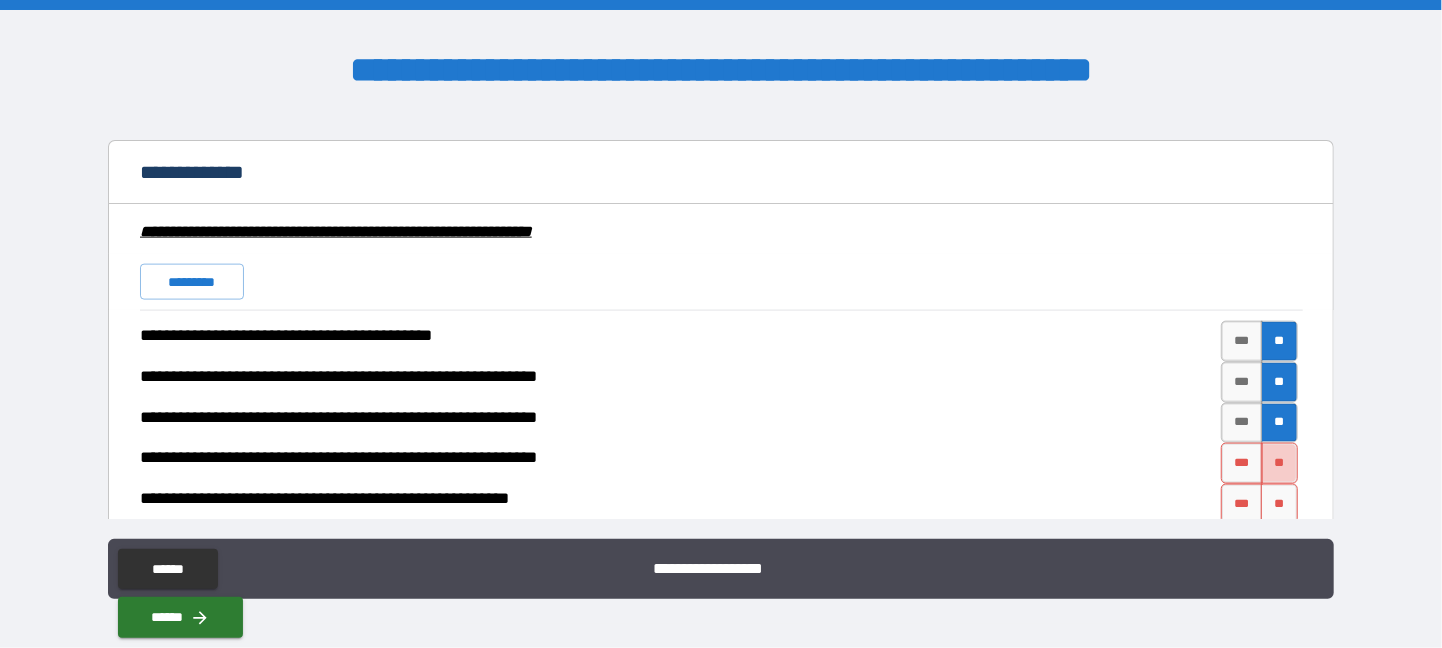 click on "**" at bounding box center [1279, 463] 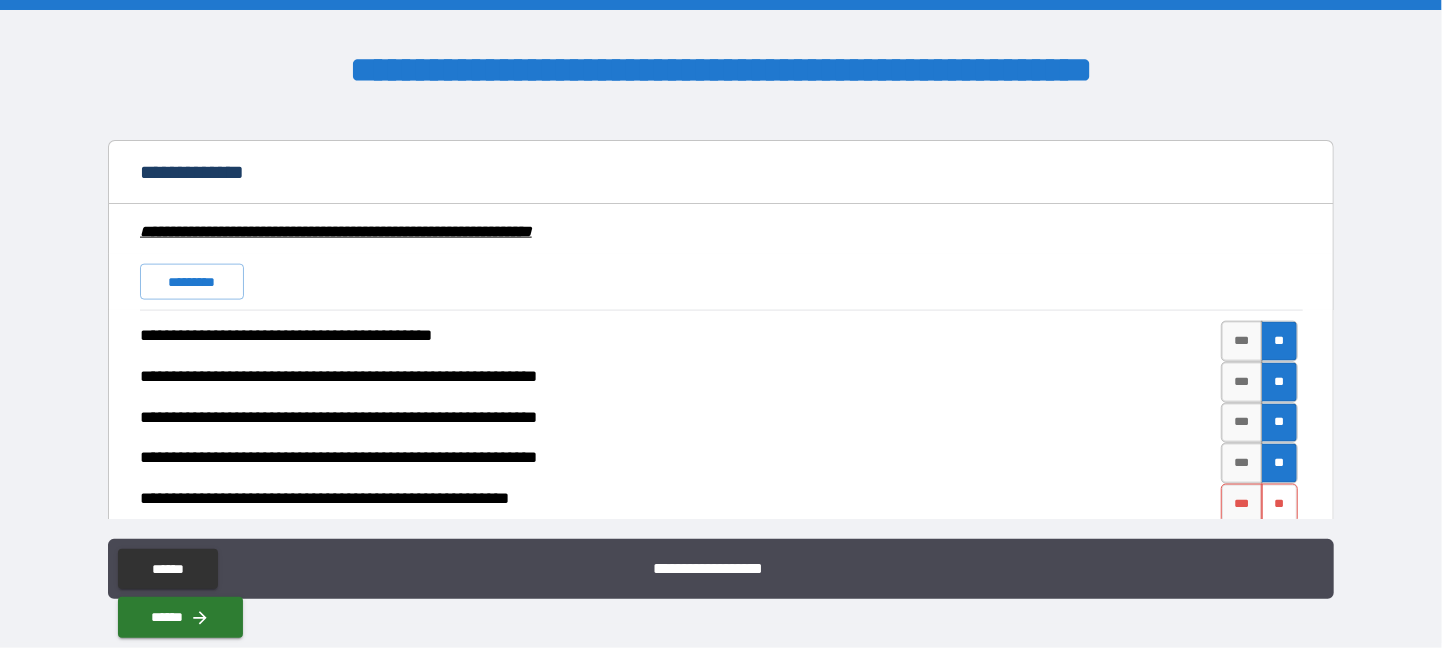 click on "**" at bounding box center [1279, 504] 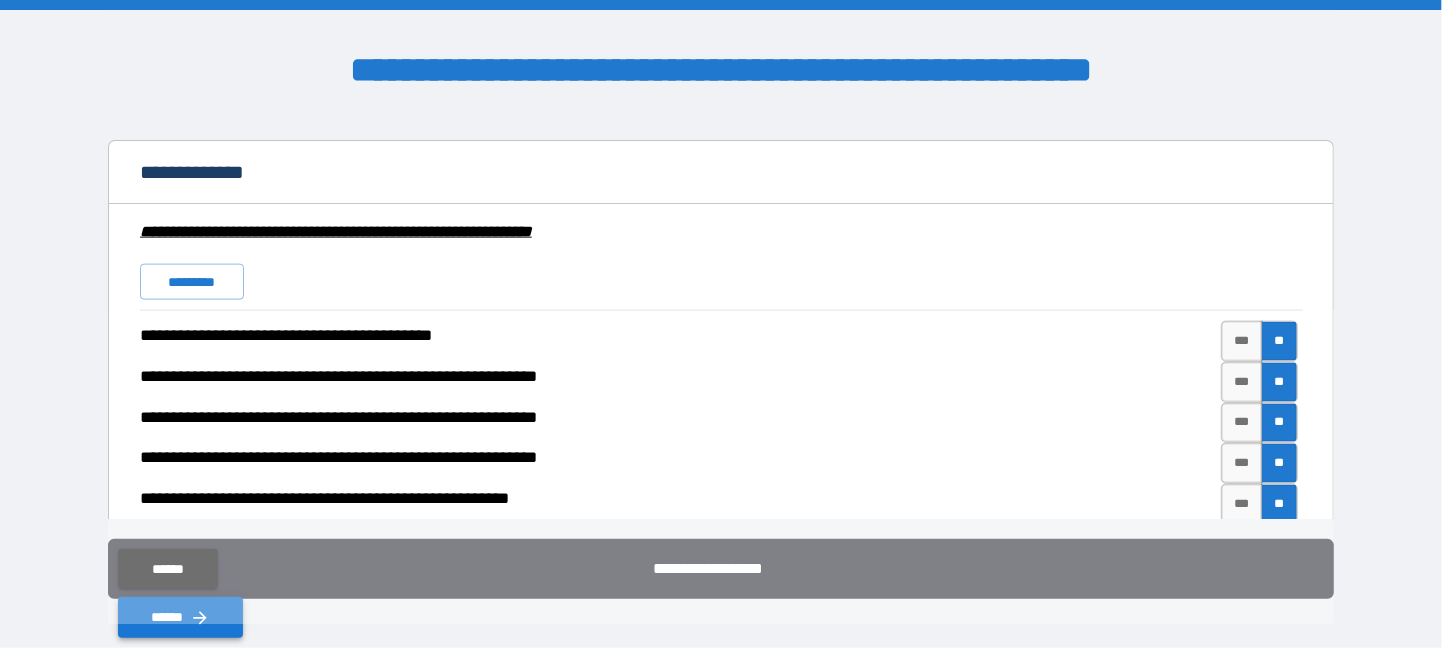 click on "******" at bounding box center [180, 617] 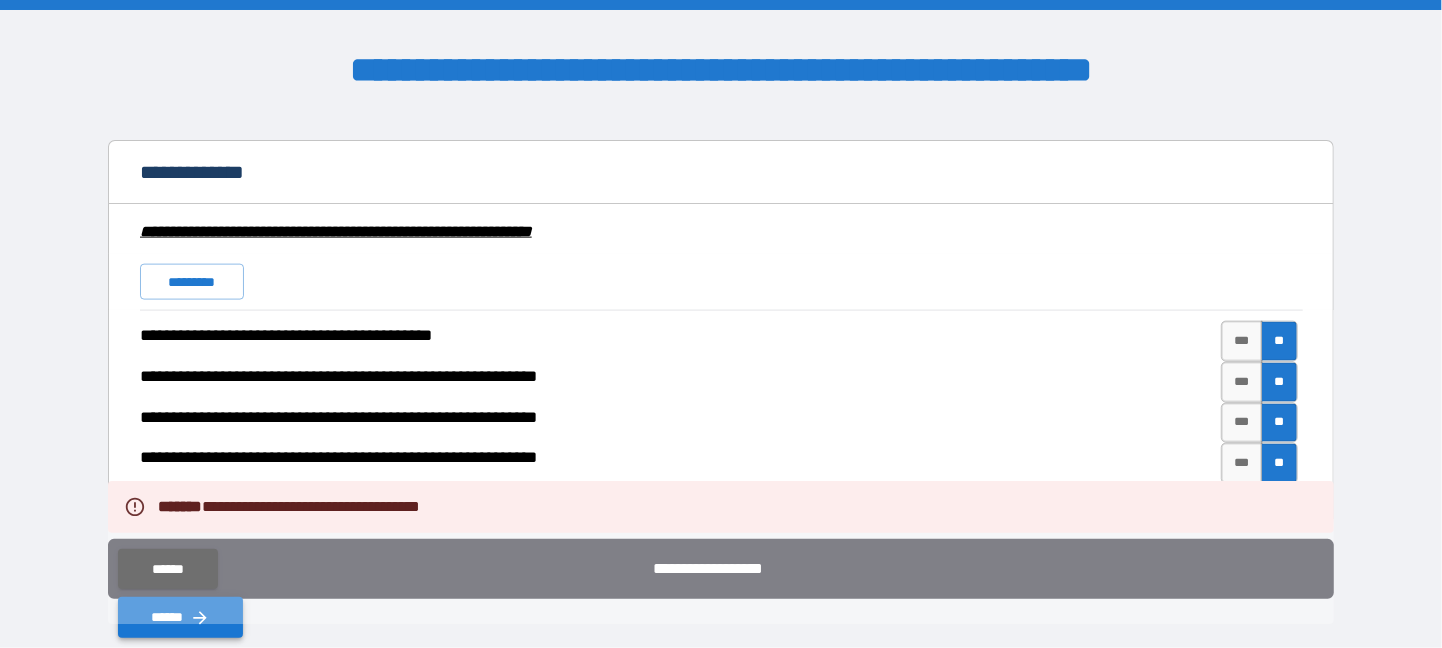 click on "******" at bounding box center (180, 617) 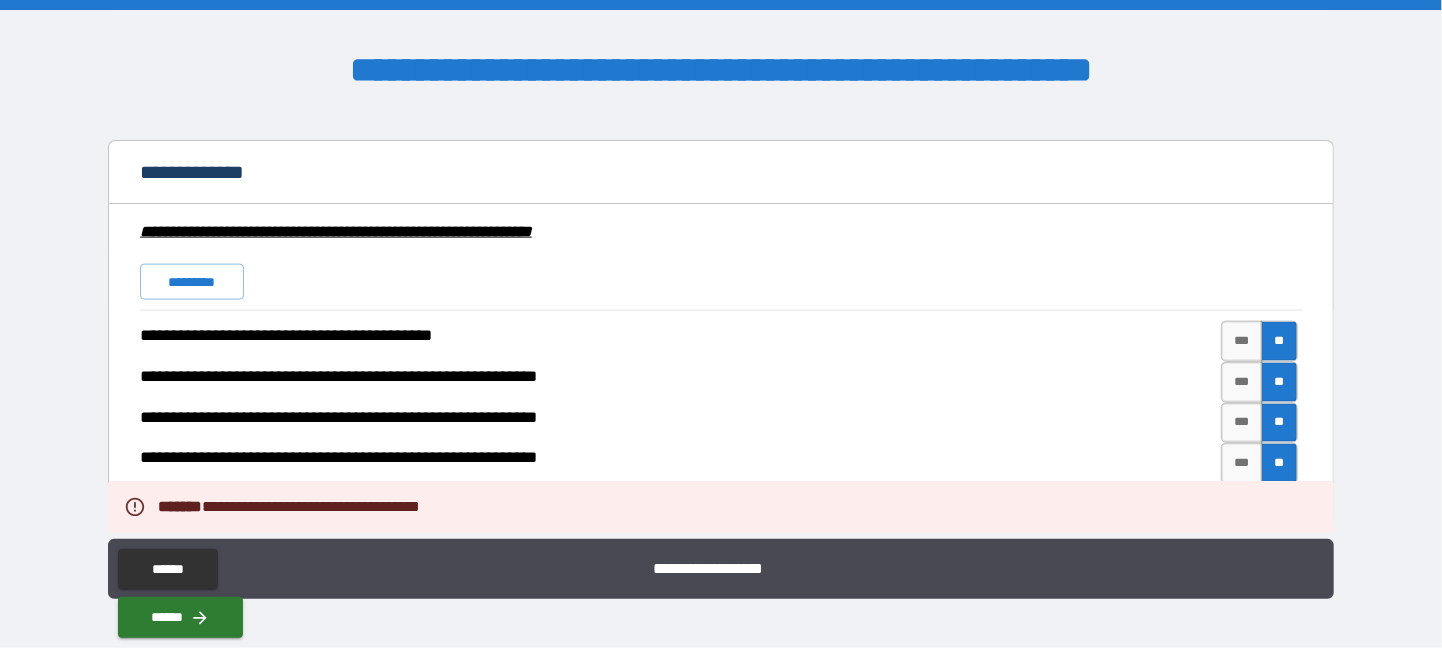 drag, startPoint x: 1319, startPoint y: 191, endPoint x: 1326, endPoint y: 163, distance: 28.86174 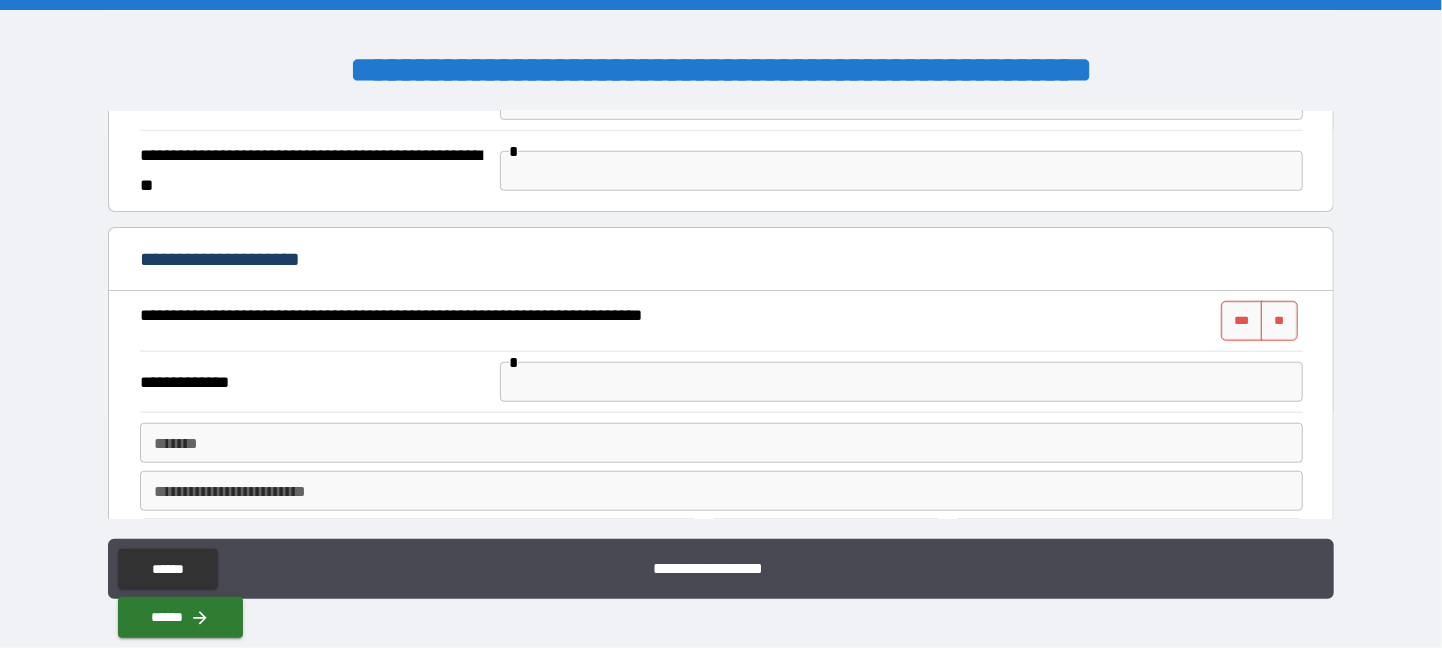 scroll, scrollTop: 883, scrollLeft: 0, axis: vertical 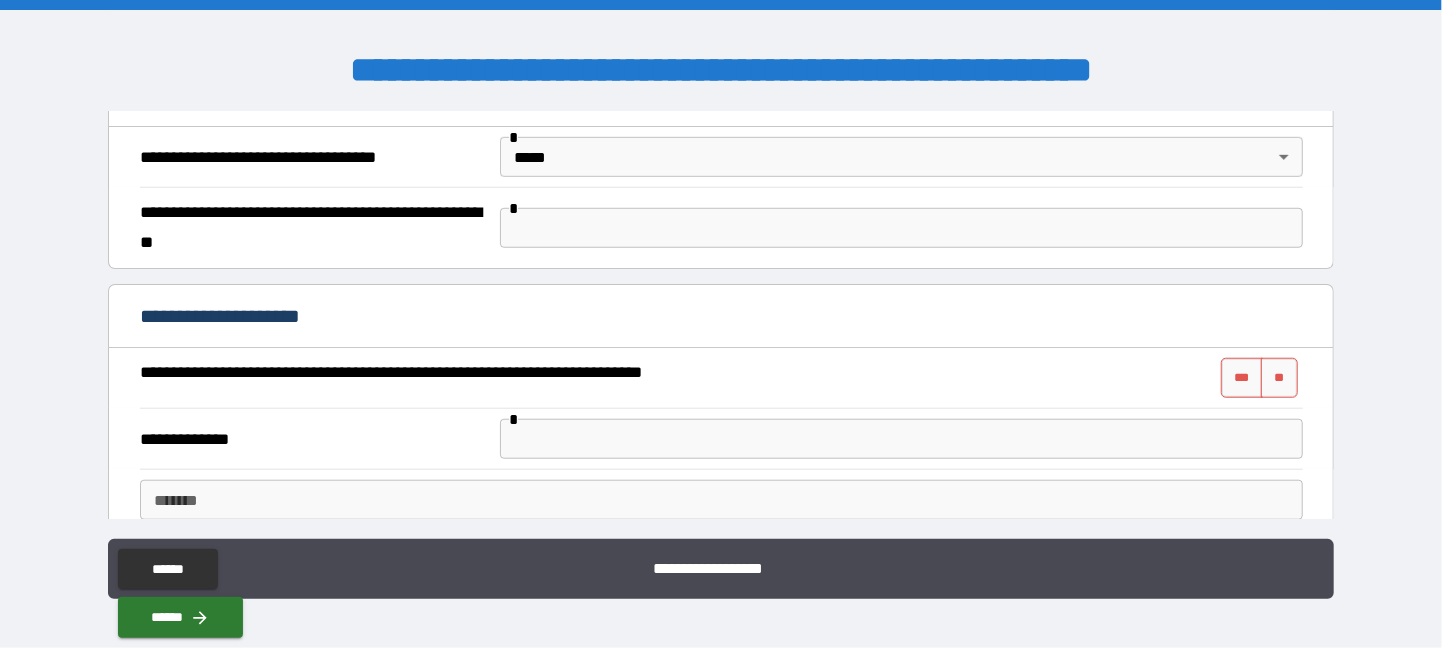 click at bounding box center (901, 228) 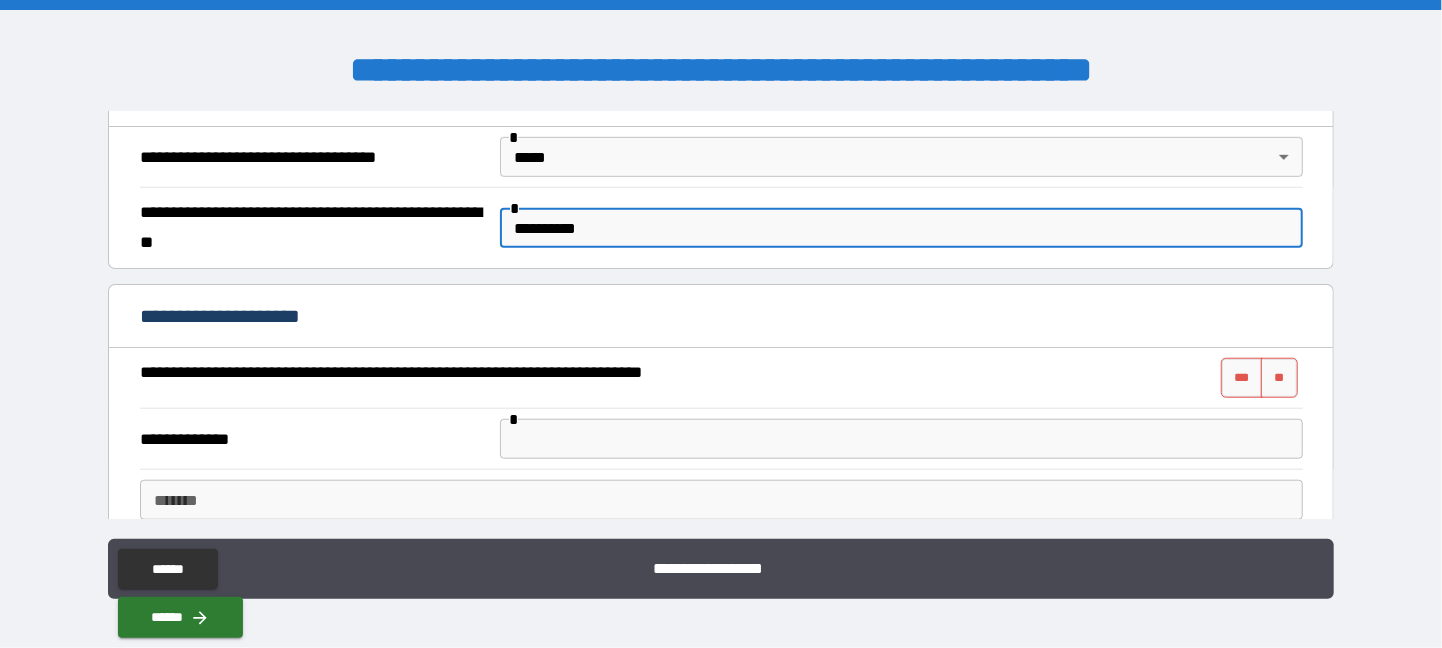 type on "**********" 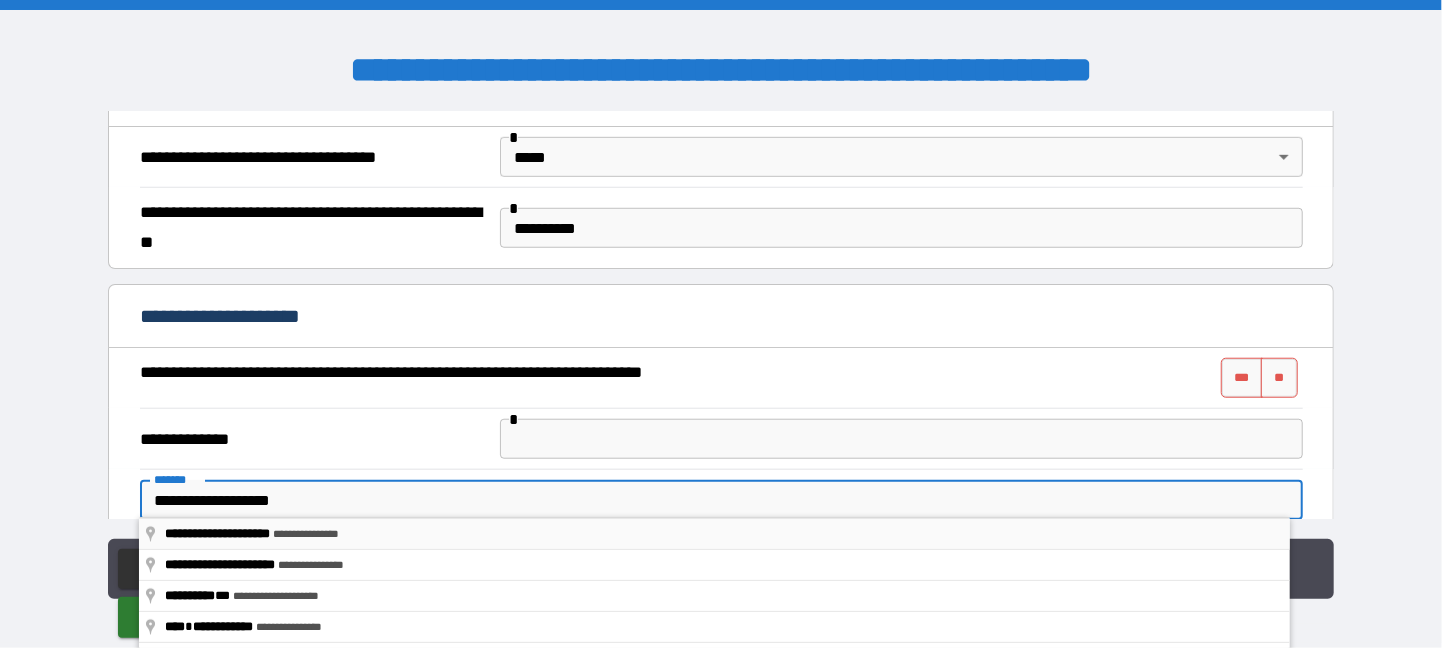 type on "**********" 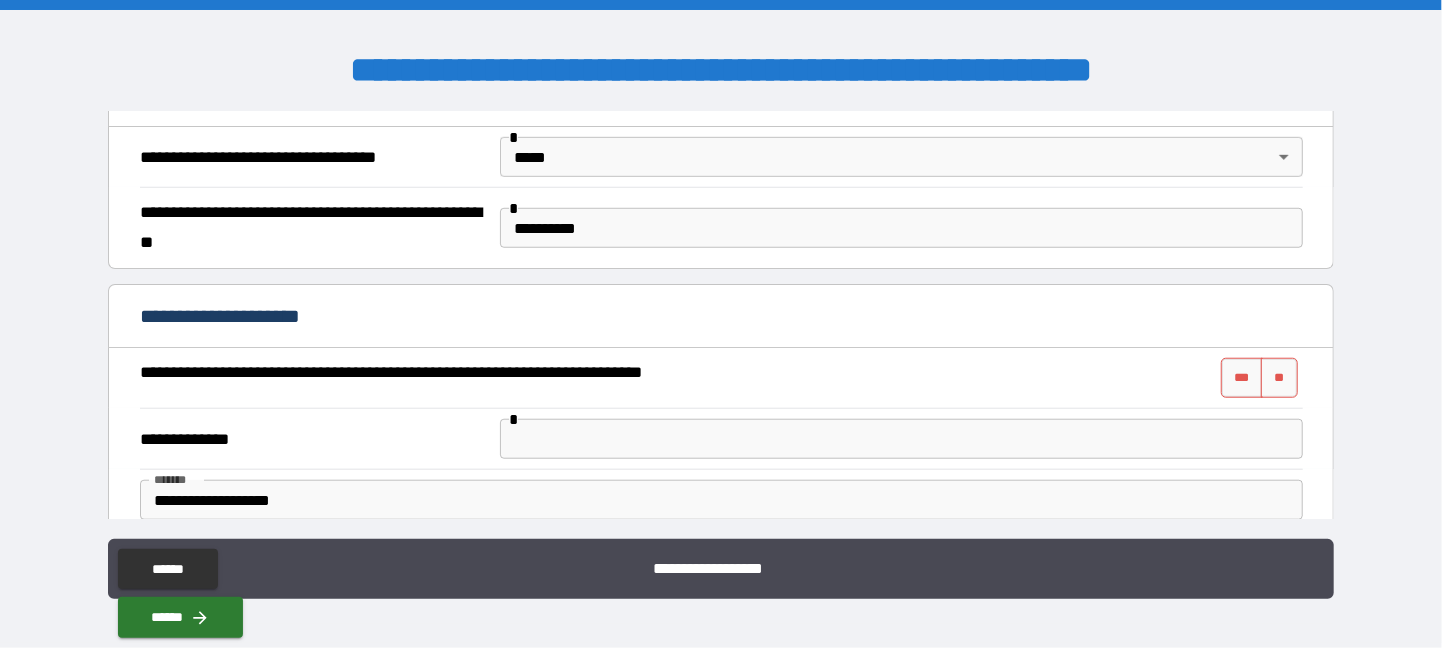 type on "*******" 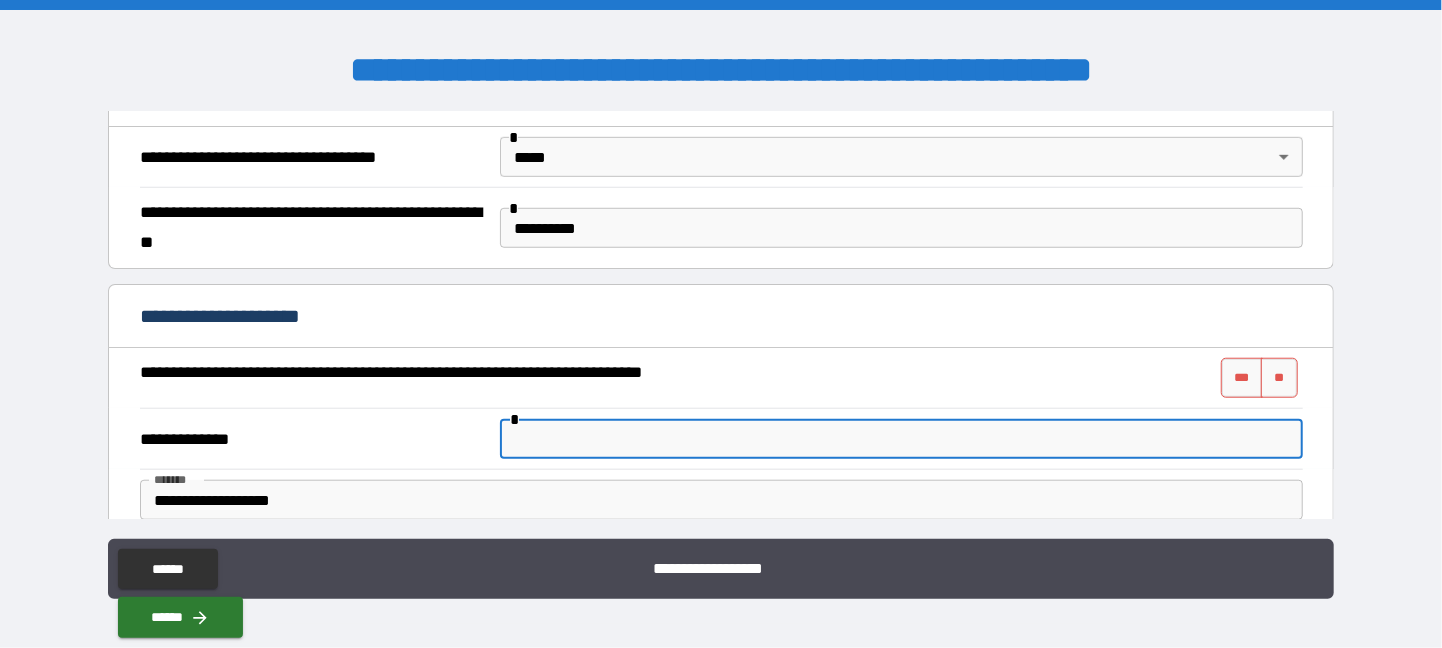 click at bounding box center (901, 439) 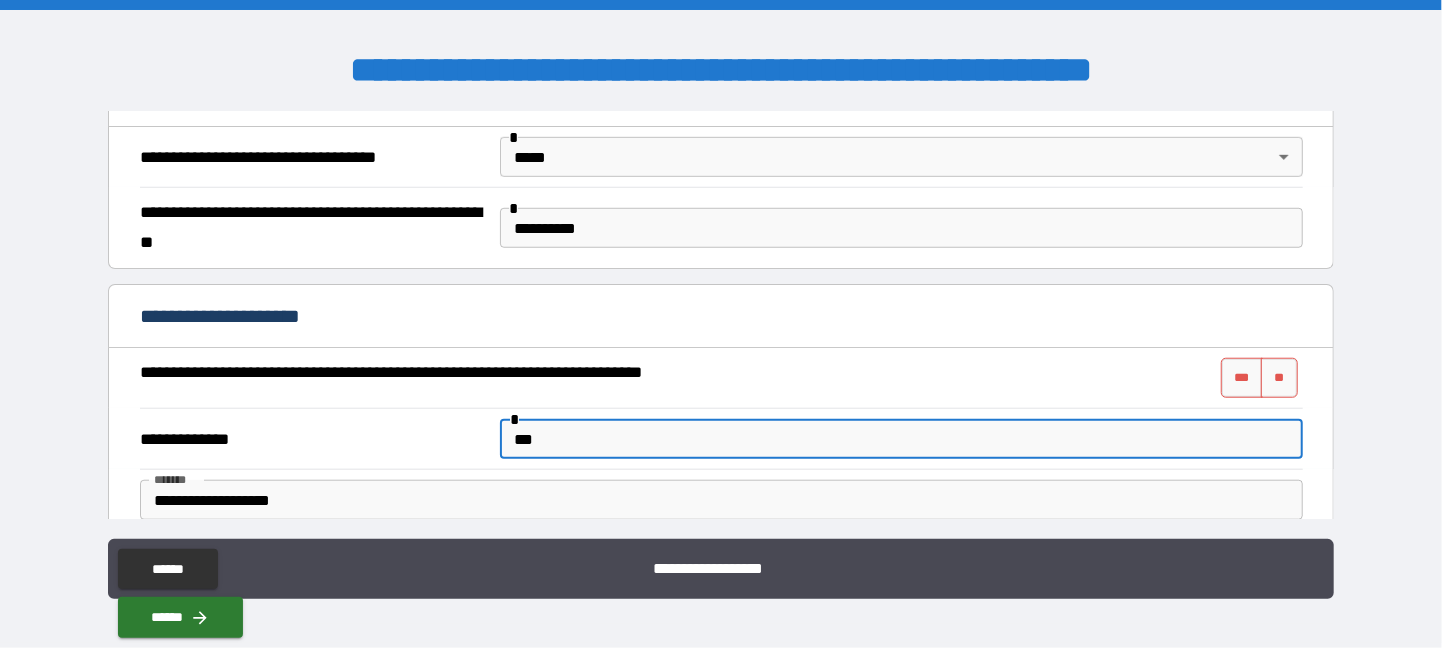 type on "***" 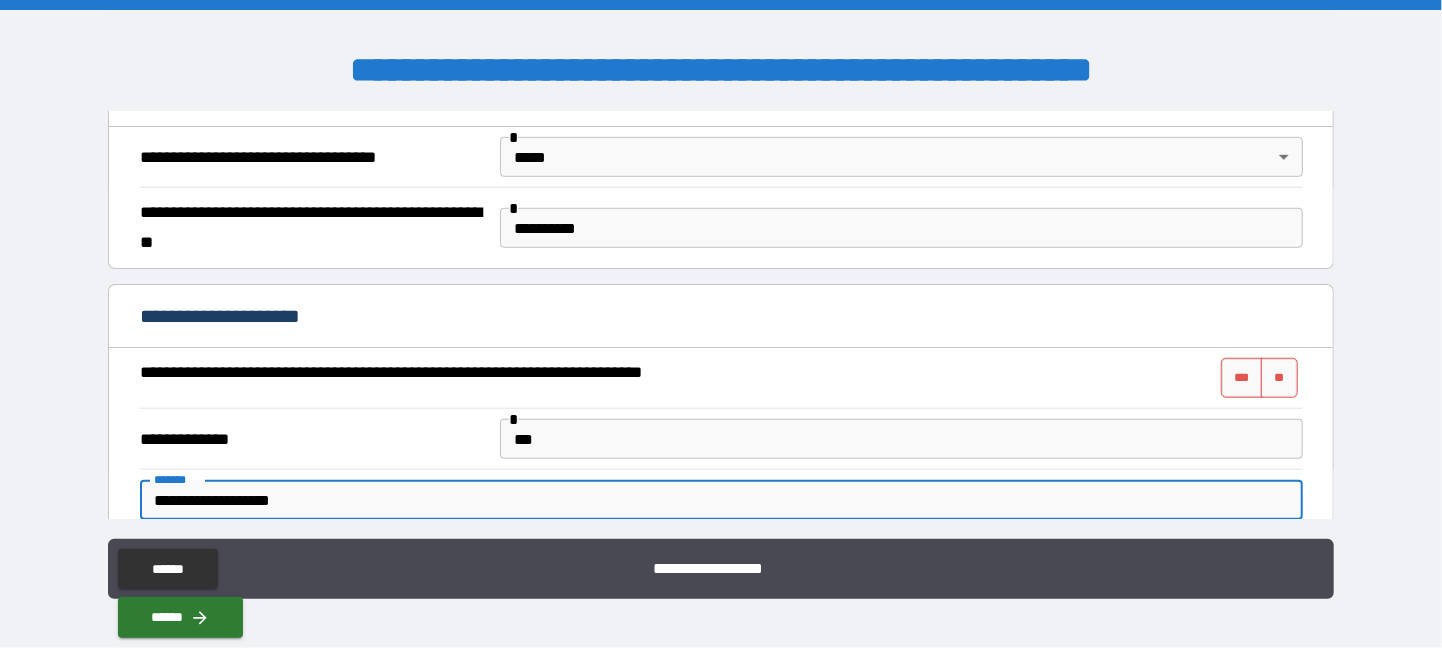 click on "**********" at bounding box center (721, 500) 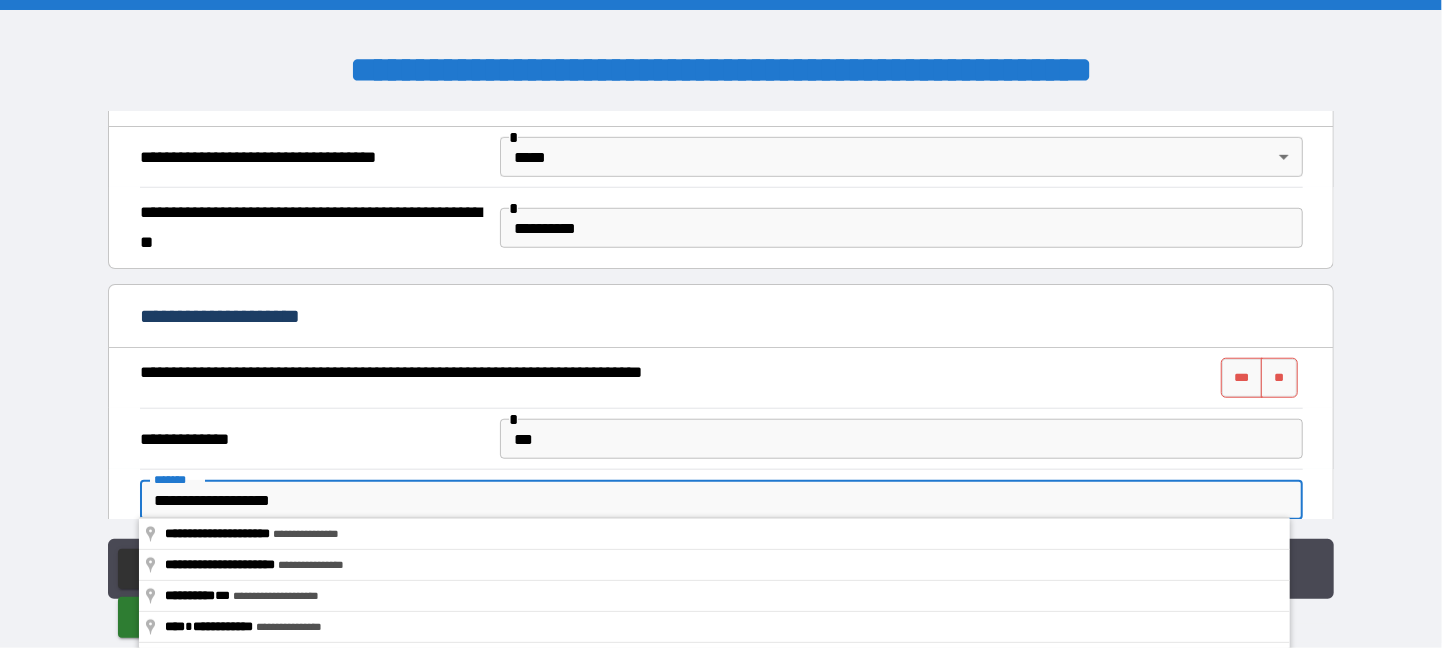 click on "**********" at bounding box center (721, 500) 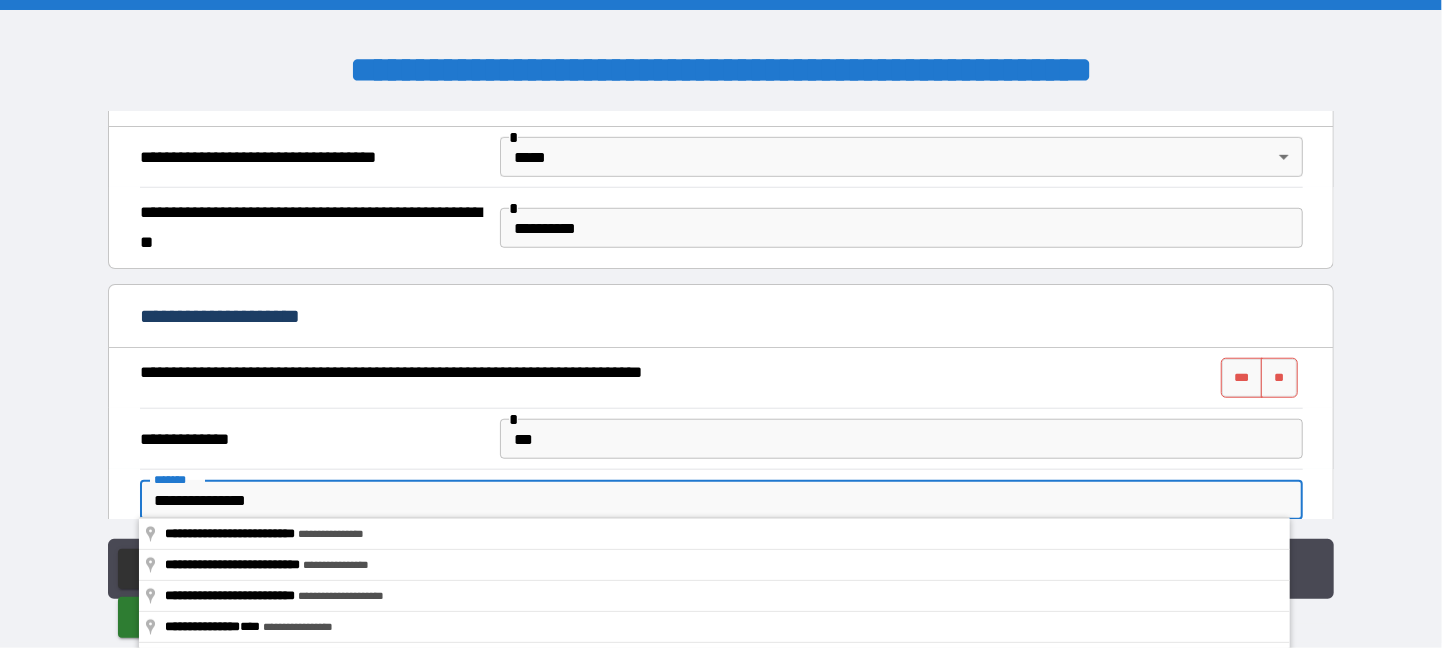 click on "**********" at bounding box center [721, 500] 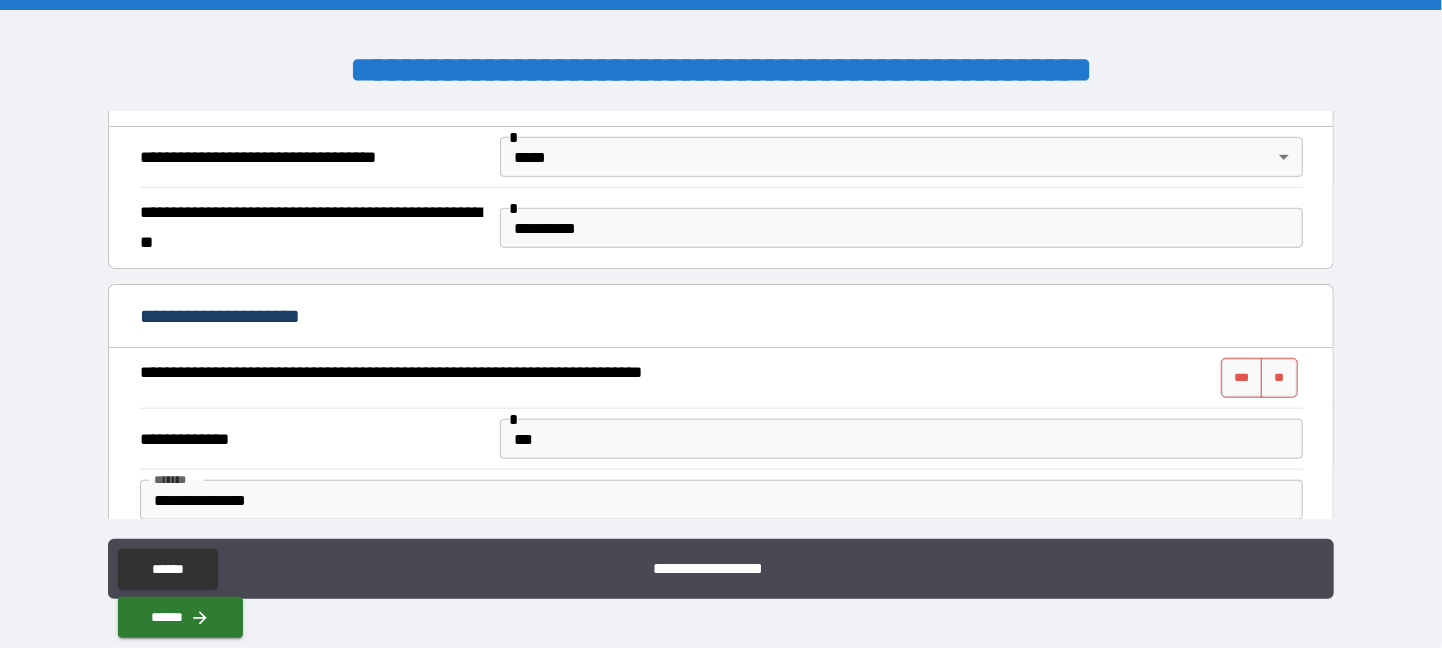 type on "**********" 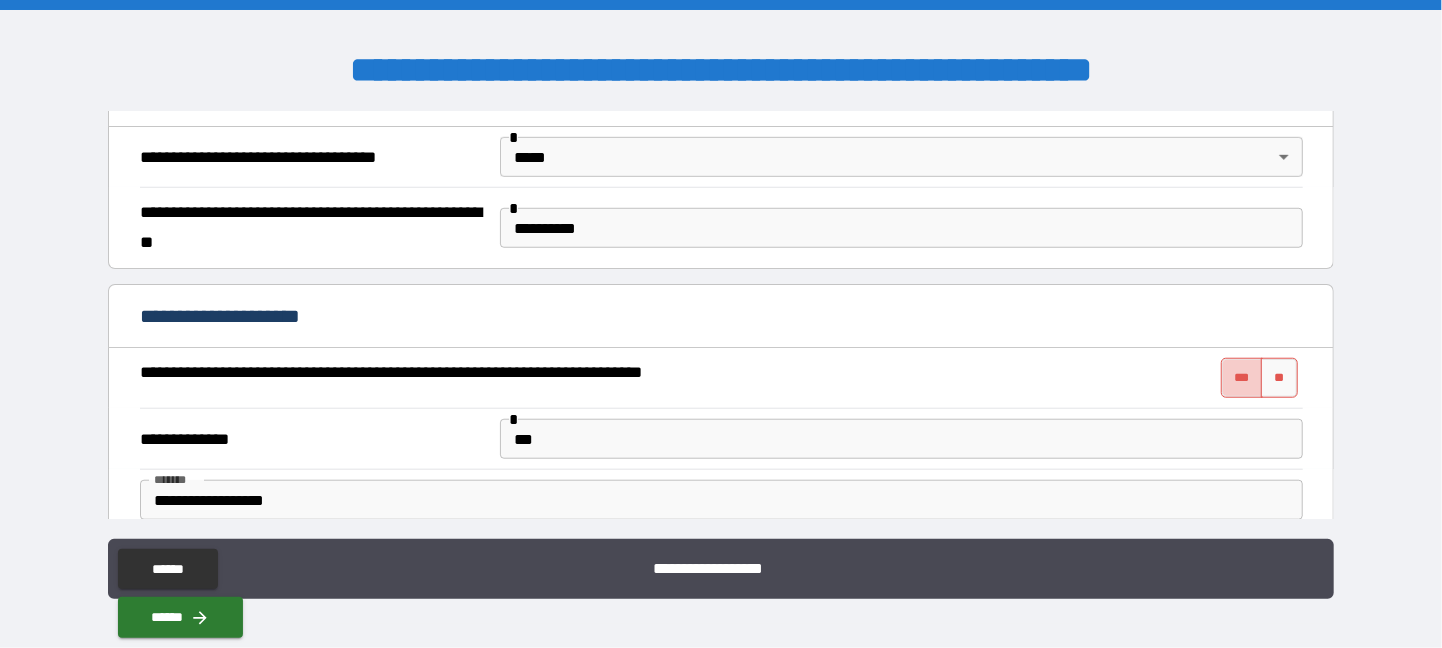 click on "***" at bounding box center (1242, 378) 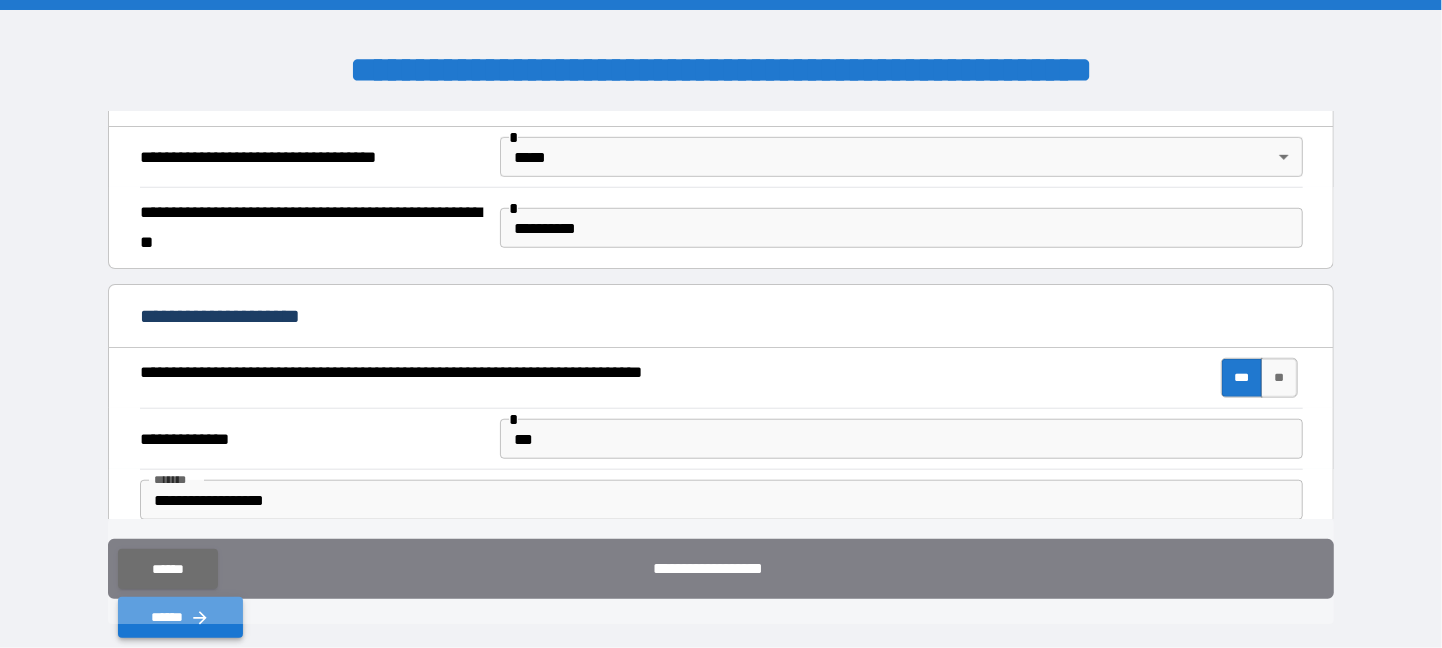 click on "******" at bounding box center (180, 617) 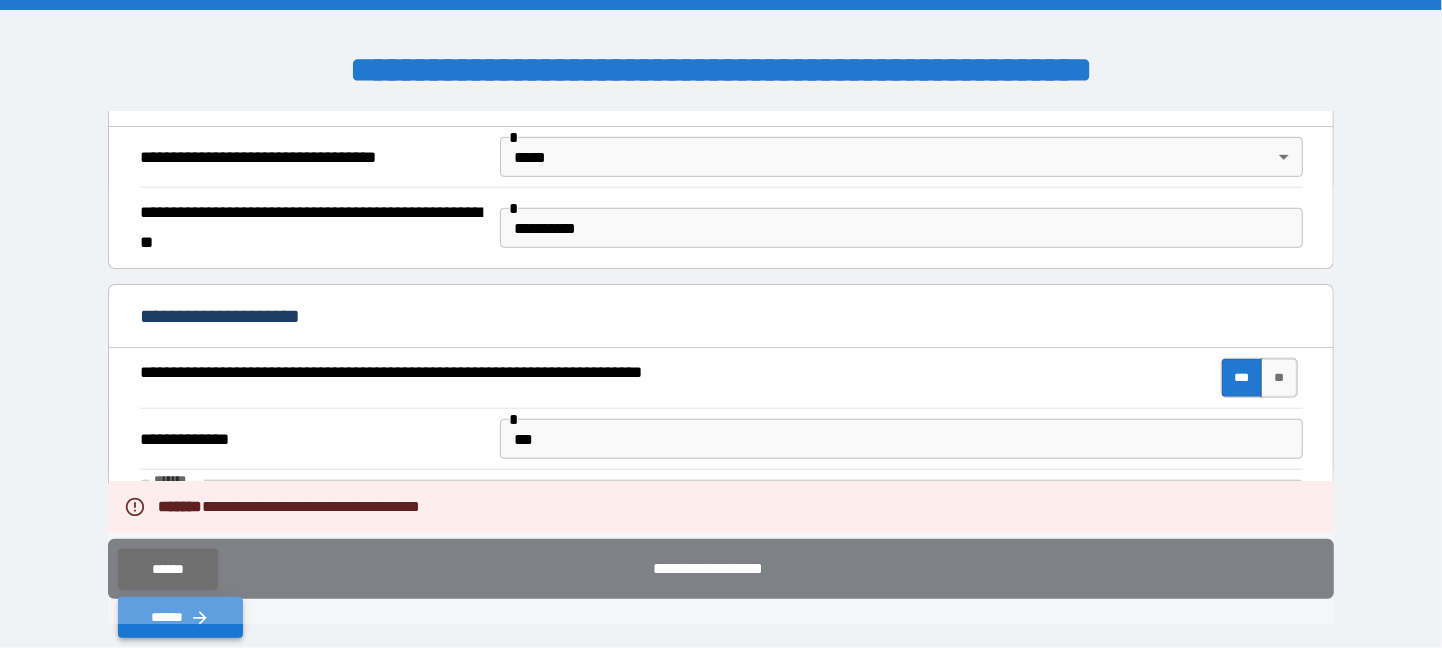 click on "******" at bounding box center [180, 617] 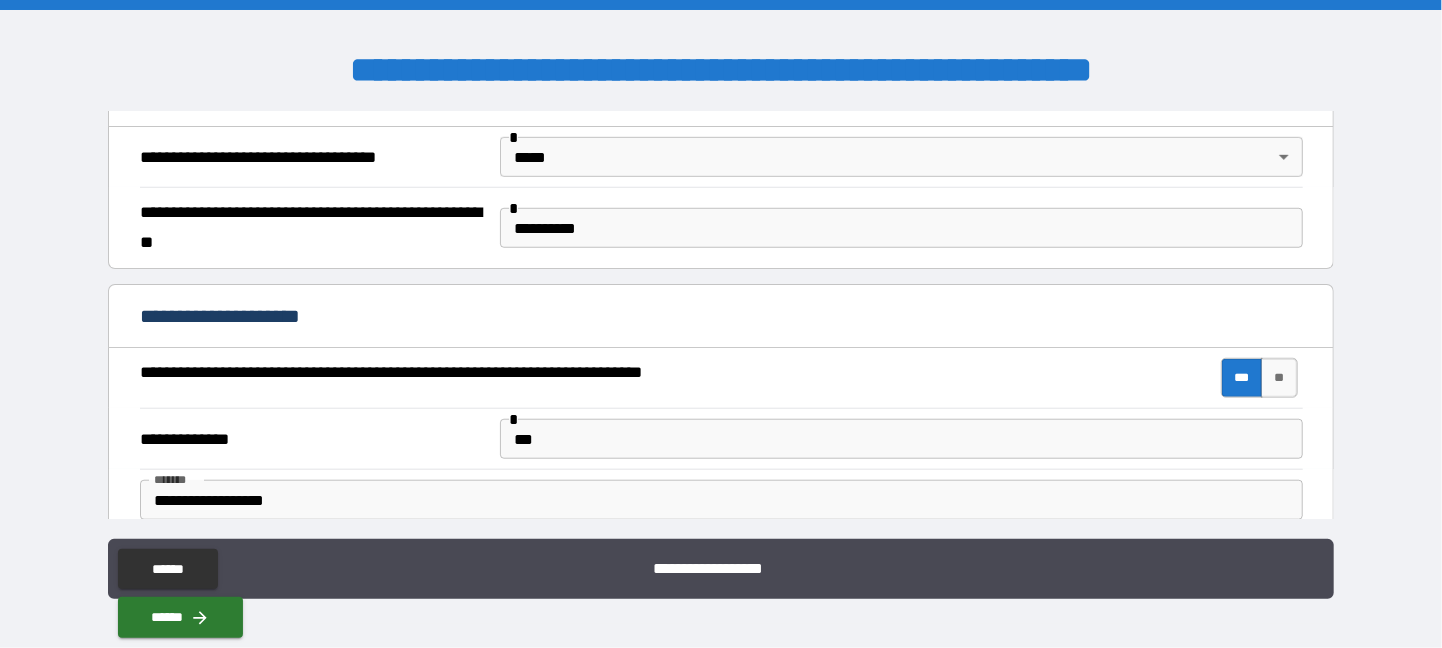 drag, startPoint x: 1320, startPoint y: 153, endPoint x: 1325, endPoint y: 128, distance: 25.495098 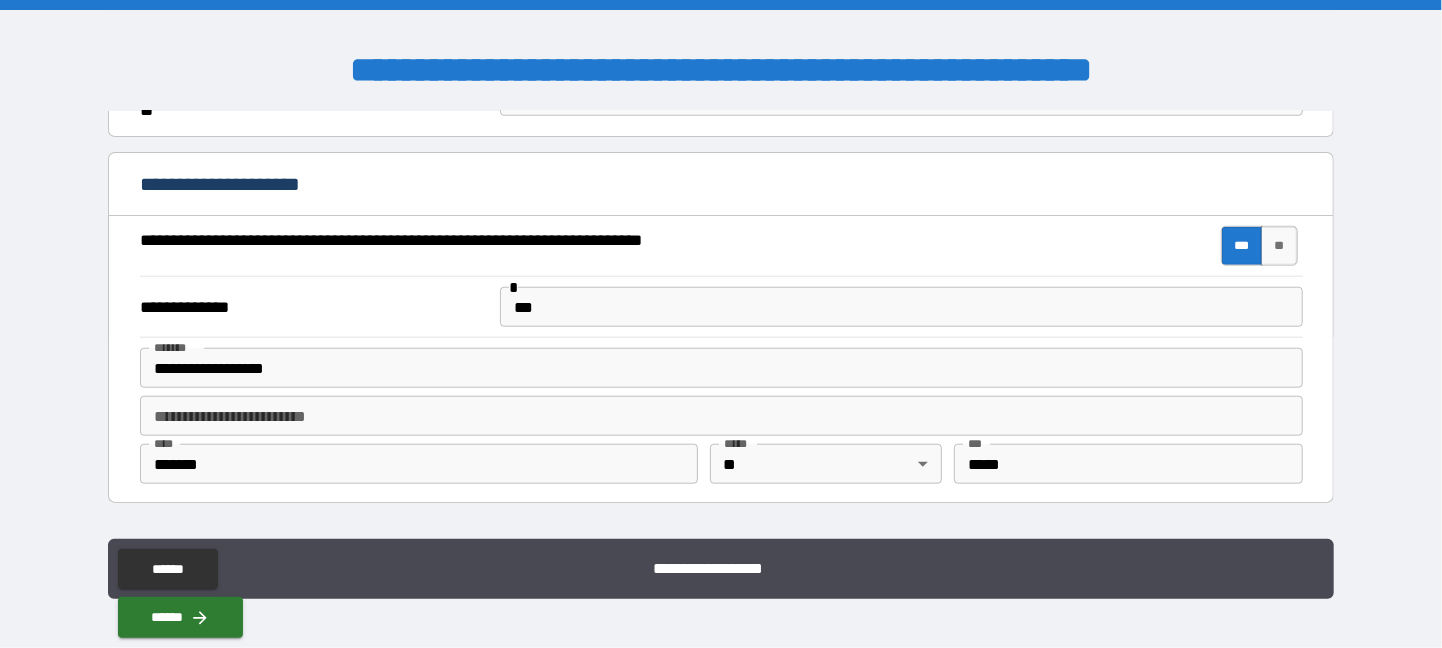 scroll, scrollTop: 1034, scrollLeft: 0, axis: vertical 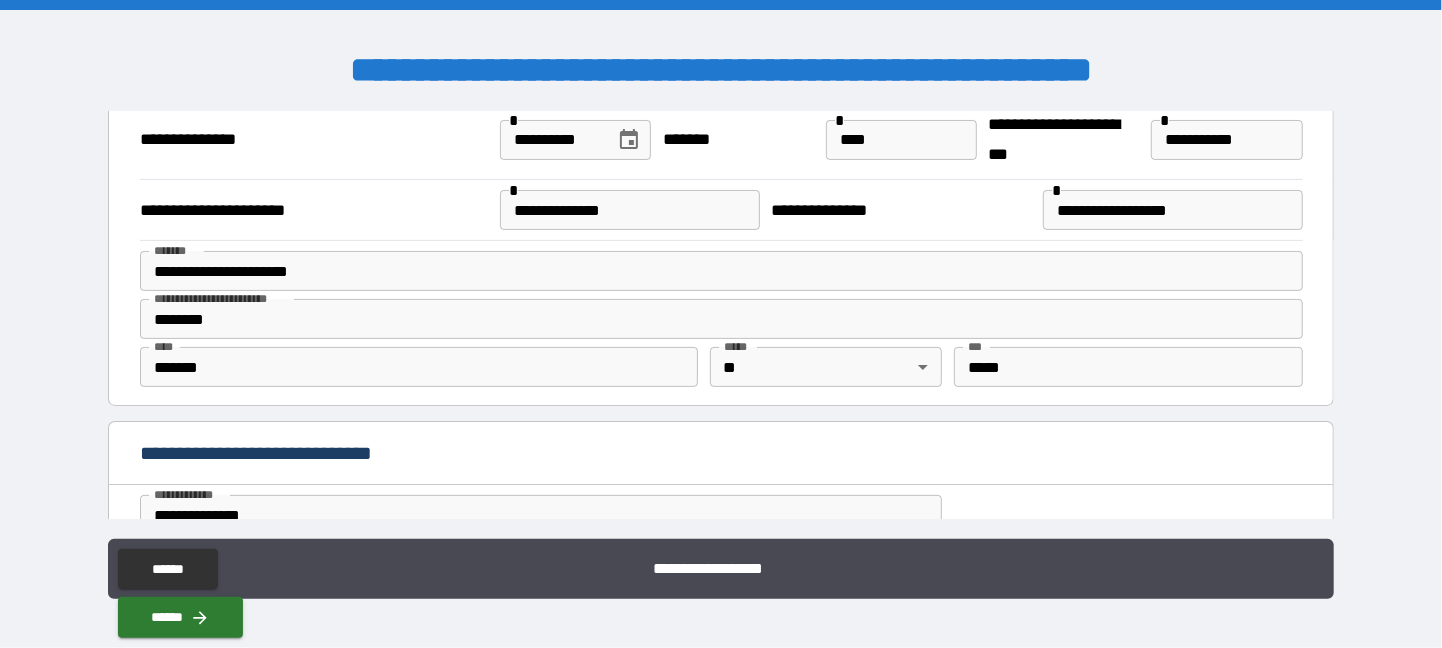 click on "**********" at bounding box center [630, 210] 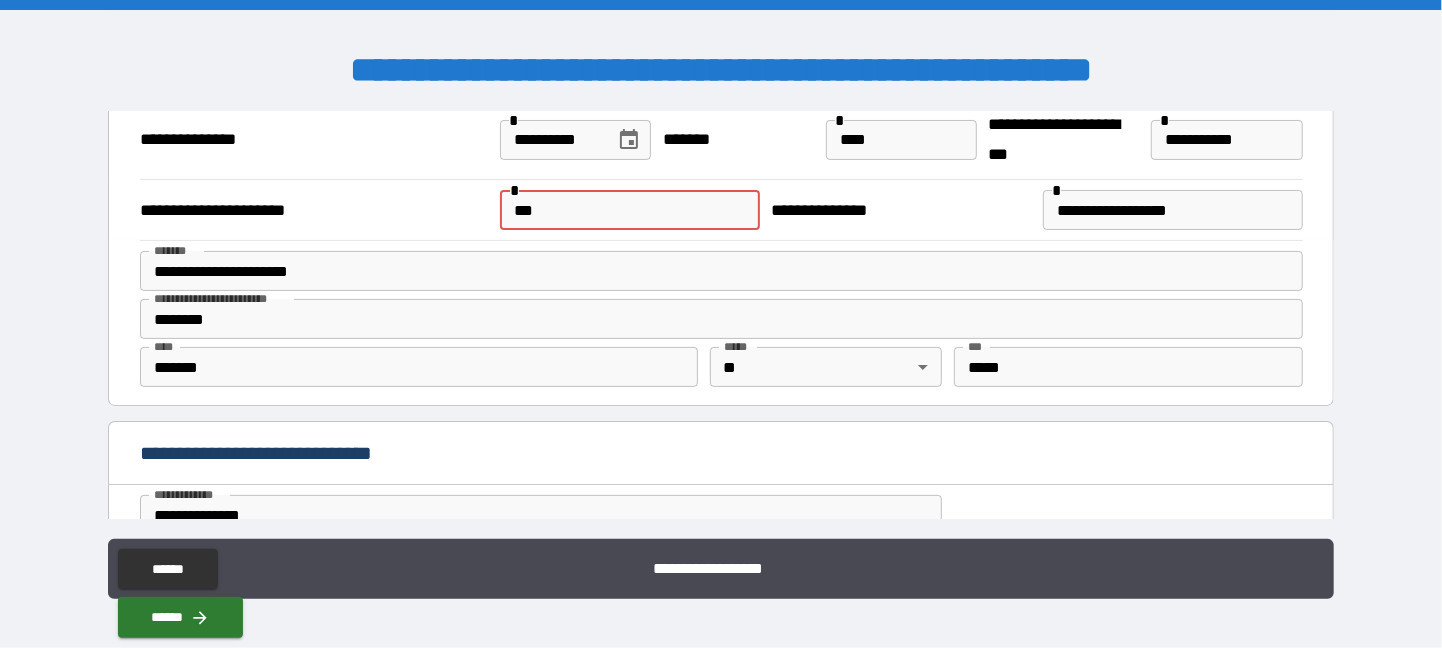 type on "**********" 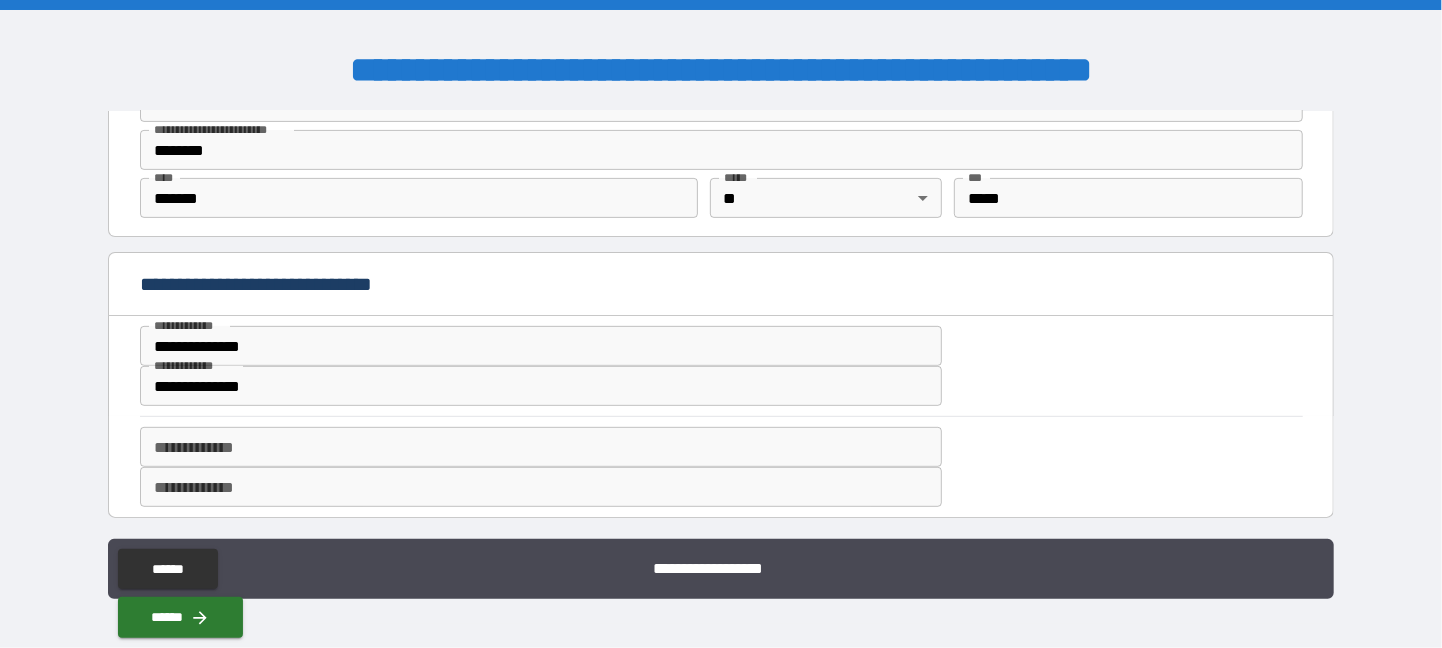 scroll, scrollTop: 508, scrollLeft: 0, axis: vertical 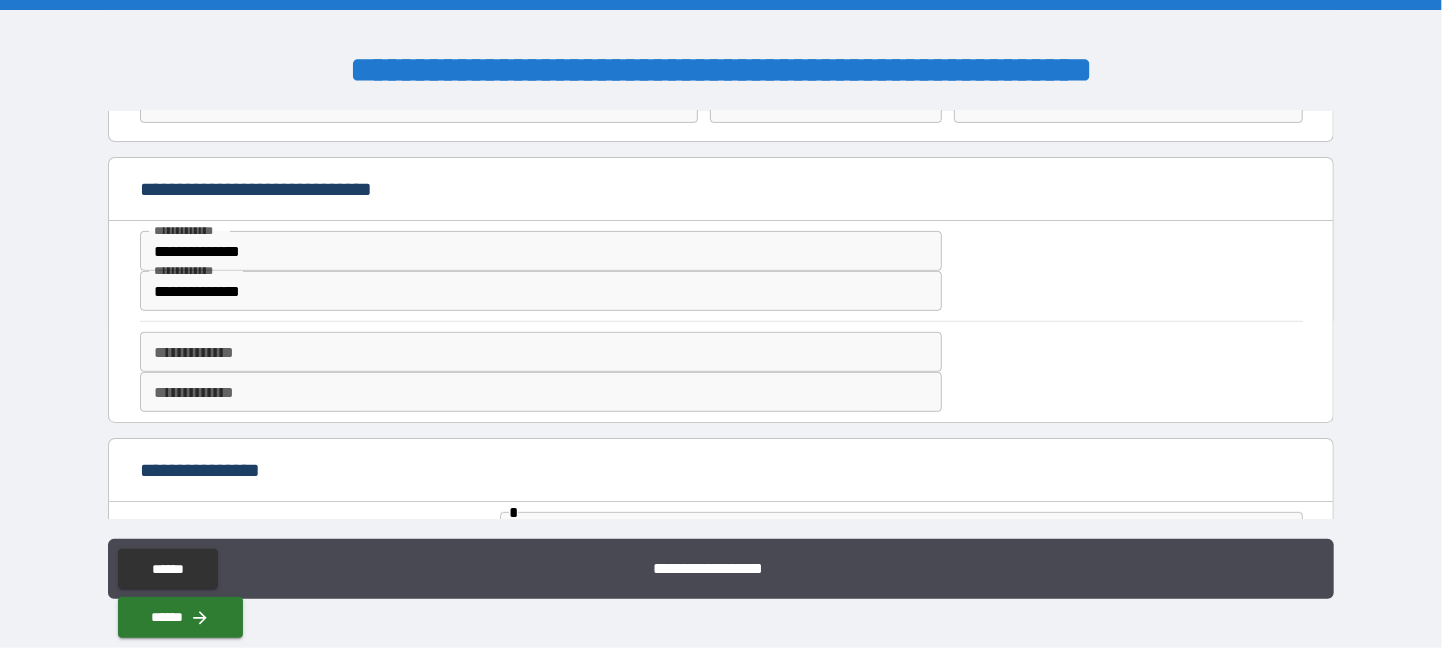 click on "**********" at bounding box center [541, 251] 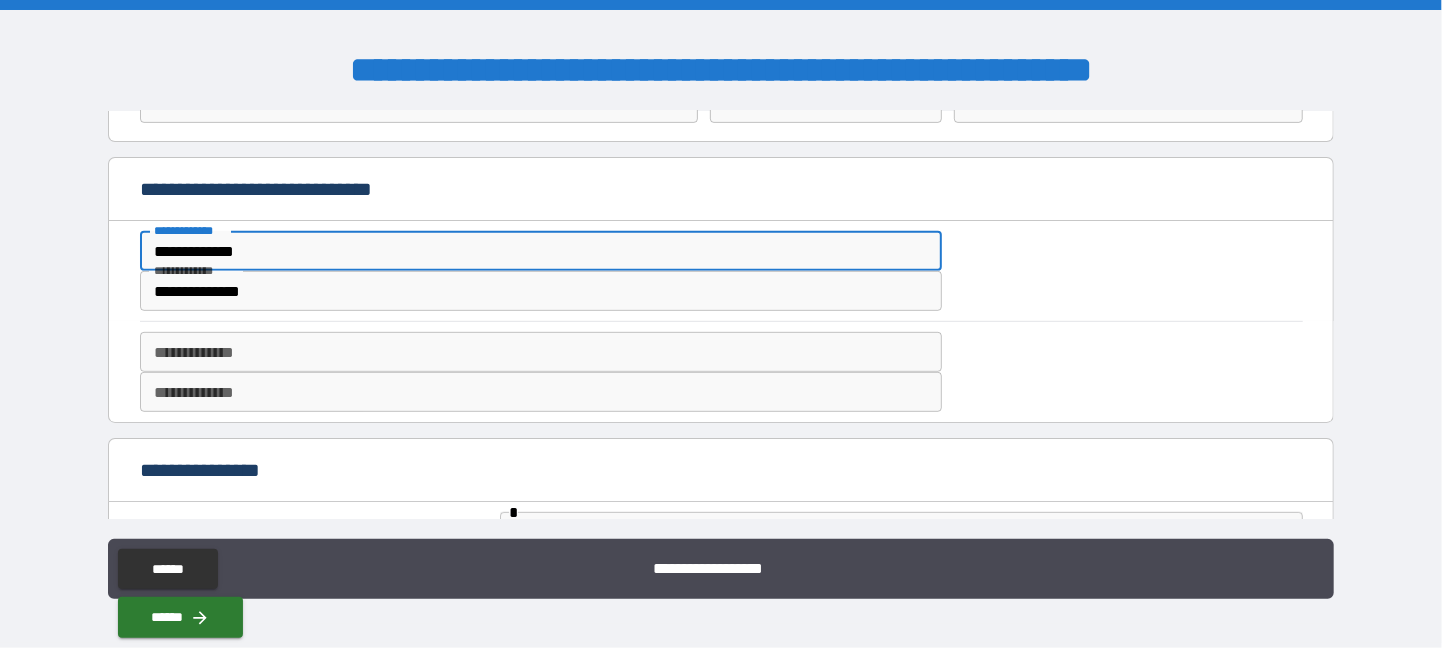 click on "**********" at bounding box center [541, 251] 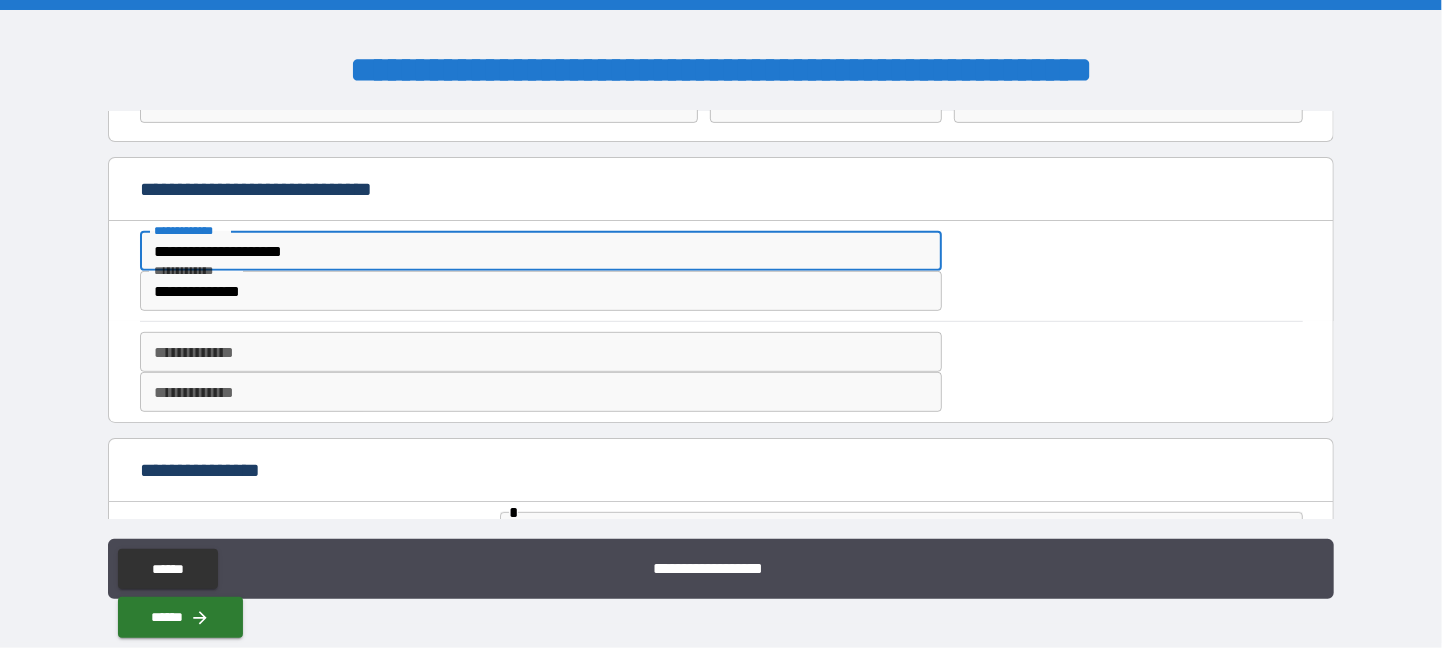 type on "**********" 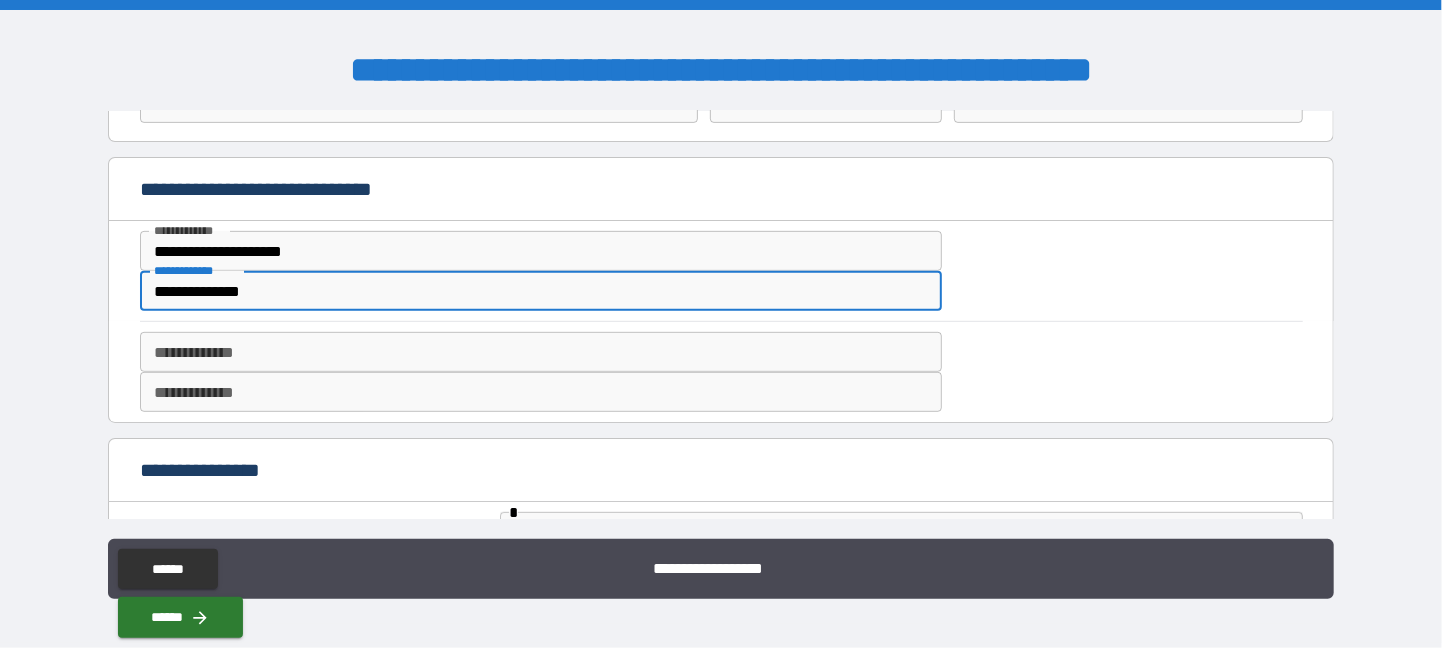 click on "**********" at bounding box center [541, 291] 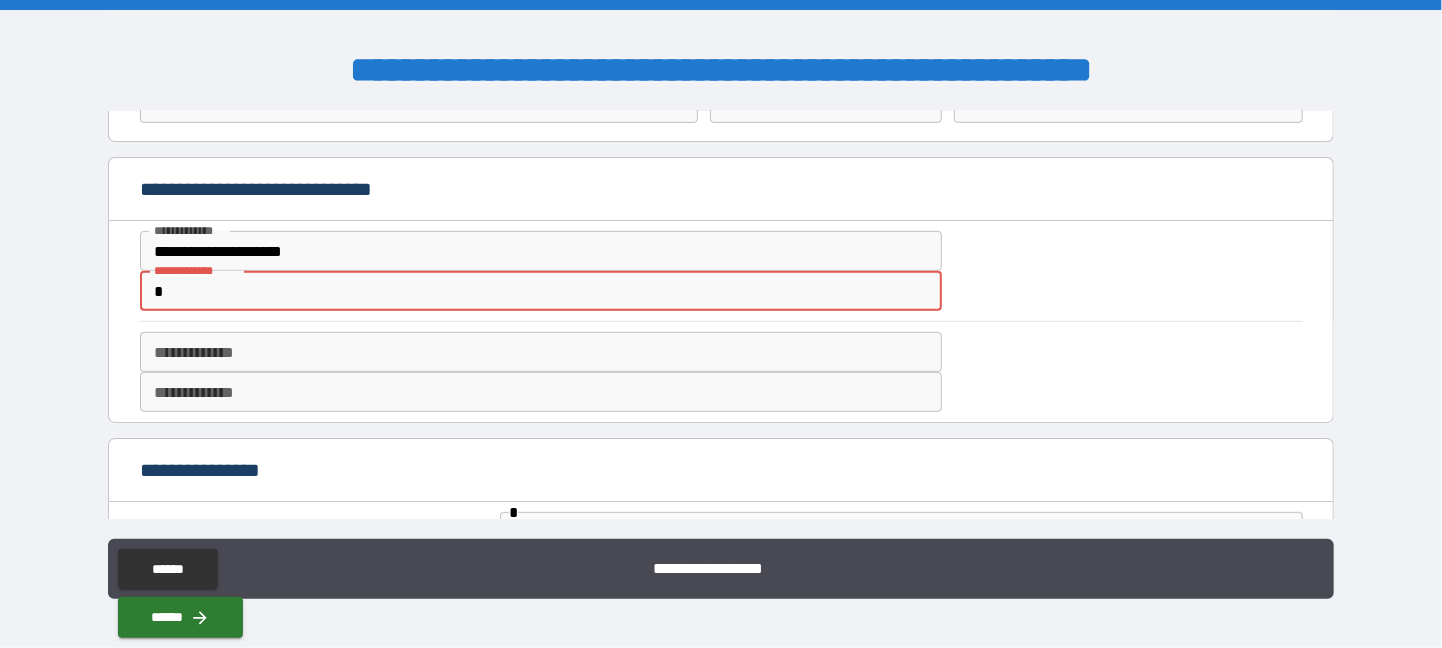 click on "*" at bounding box center [541, 291] 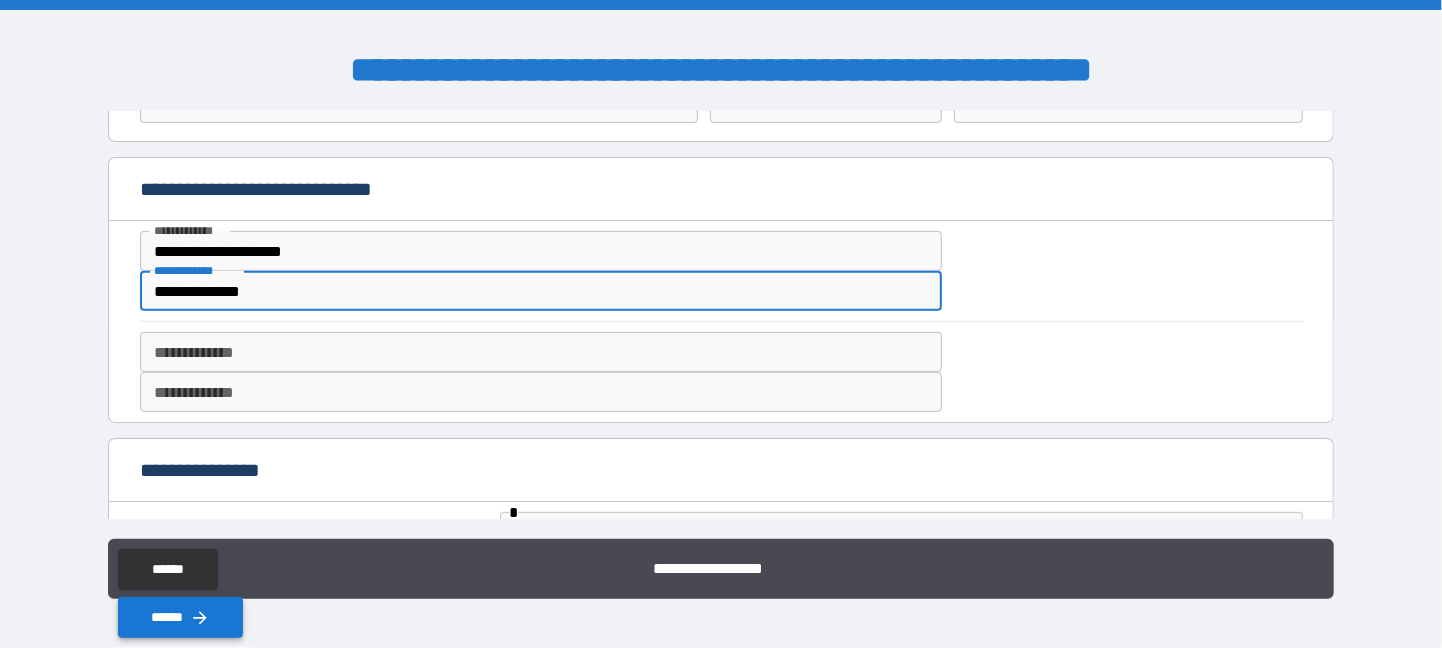 type on "**********" 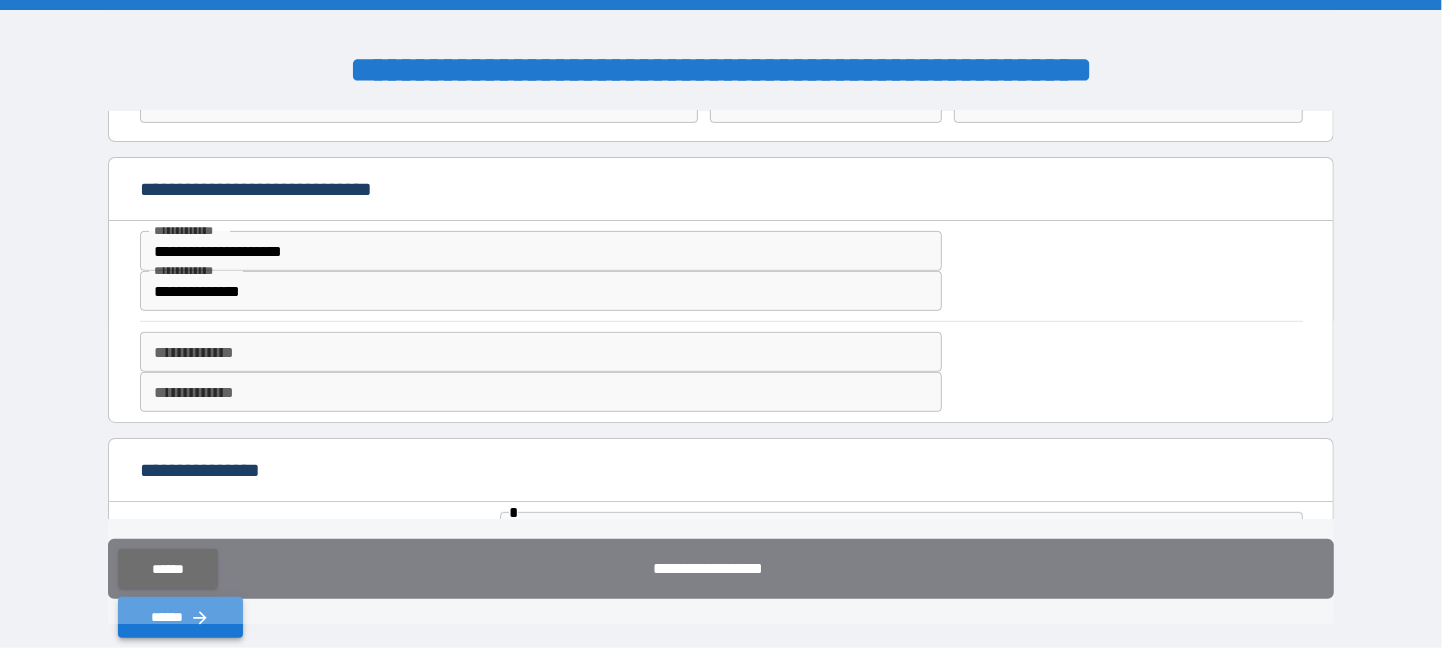 click on "******" at bounding box center (180, 617) 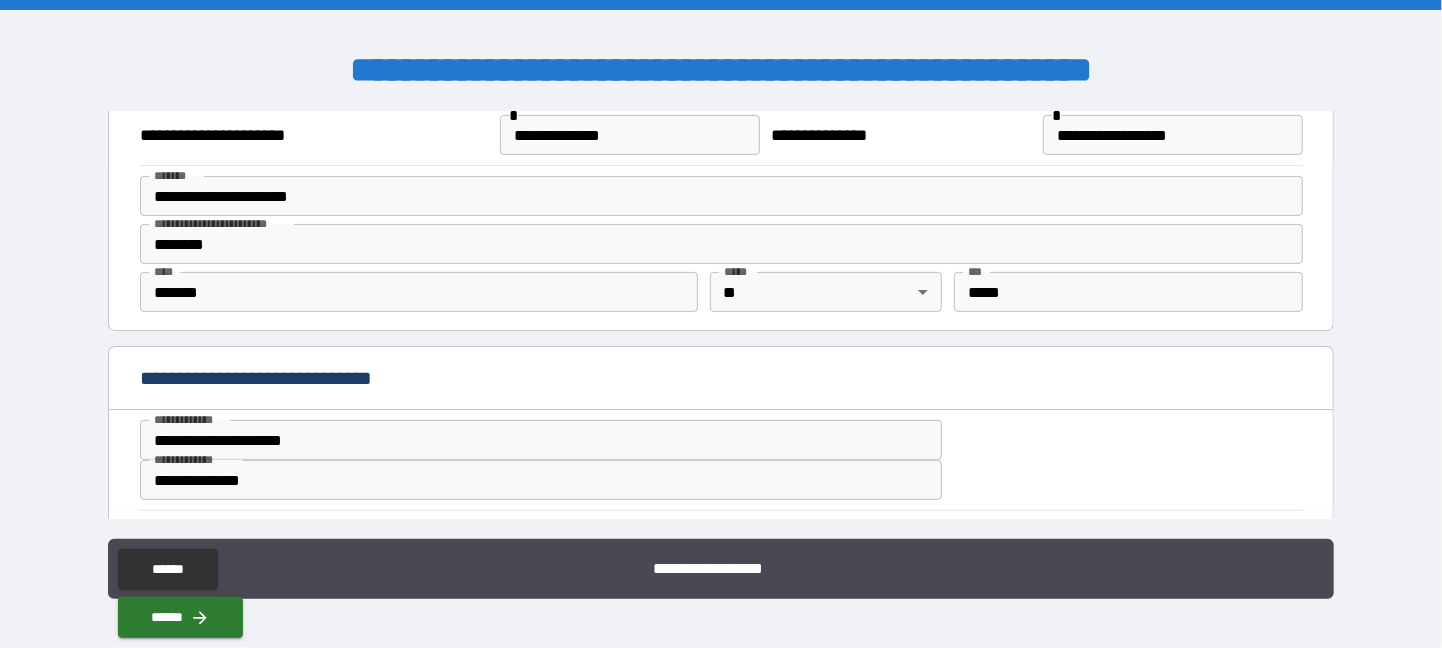 scroll, scrollTop: 225, scrollLeft: 0, axis: vertical 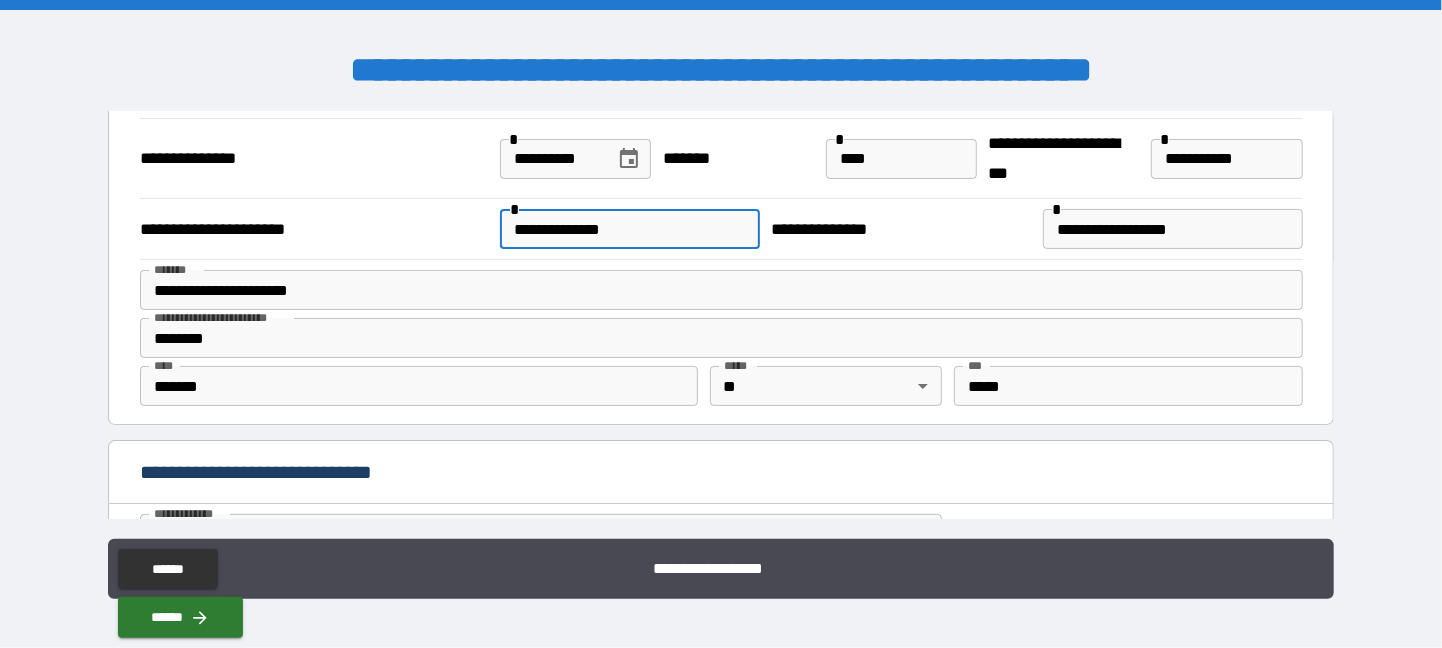 click on "**********" at bounding box center (630, 229) 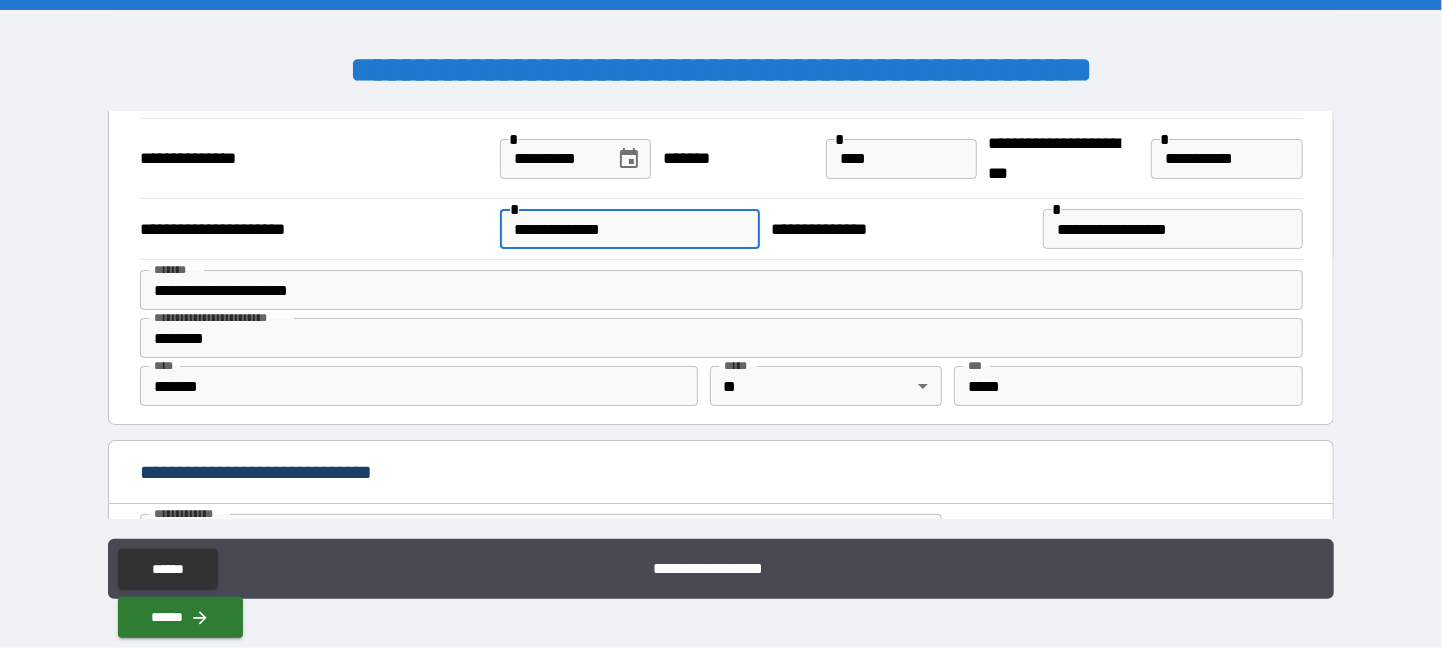type on "**********" 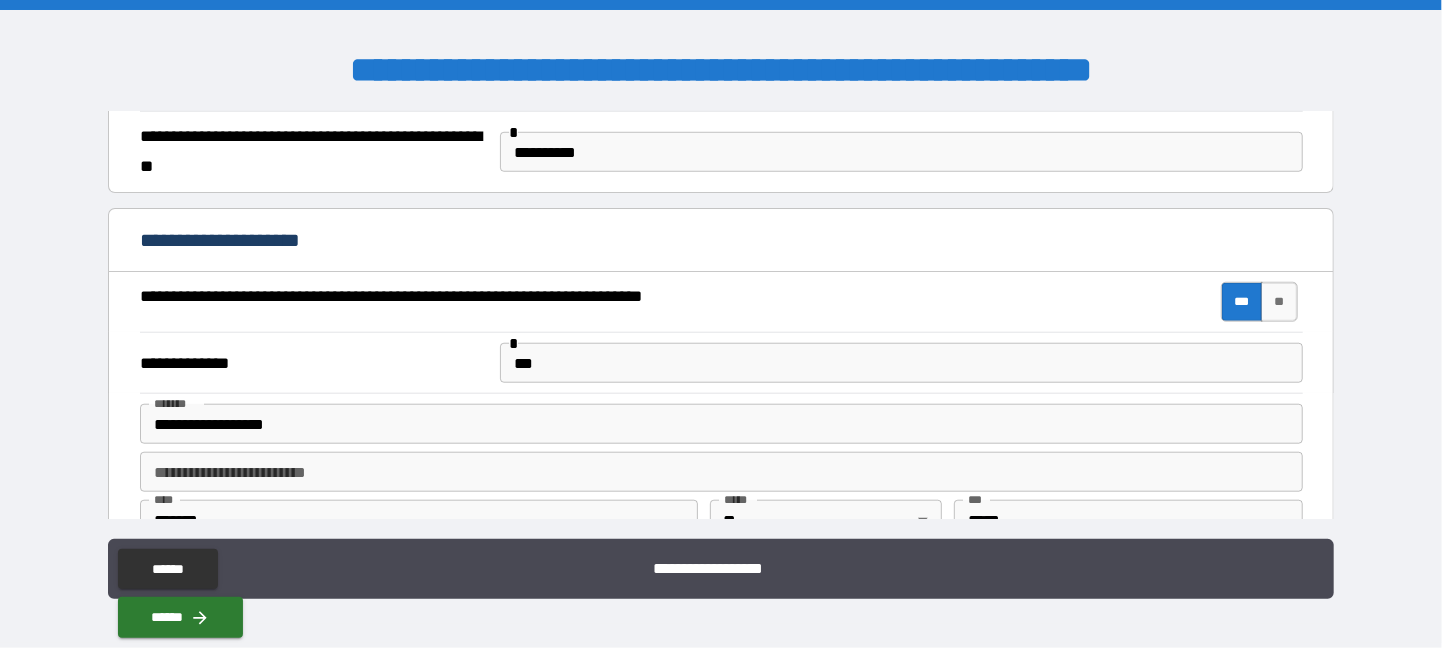 scroll, scrollTop: 1015, scrollLeft: 0, axis: vertical 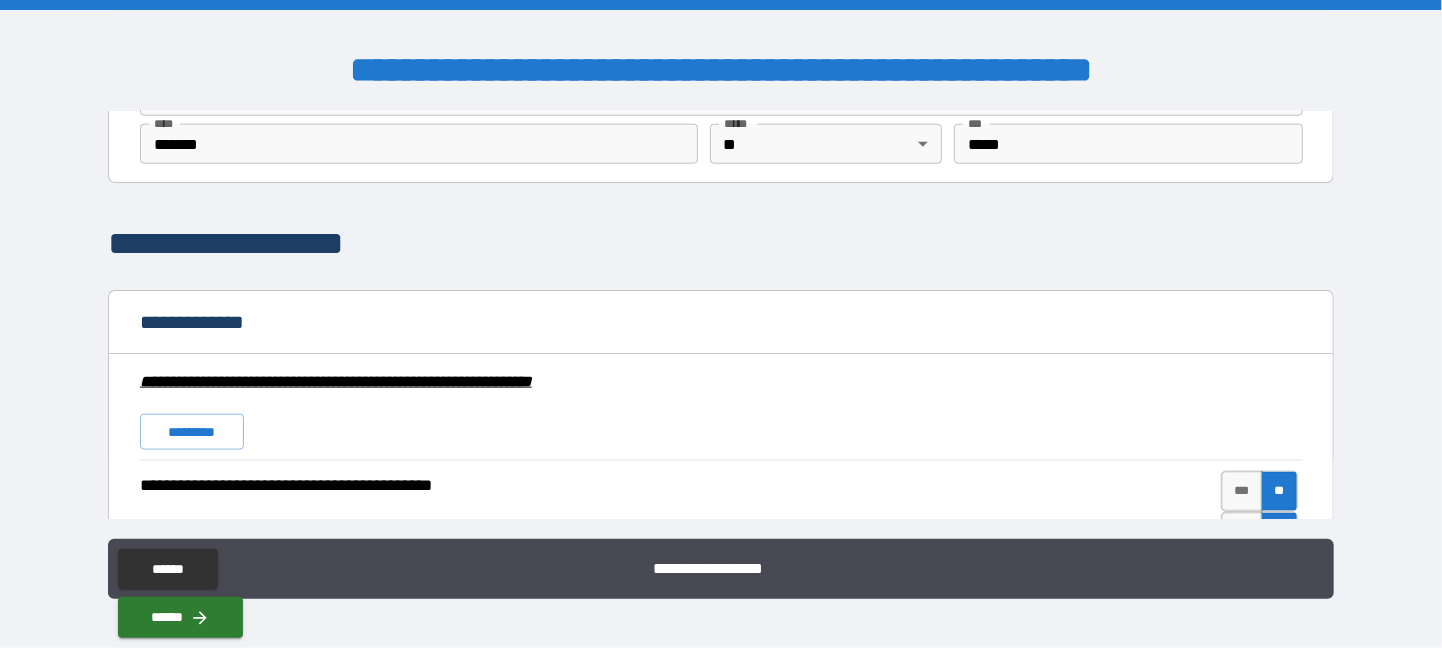 click on "**********" at bounding box center (721, 315) 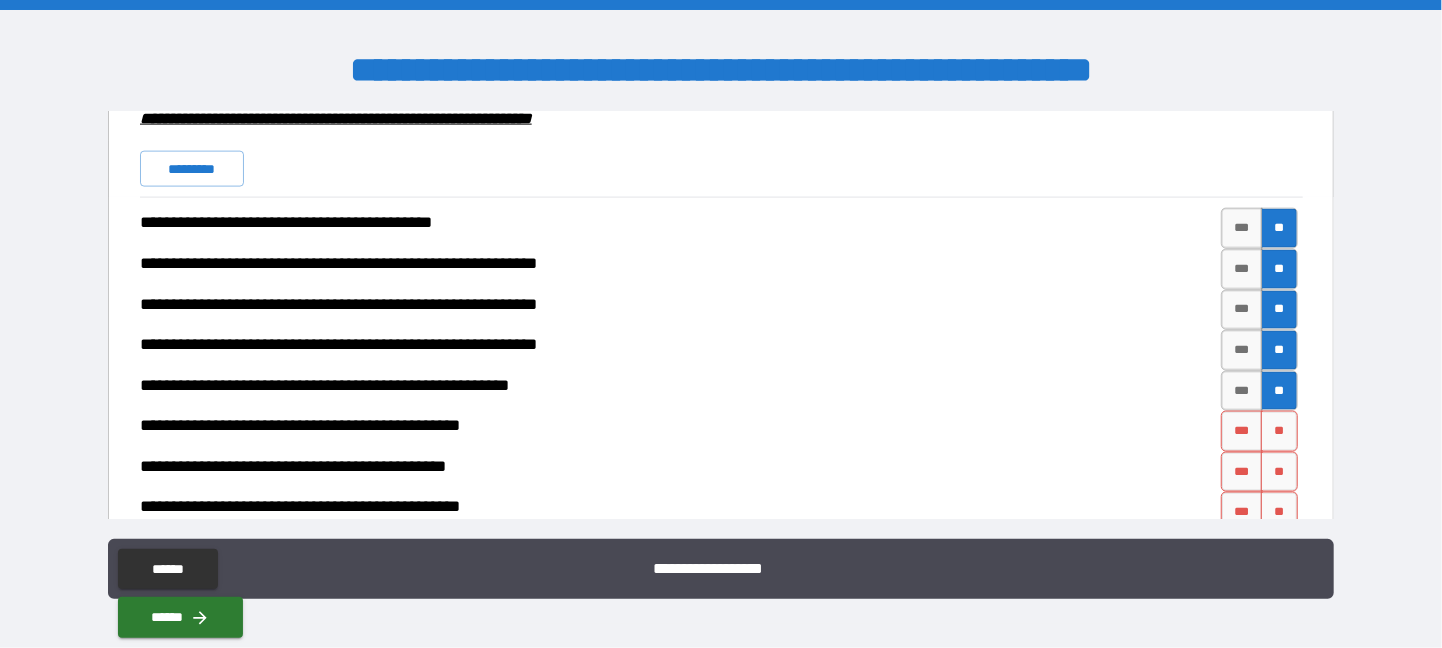scroll, scrollTop: 1617, scrollLeft: 0, axis: vertical 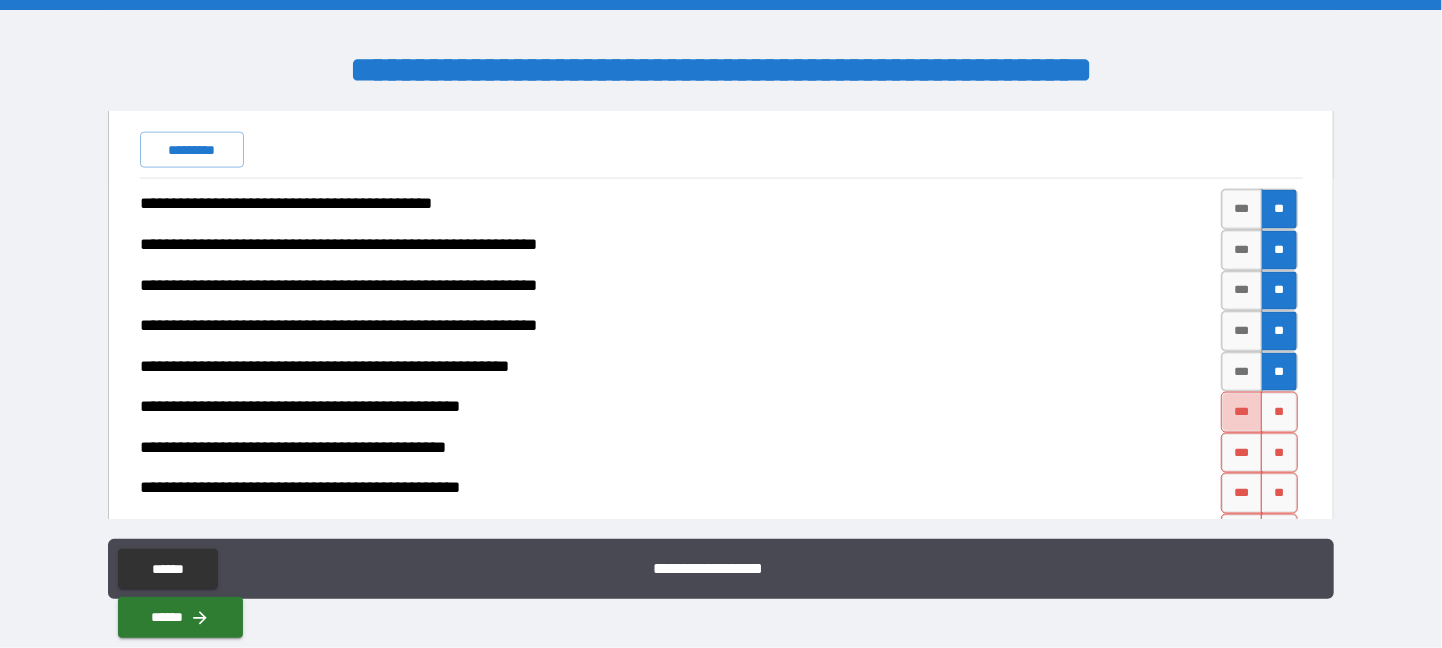 click on "***" at bounding box center (1242, 412) 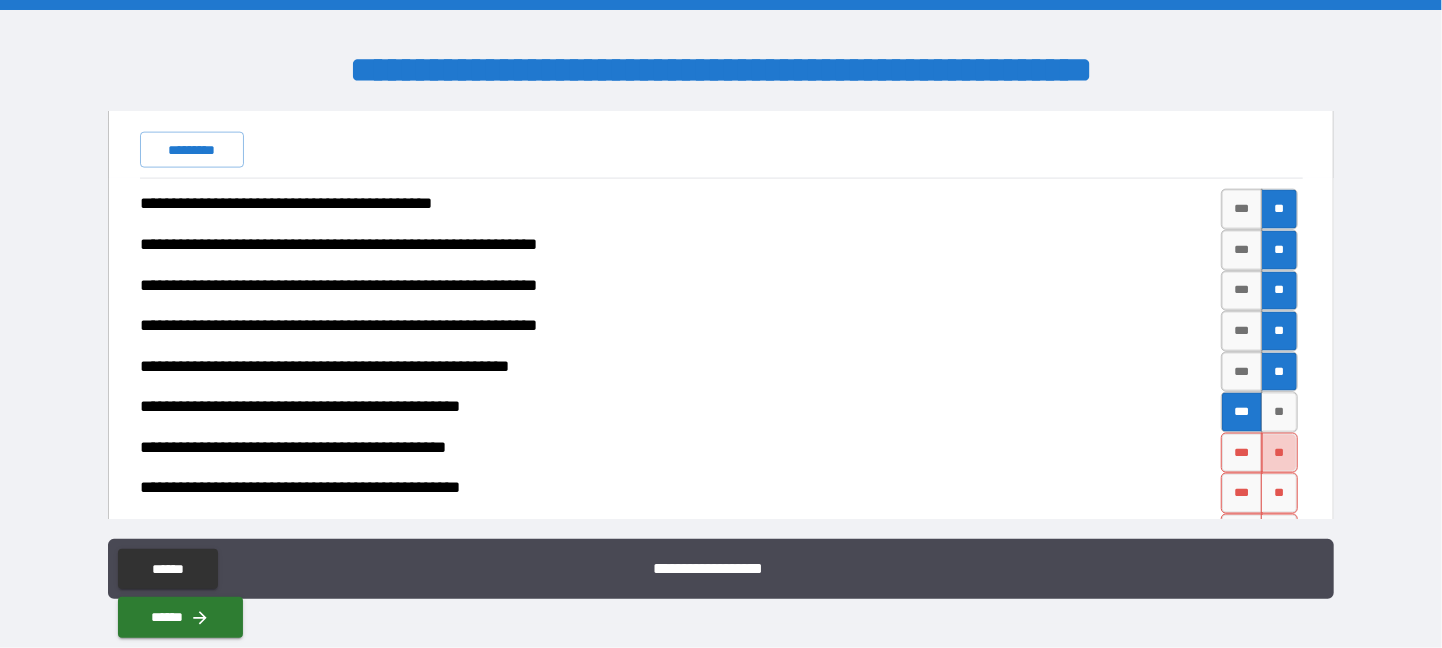 click on "**" at bounding box center (1279, 453) 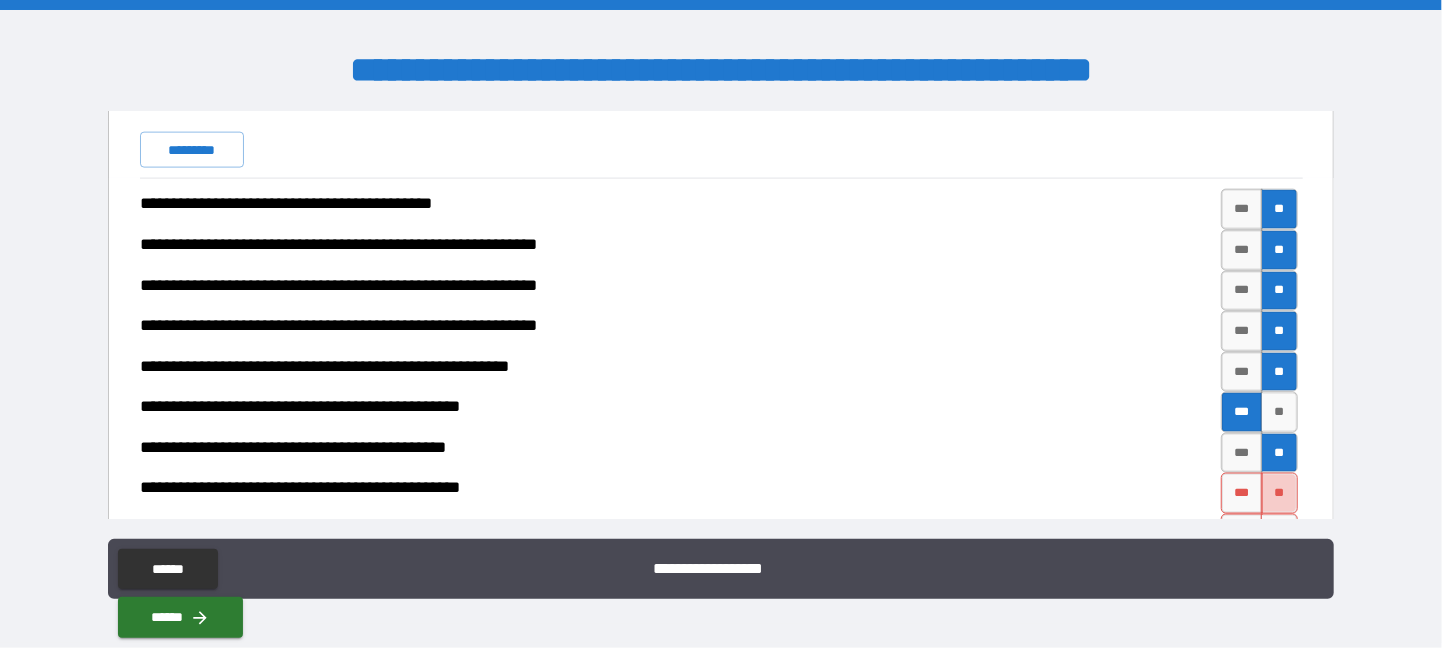 click on "**" at bounding box center (1279, 493) 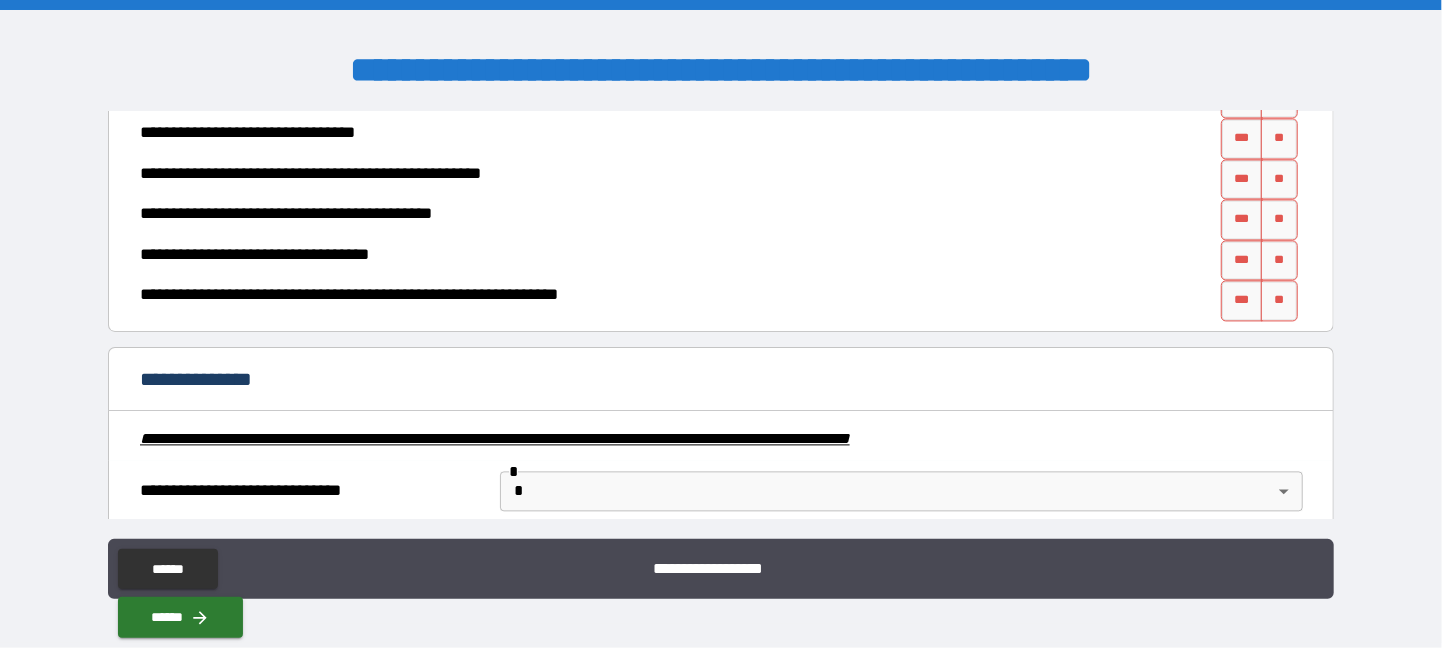 scroll, scrollTop: 2274, scrollLeft: 0, axis: vertical 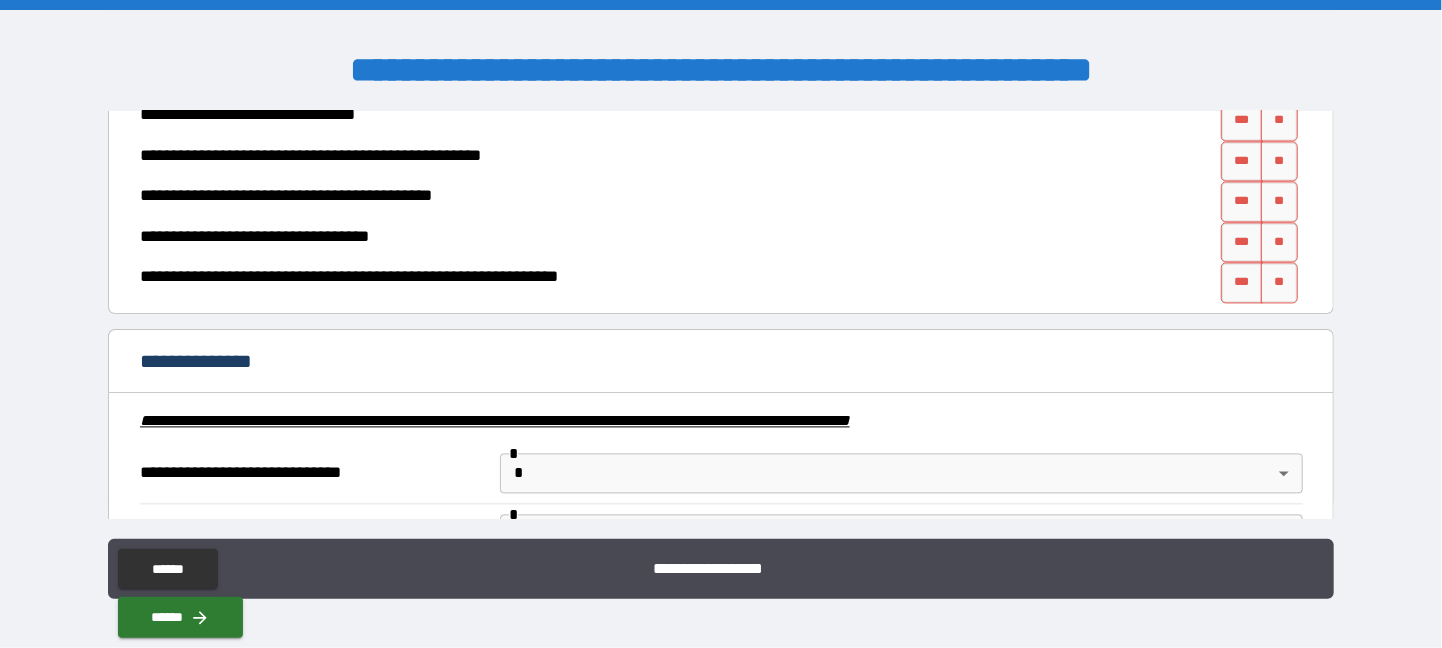 click on "**********" at bounding box center [721, -83] 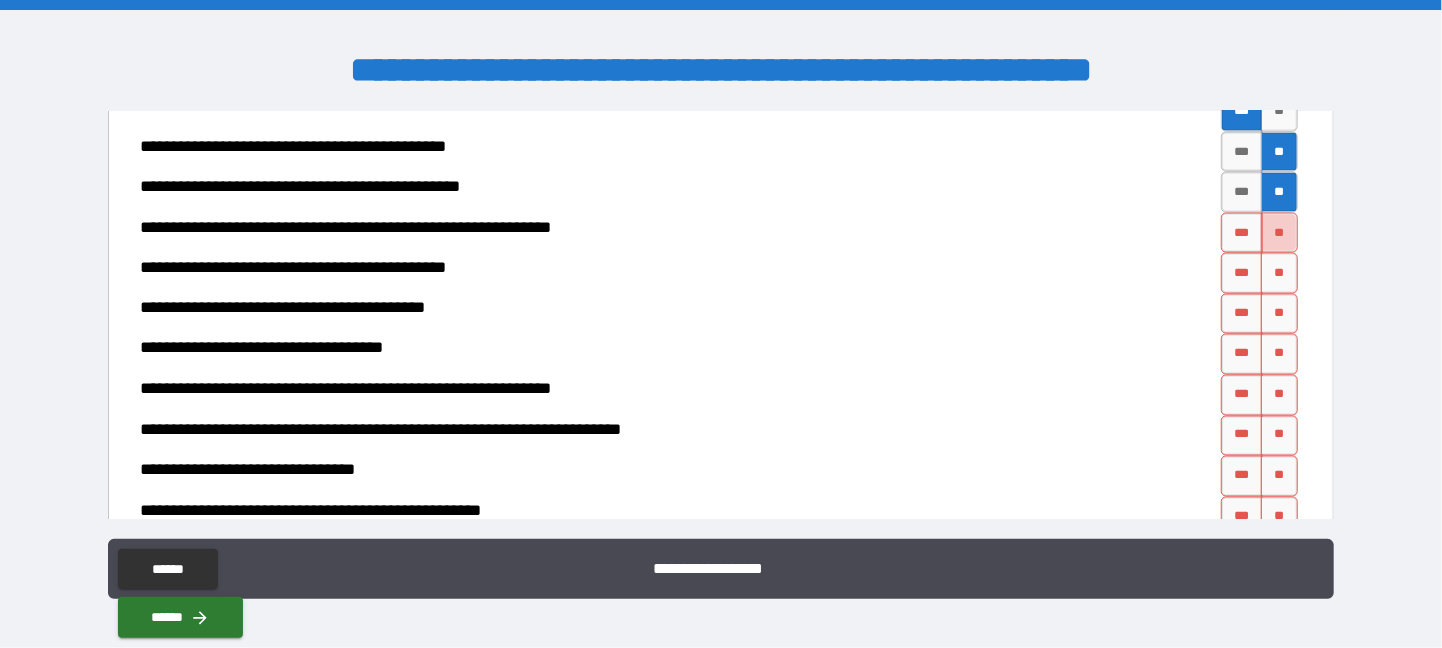 click on "**" at bounding box center (1279, 233) 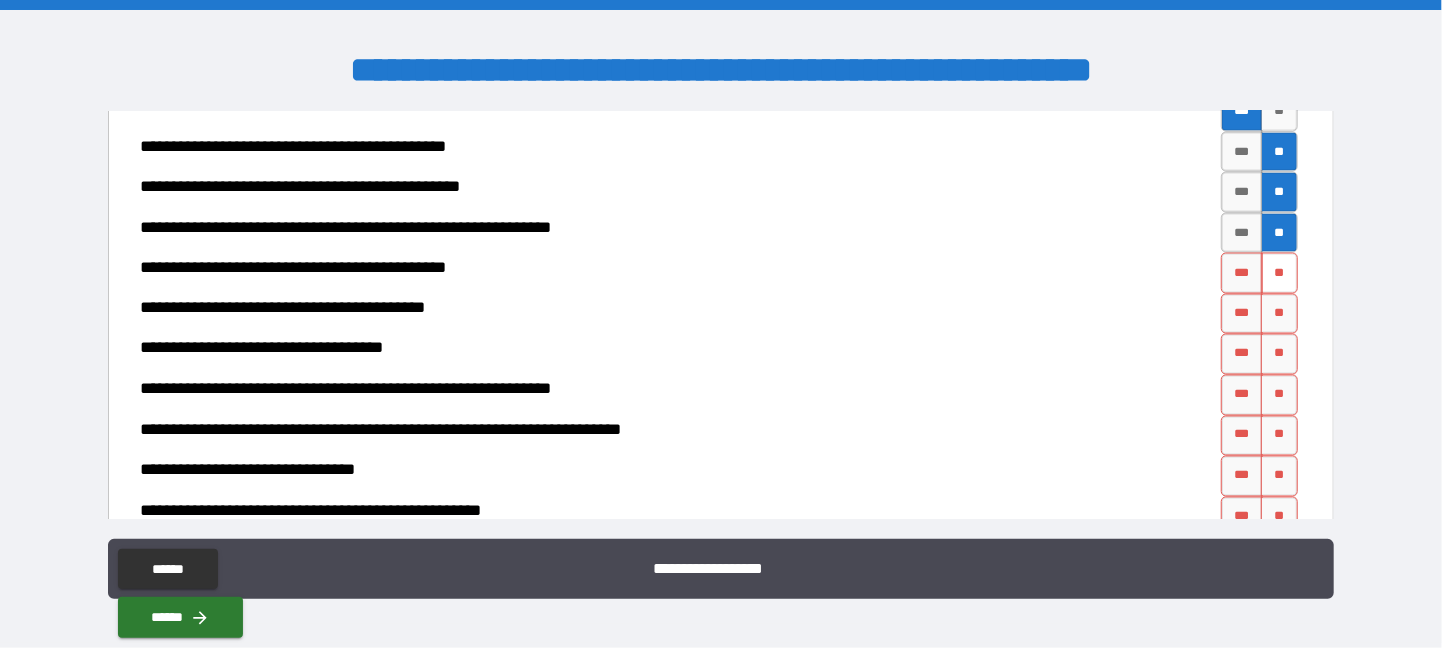 drag, startPoint x: 1257, startPoint y: 265, endPoint x: 1254, endPoint y: 278, distance: 13.341664 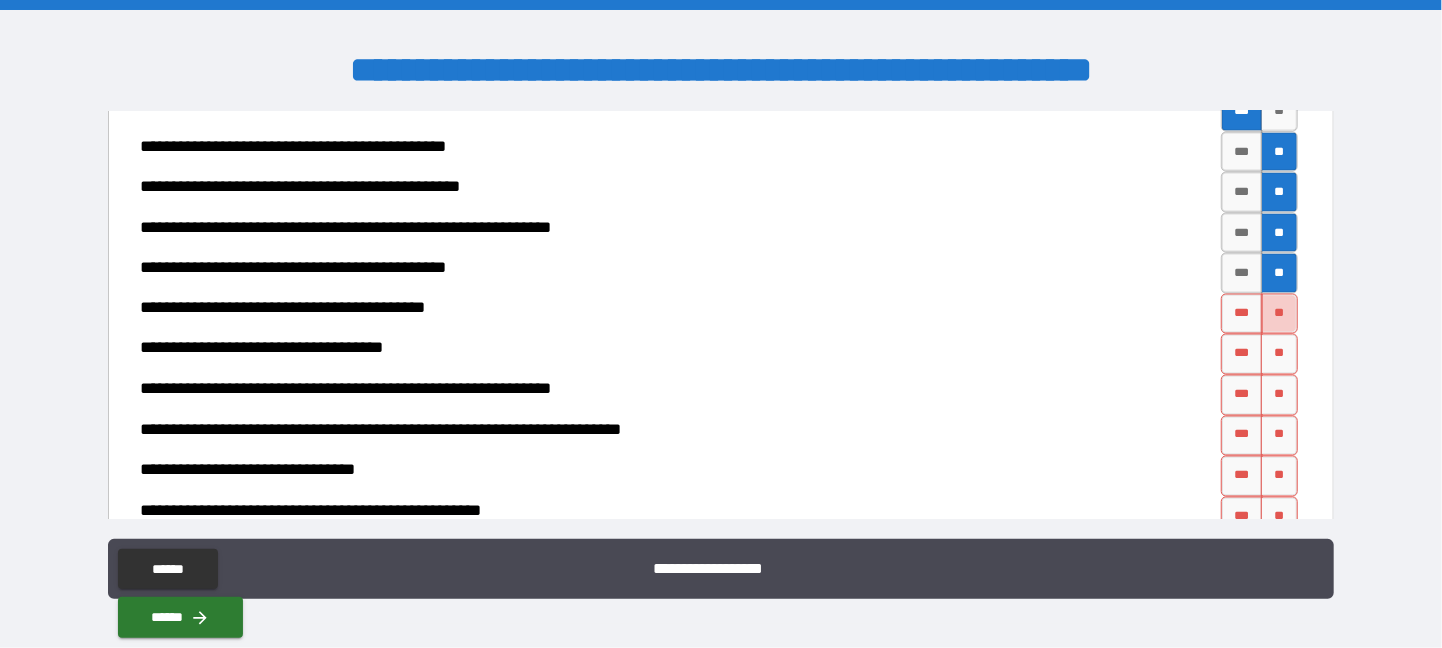 click on "**" at bounding box center [1279, 314] 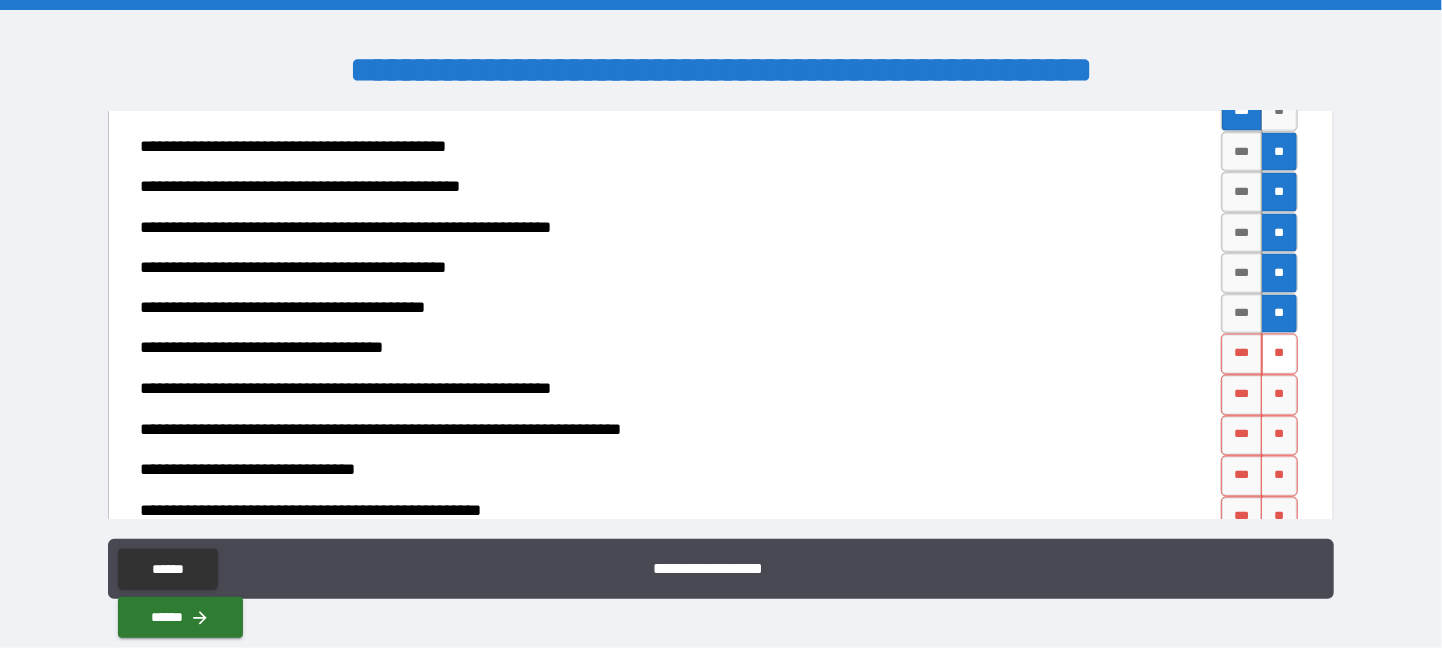 click on "**" at bounding box center (1279, 354) 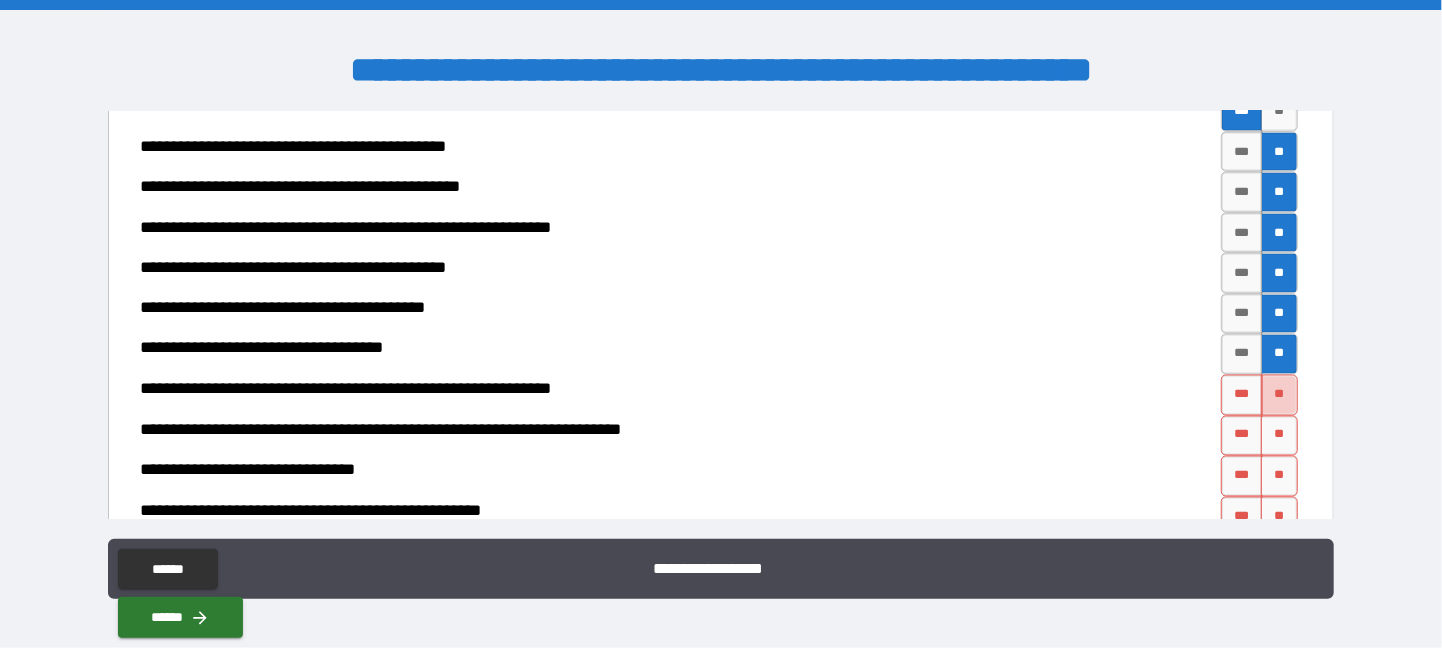 click on "**" at bounding box center (1279, 395) 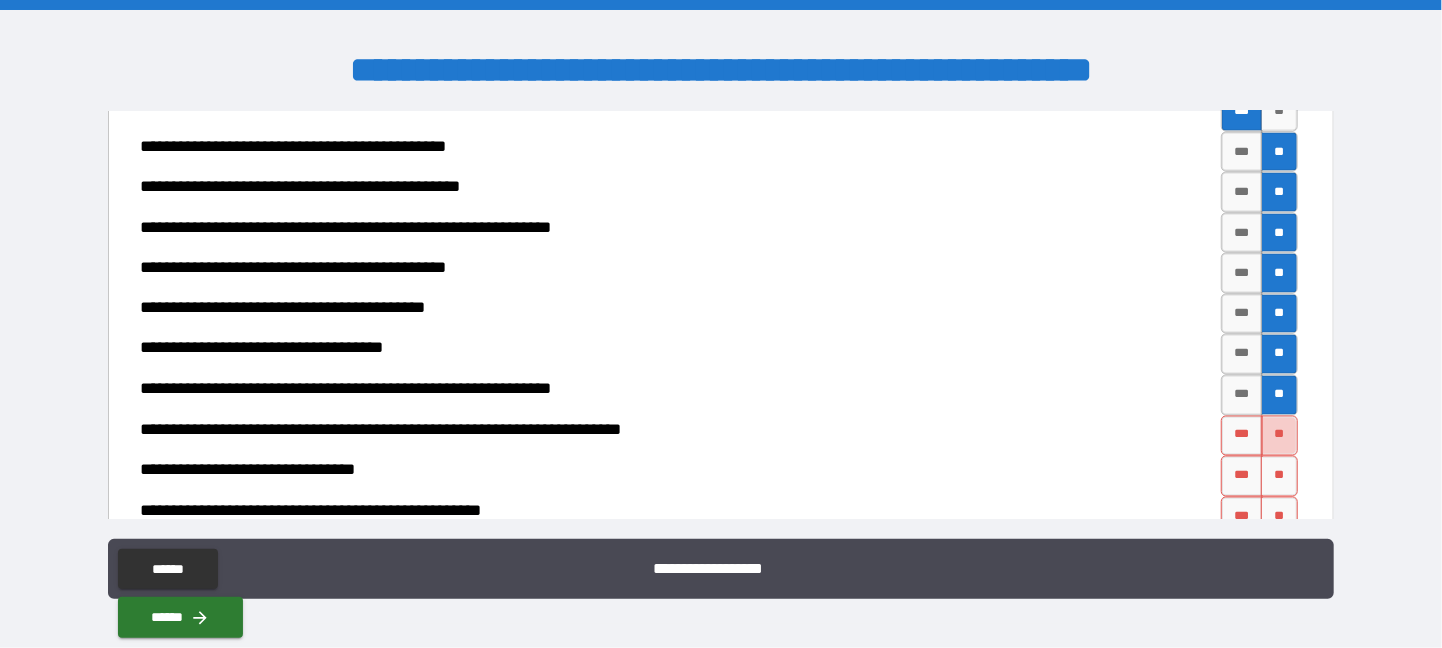 click on "**" at bounding box center (1279, 436) 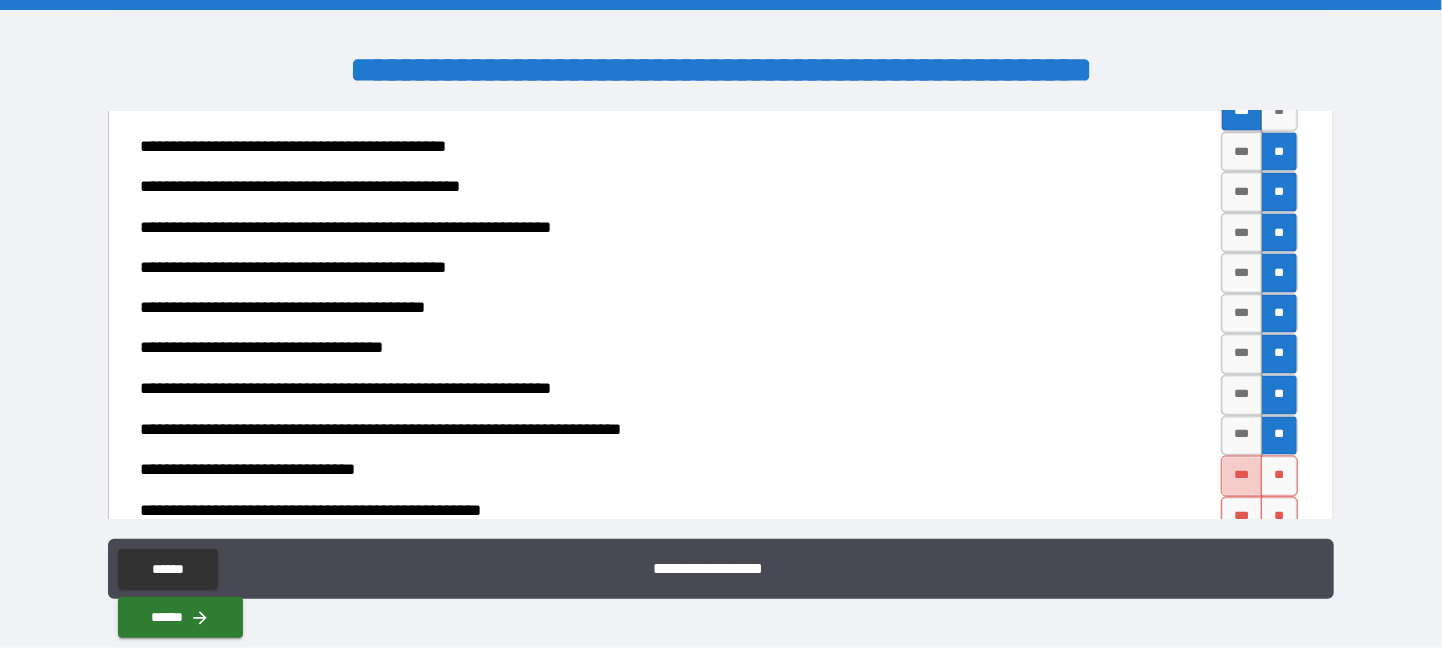click on "***" at bounding box center [1242, 476] 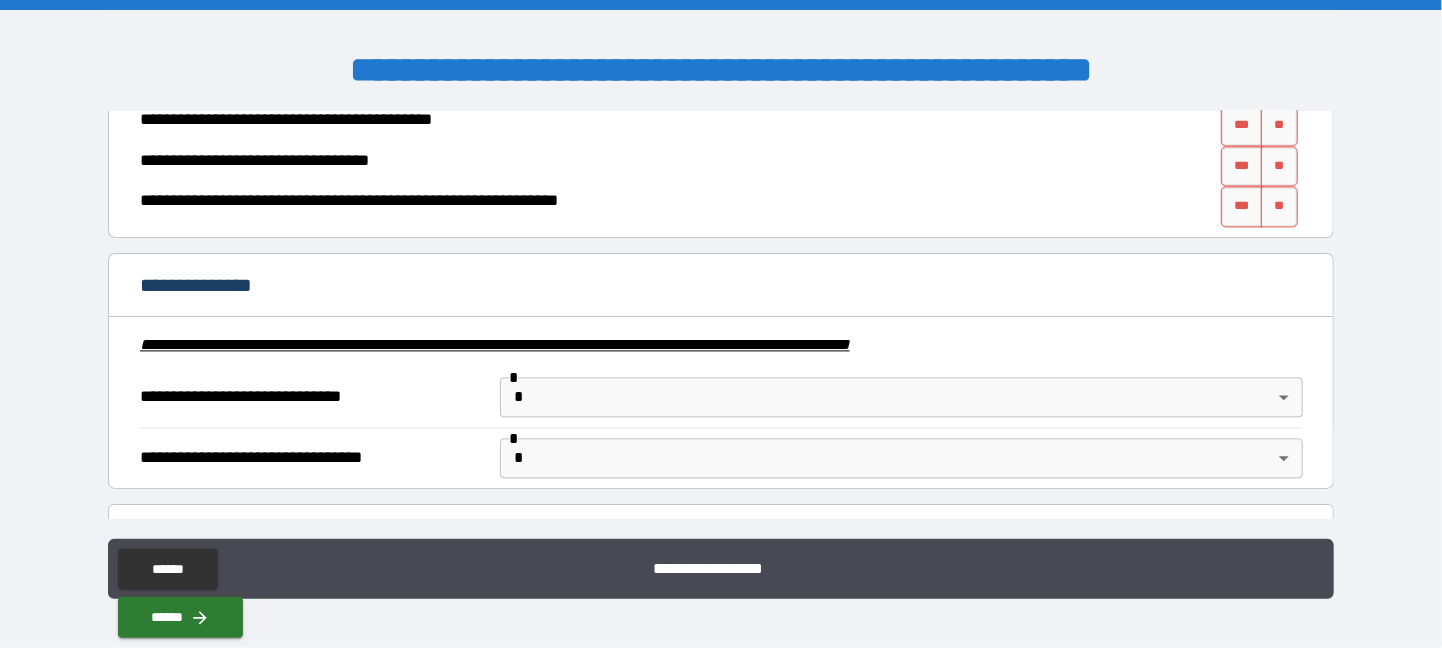 scroll, scrollTop: 2125, scrollLeft: 0, axis: vertical 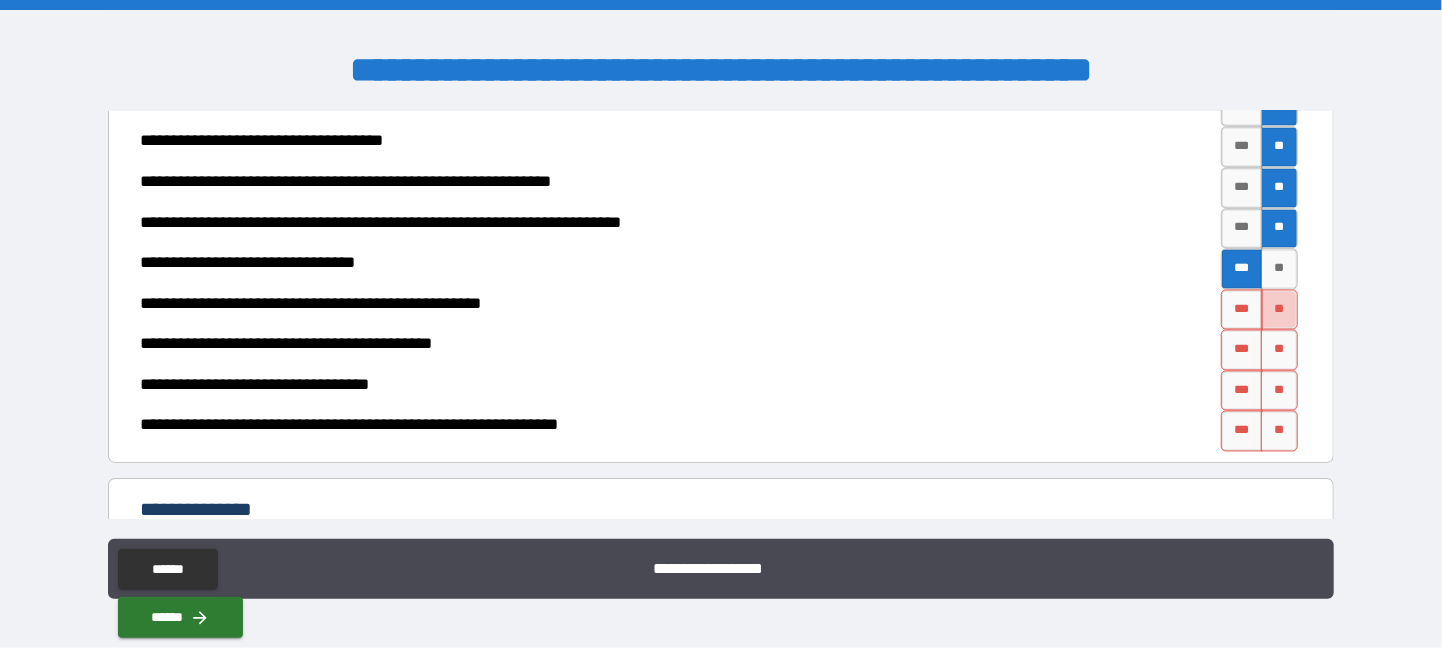 click on "**" at bounding box center (1279, 310) 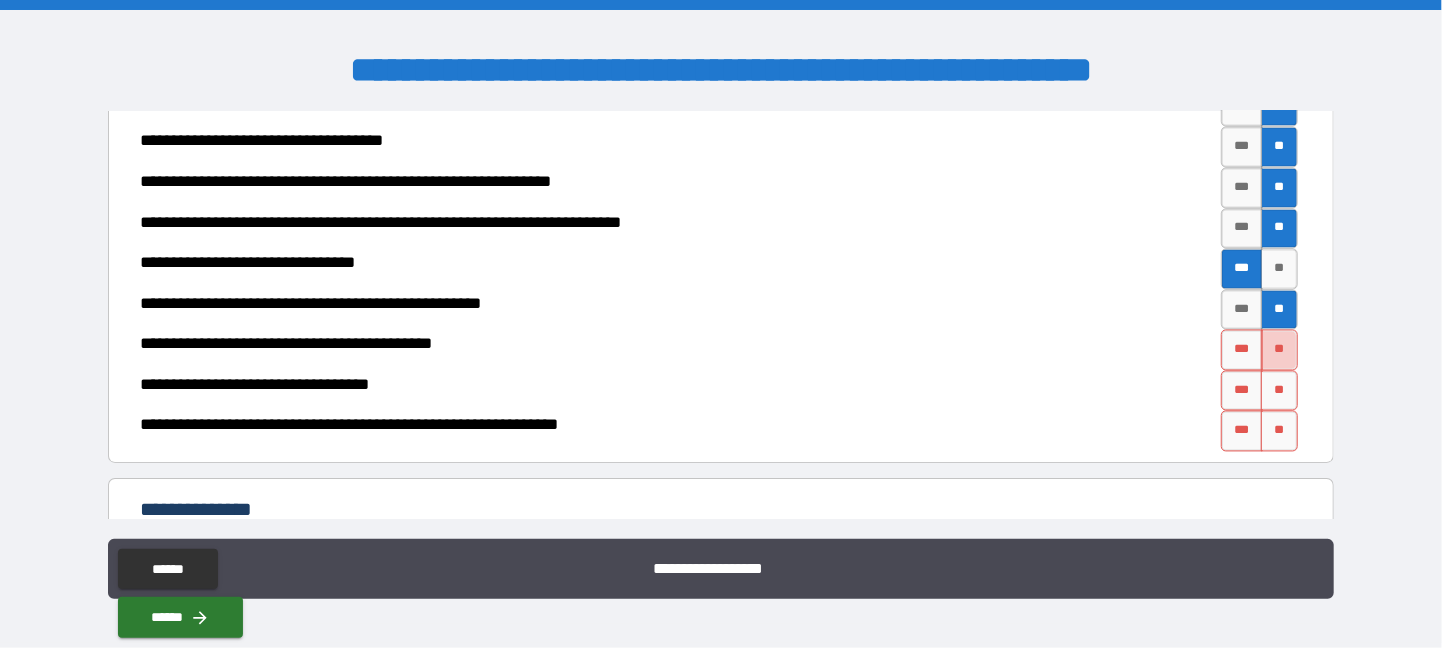 click on "**" at bounding box center [1279, 350] 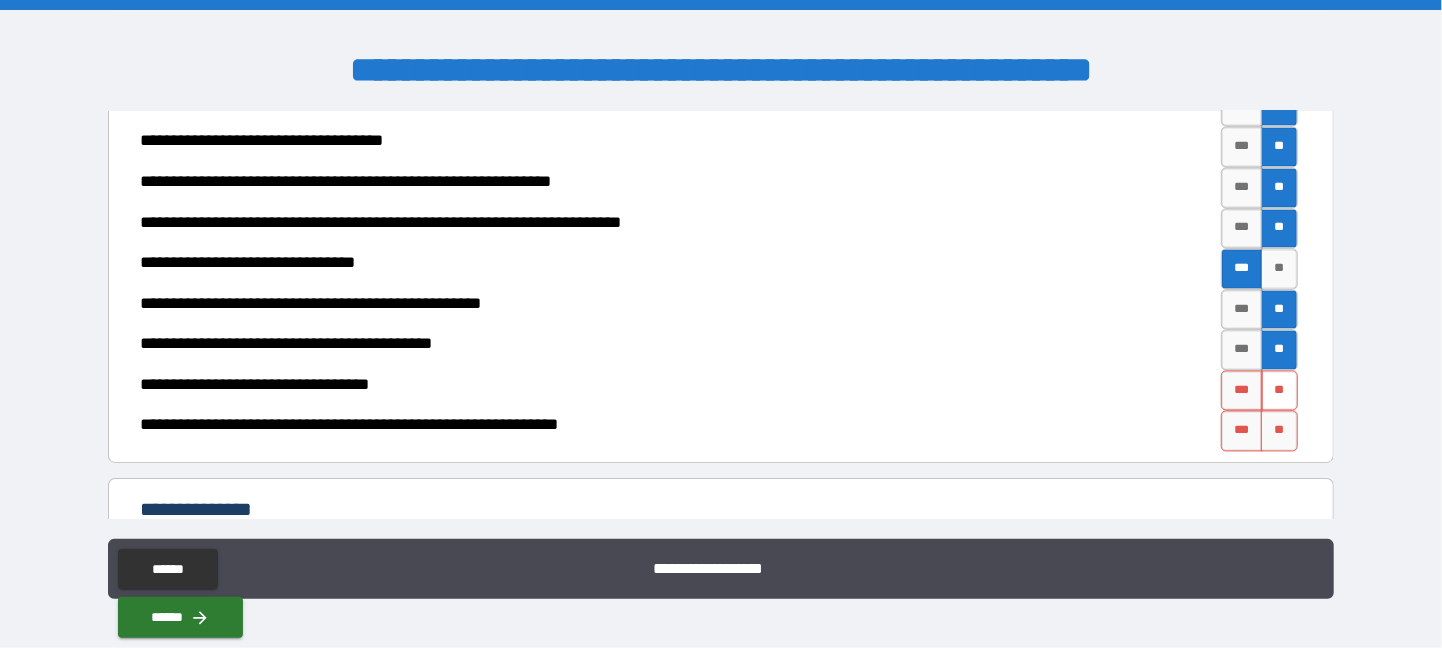 click on "**" at bounding box center [1279, 391] 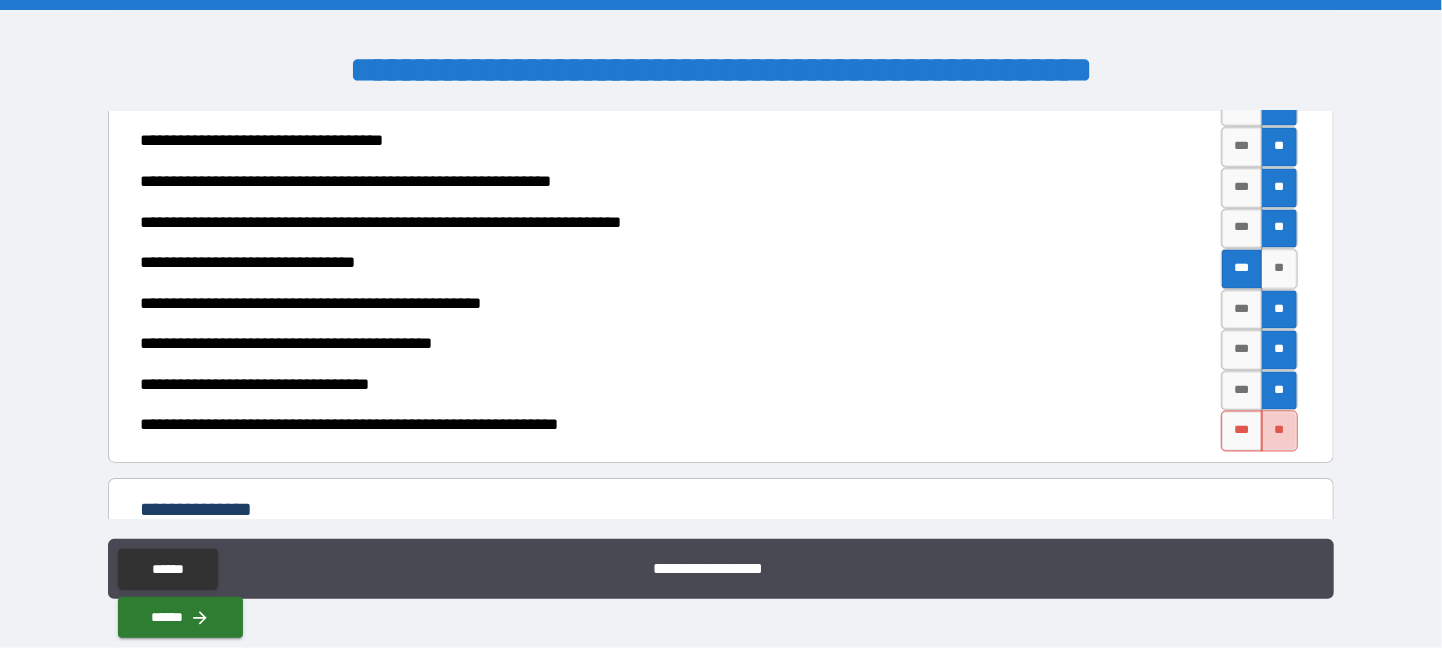 click on "**" at bounding box center [1279, 431] 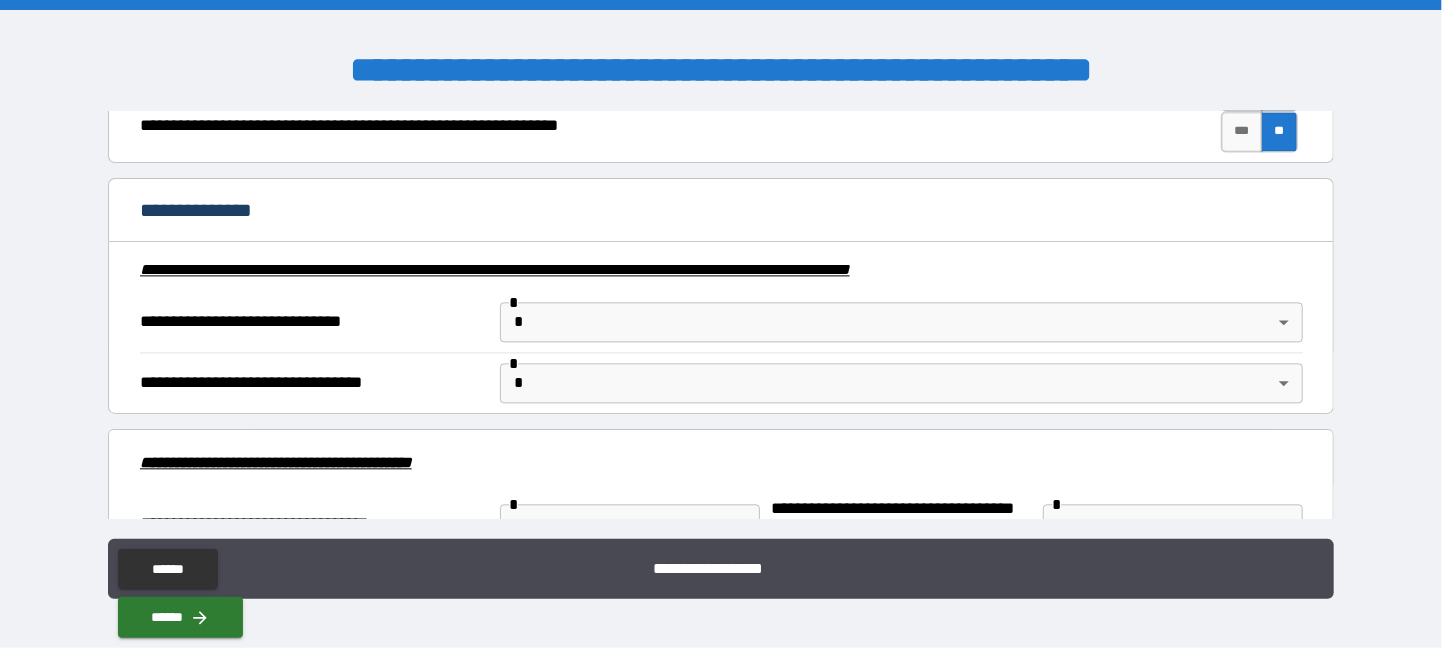 scroll, scrollTop: 2481, scrollLeft: 0, axis: vertical 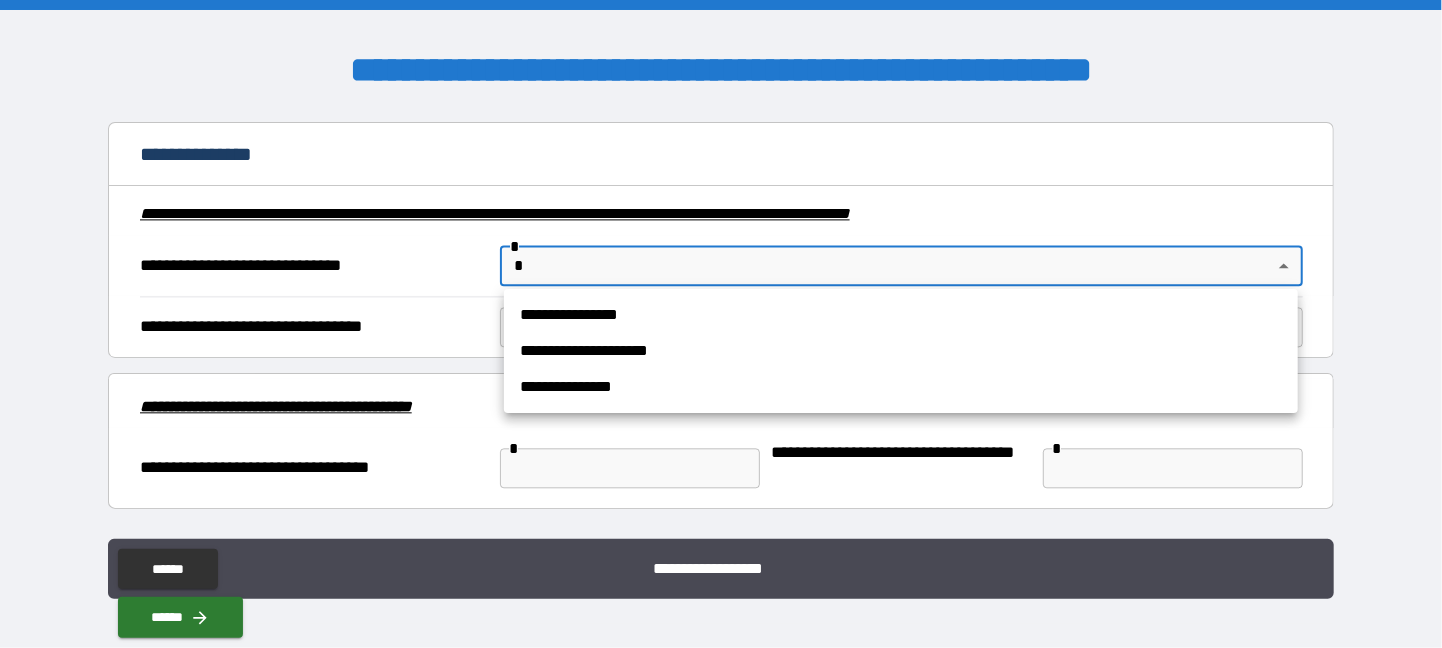 click on "**********" at bounding box center [721, 324] 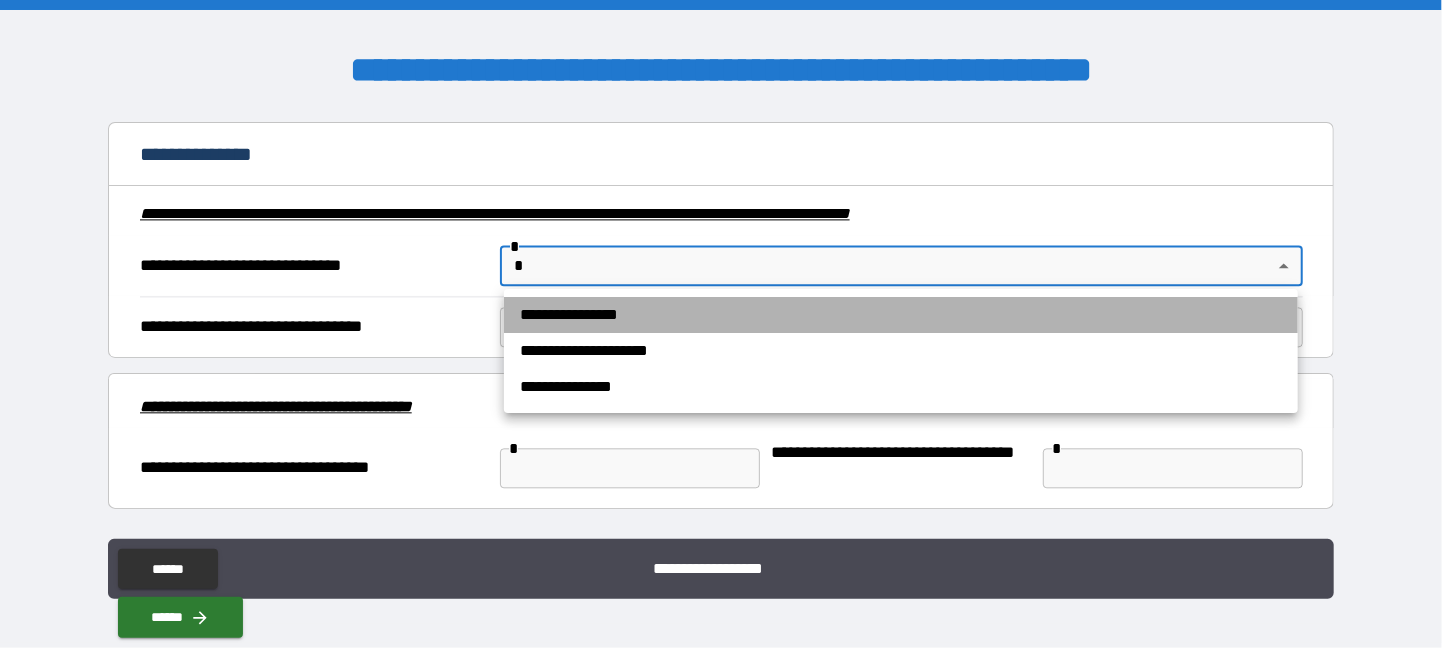 click on "**********" at bounding box center (901, 315) 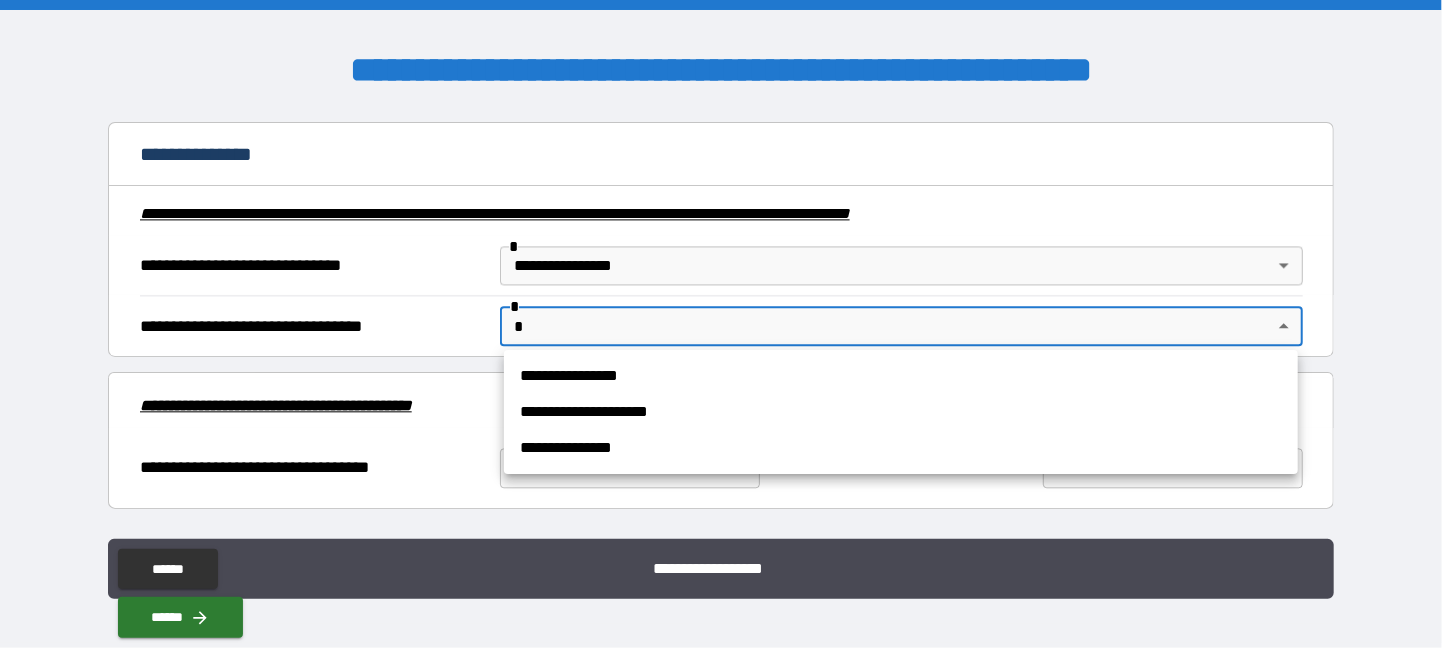 click on "**********" at bounding box center (721, 324) 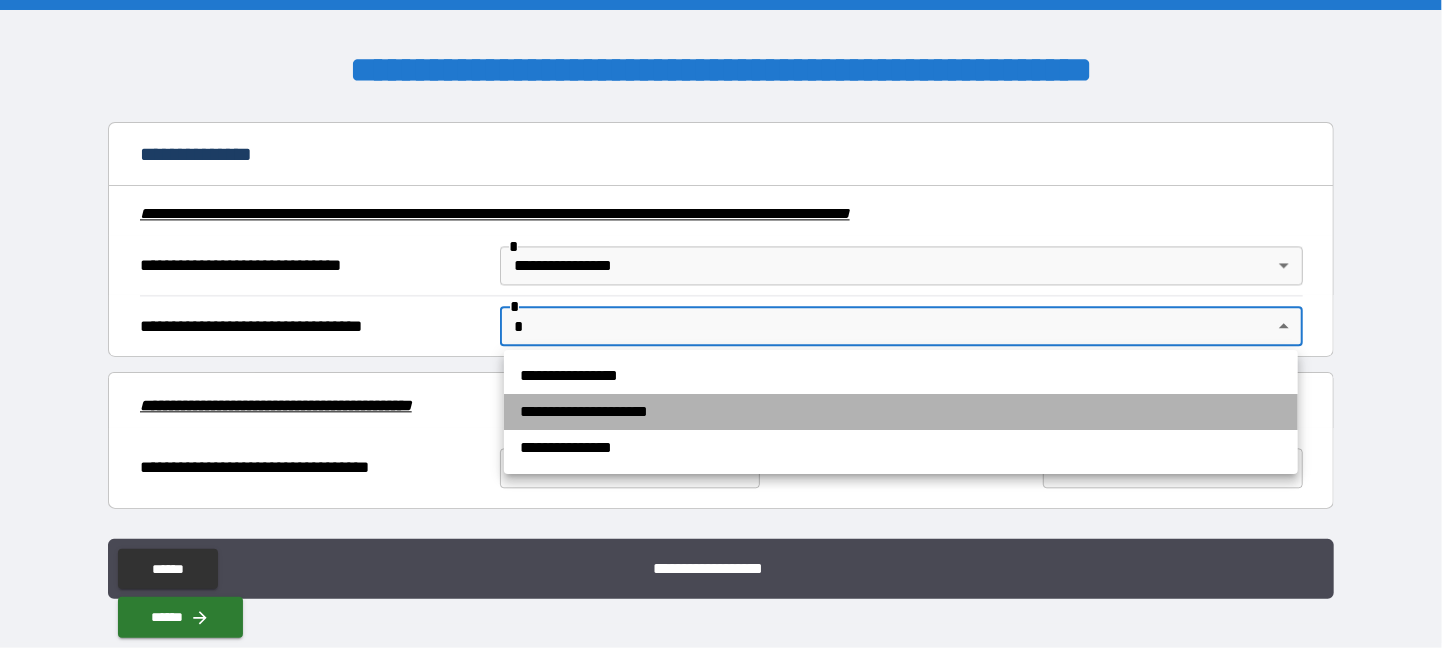 click on "**********" at bounding box center [901, 412] 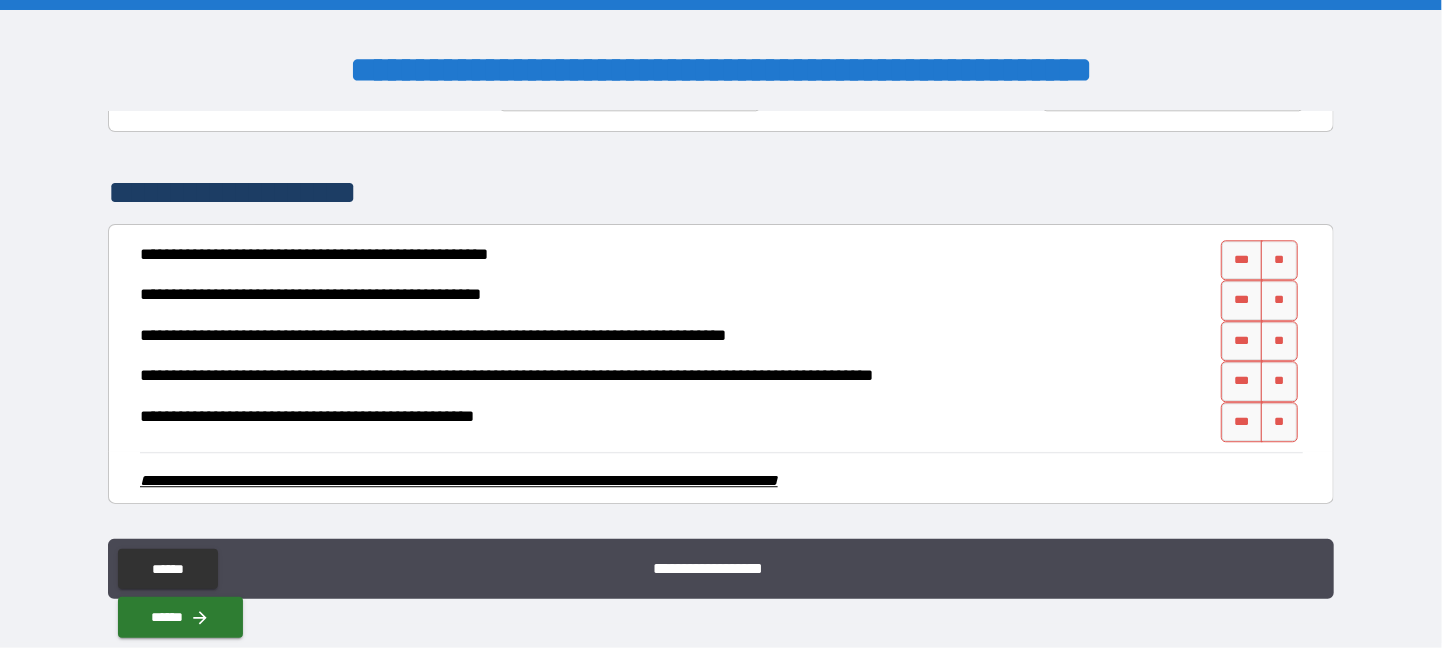 scroll, scrollTop: 2896, scrollLeft: 0, axis: vertical 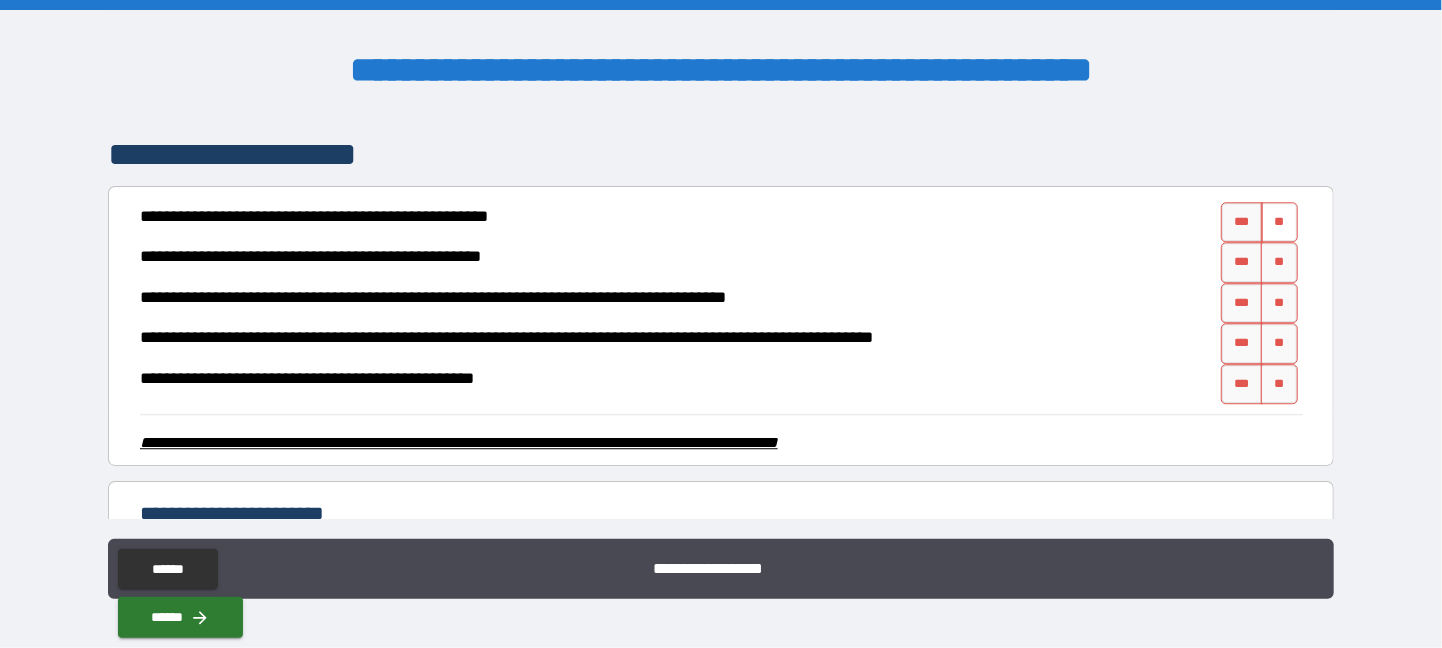 click on "**" at bounding box center (1279, 222) 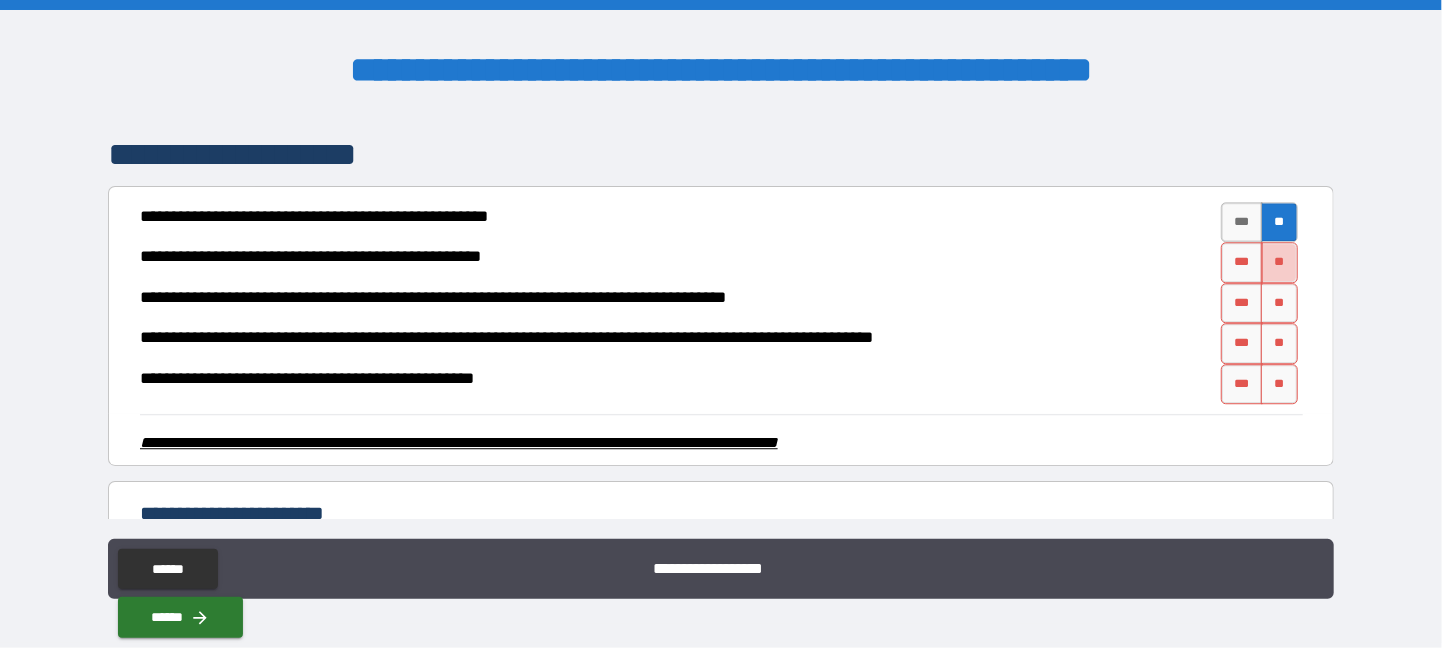 click on "**" at bounding box center [1279, 262] 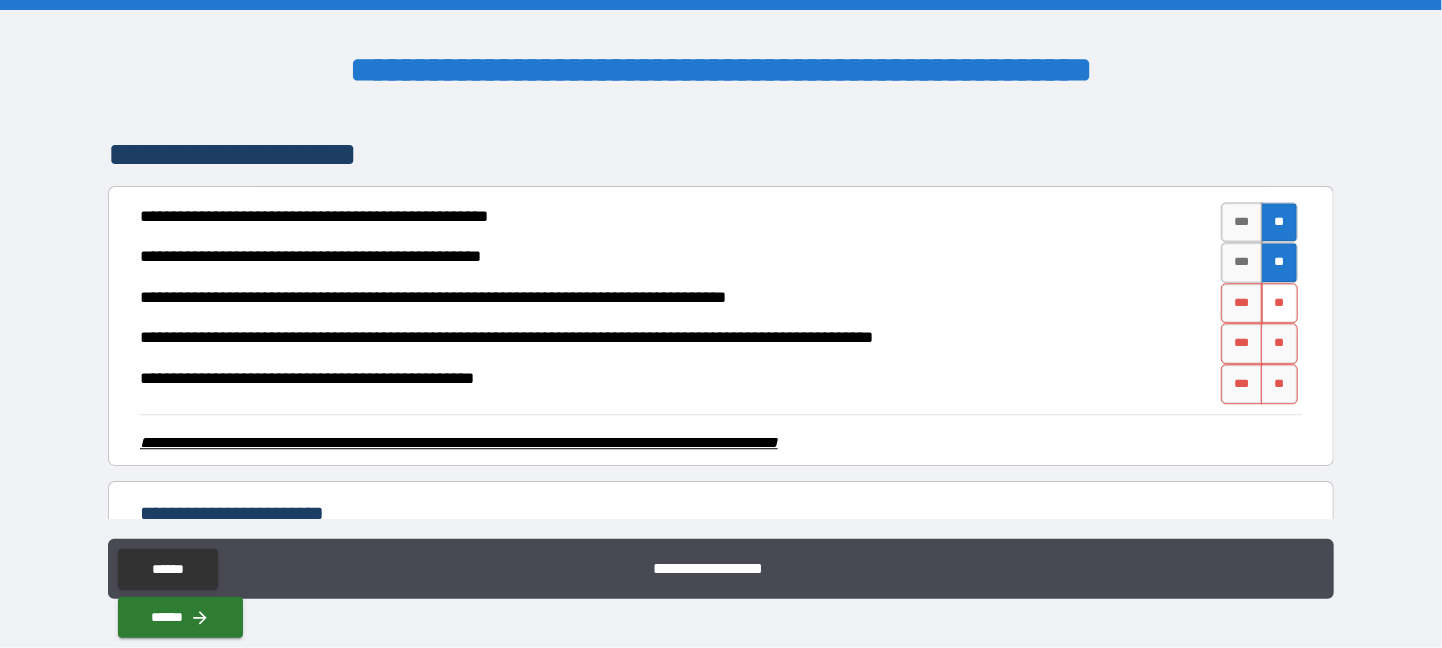 click on "**" at bounding box center [1279, 303] 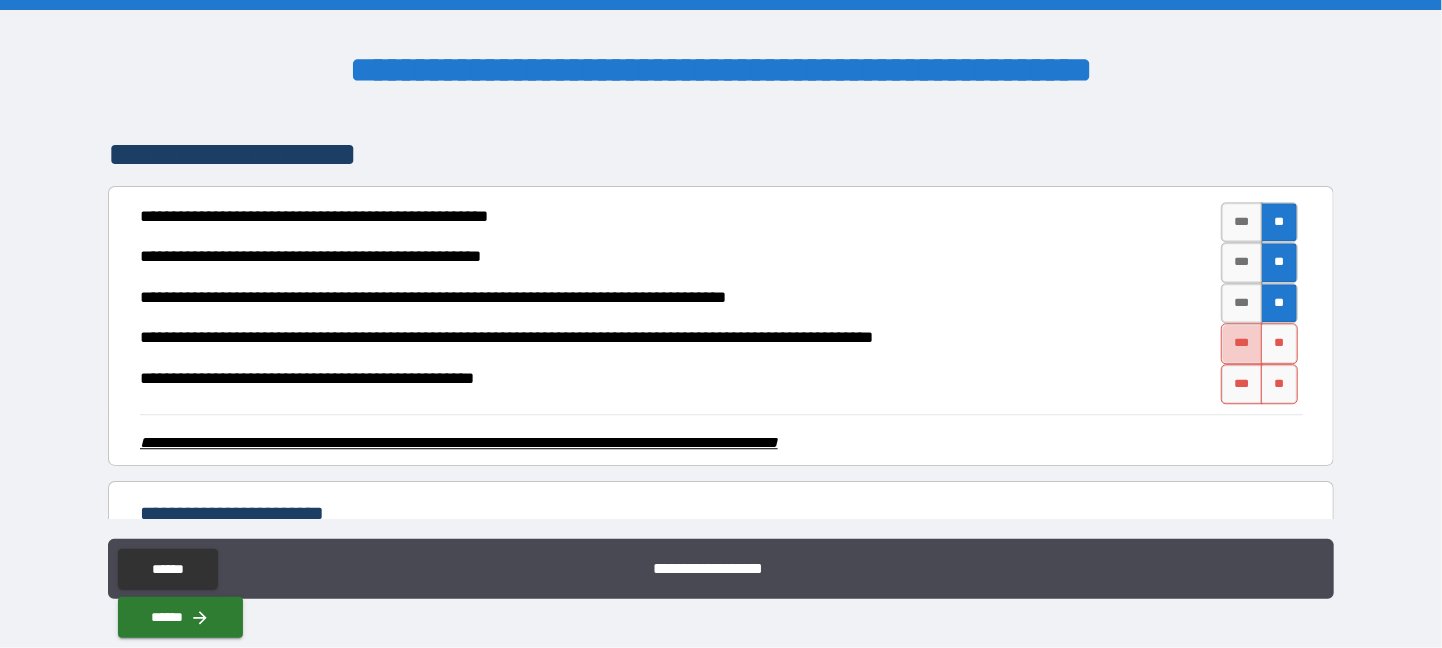 click on "***" at bounding box center [1242, 343] 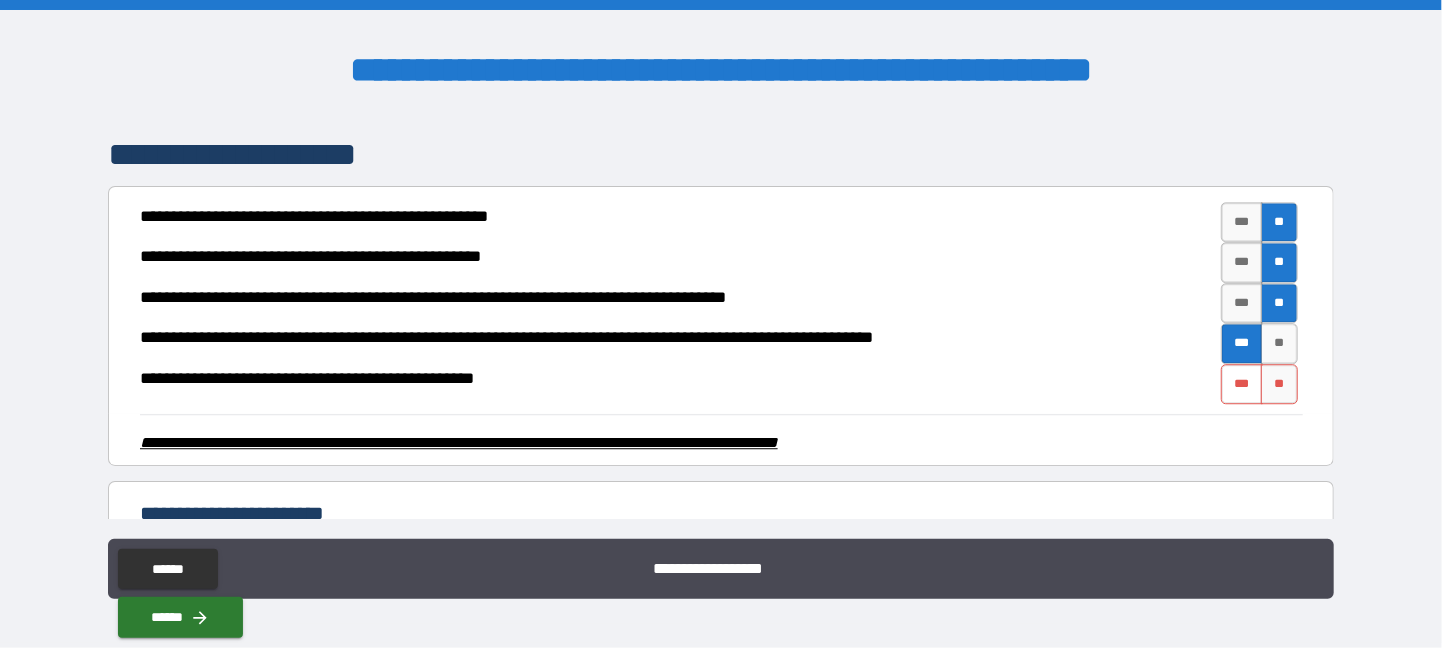 click on "***" at bounding box center (1242, 384) 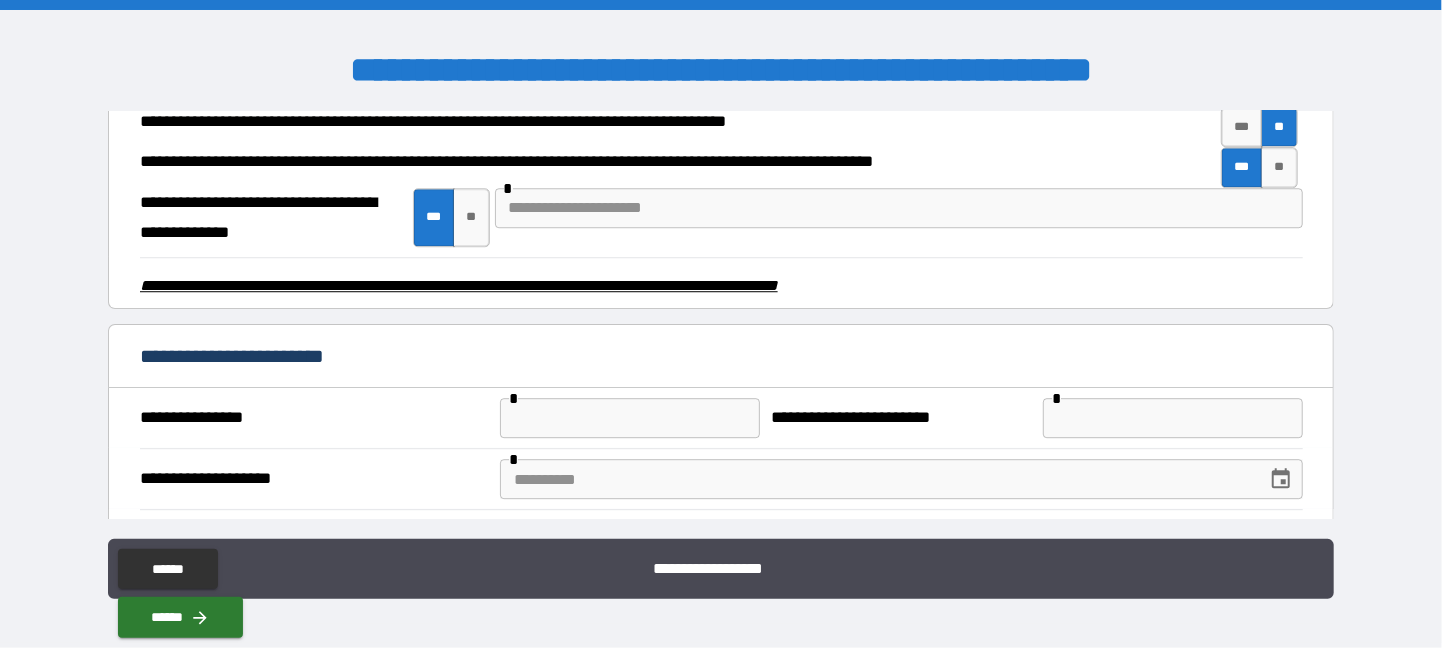 scroll, scrollTop: 3091, scrollLeft: 0, axis: vertical 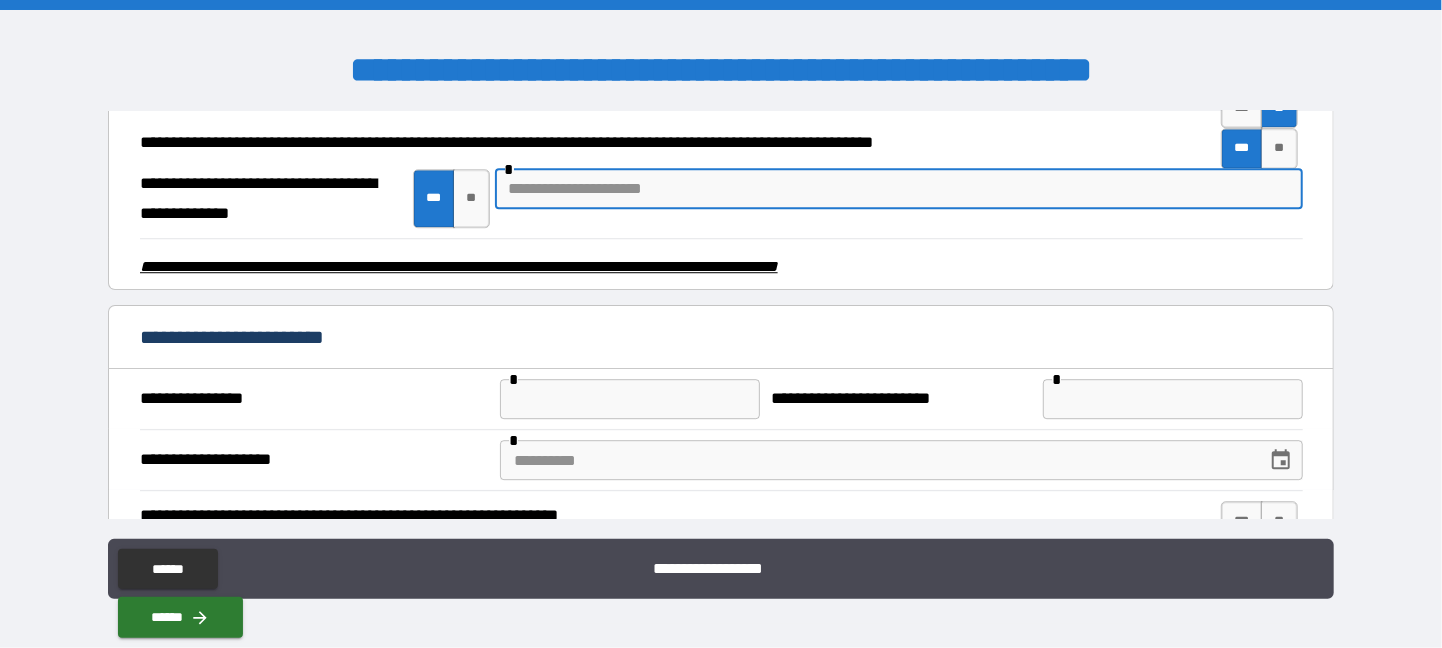 click at bounding box center [899, 189] 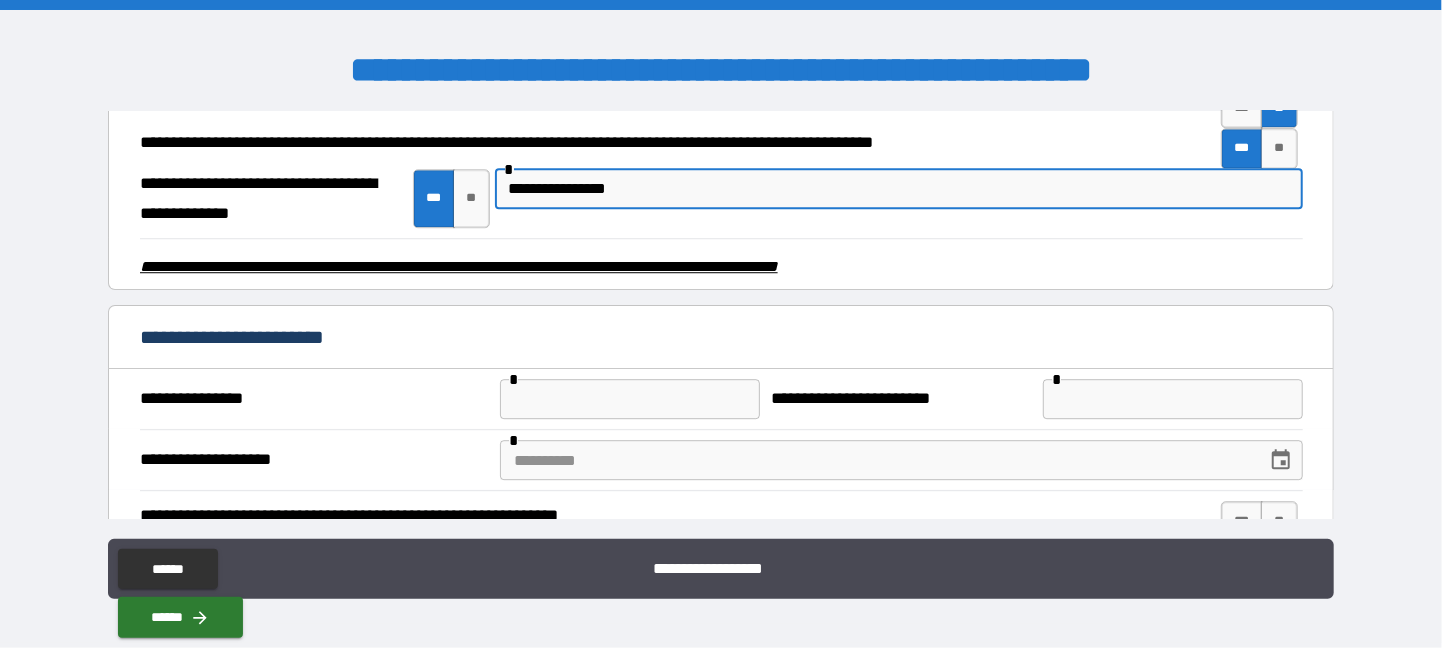 type on "**********" 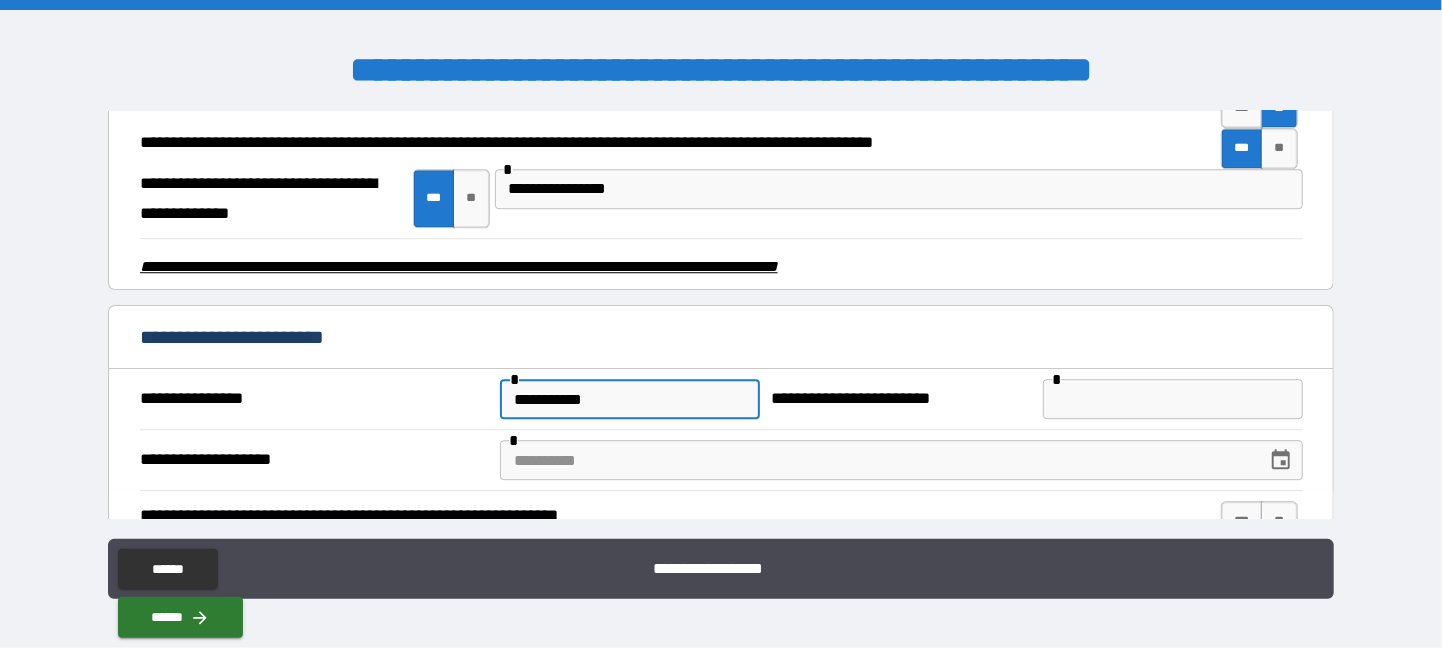 type on "**********" 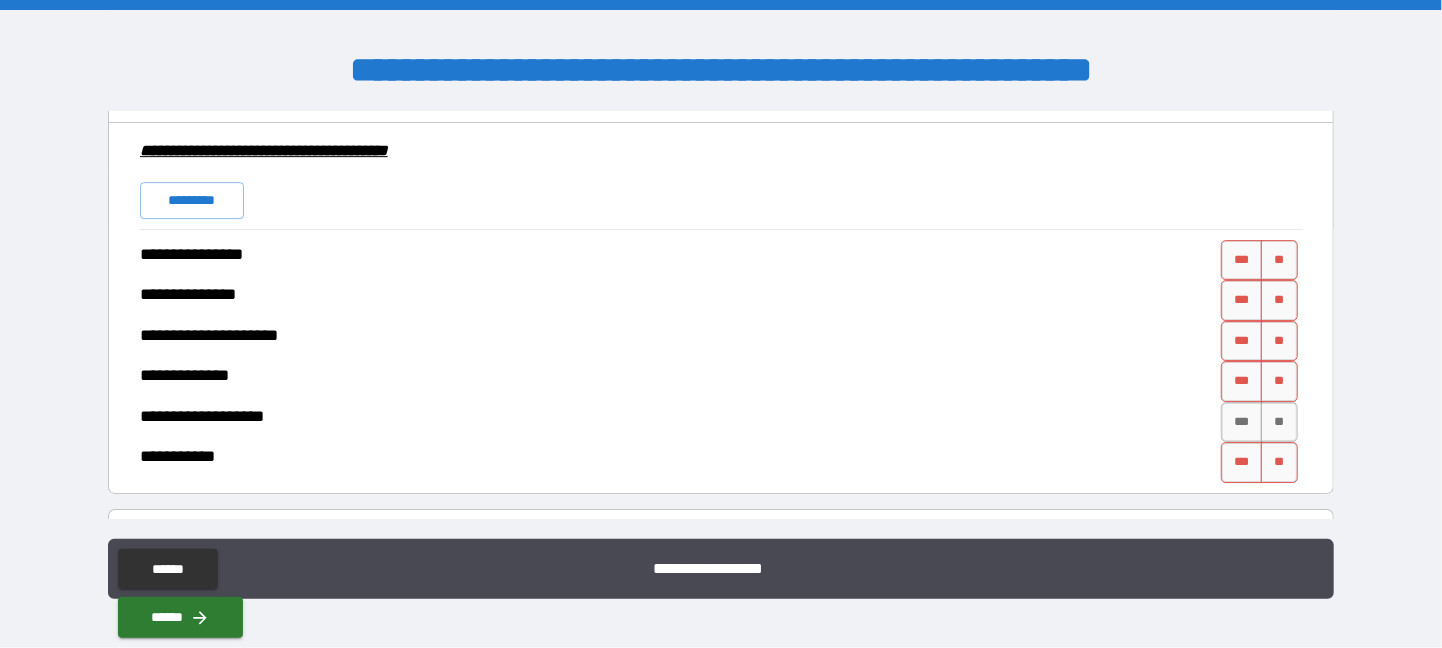 scroll, scrollTop: 3618, scrollLeft: 0, axis: vertical 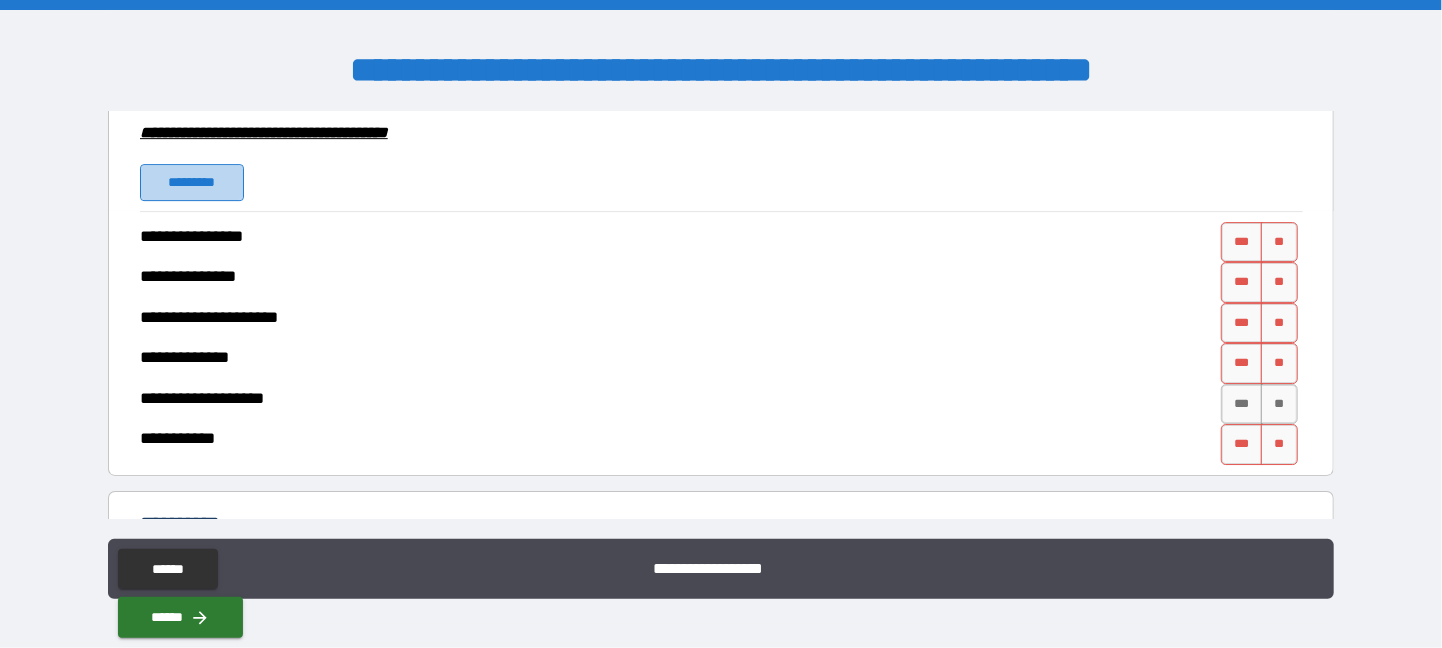 click on "*********" at bounding box center [192, 182] 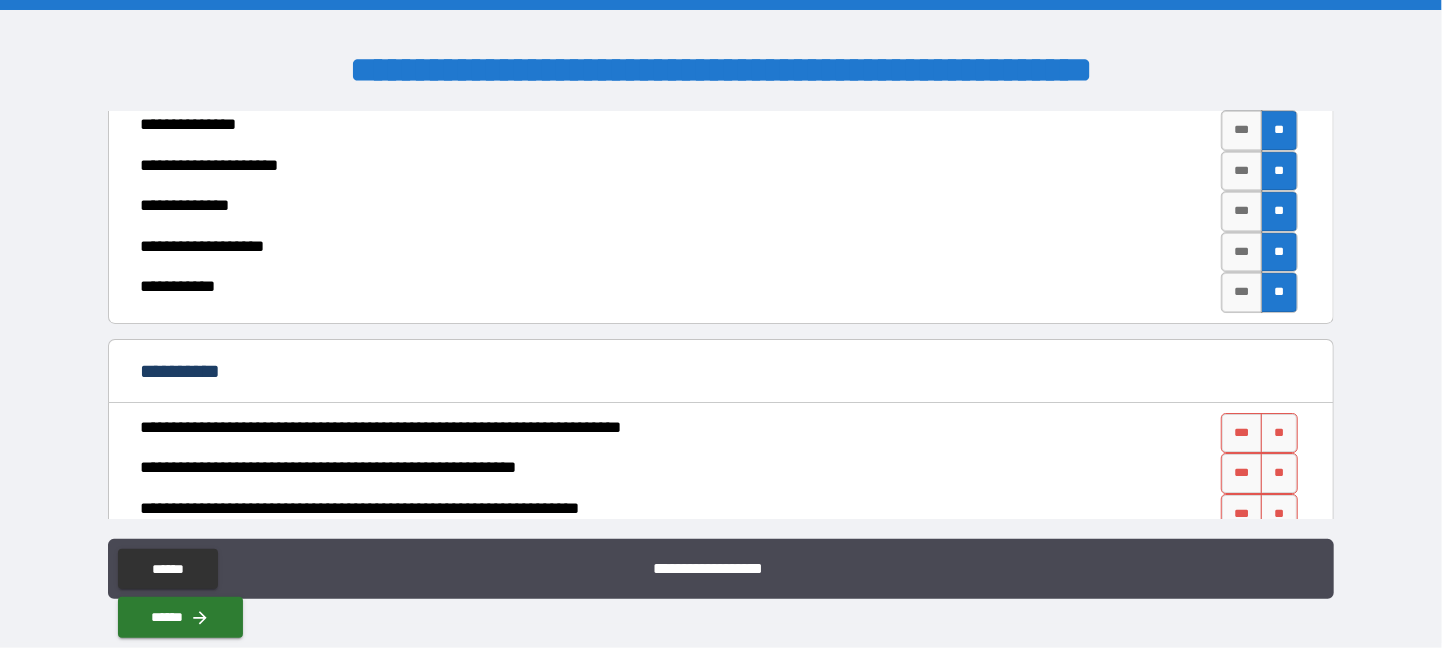 scroll, scrollTop: 3938, scrollLeft: 0, axis: vertical 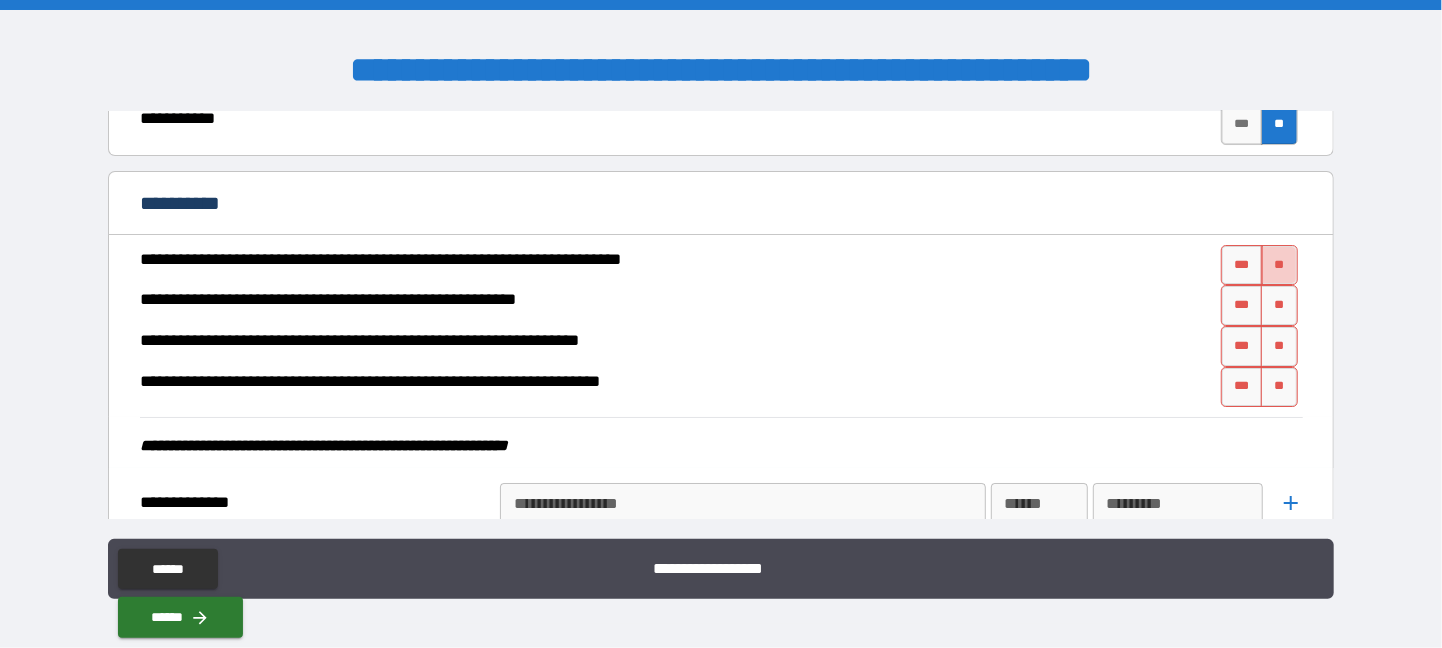 click on "**" at bounding box center [1279, 265] 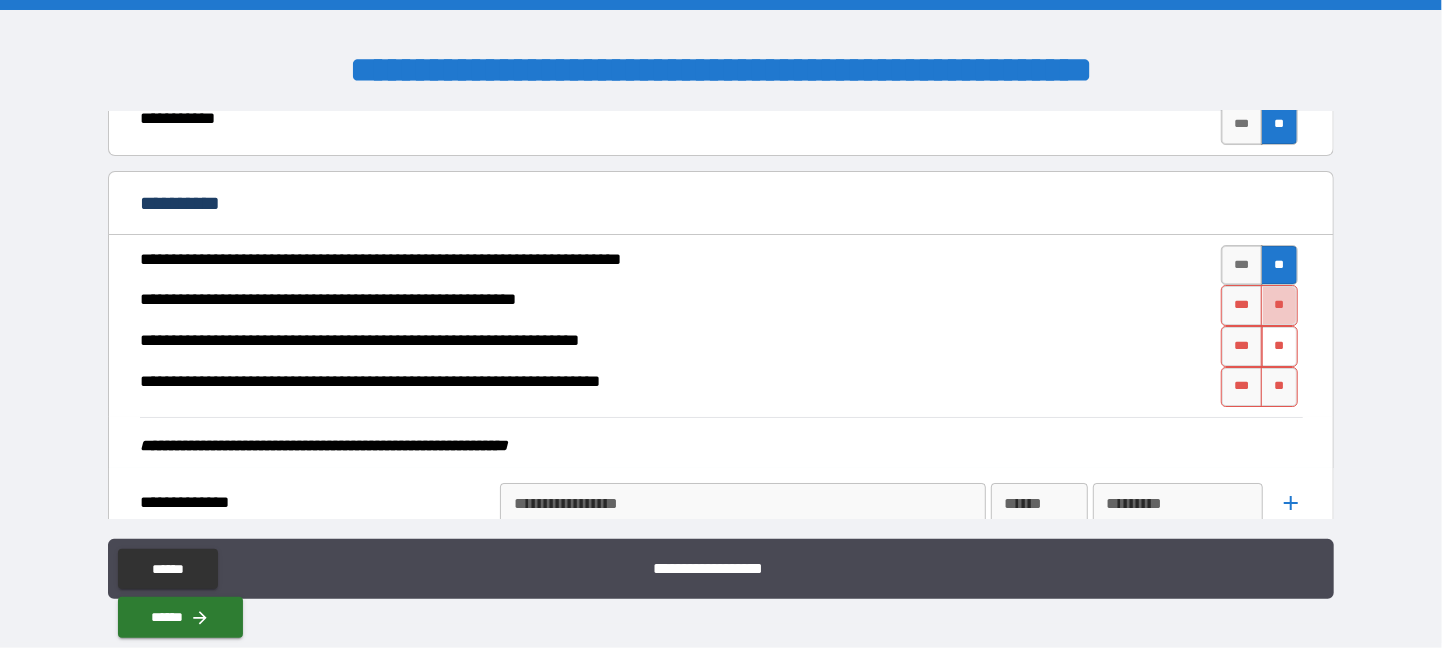 drag, startPoint x: 1277, startPoint y: 302, endPoint x: 1281, endPoint y: 333, distance: 31.257 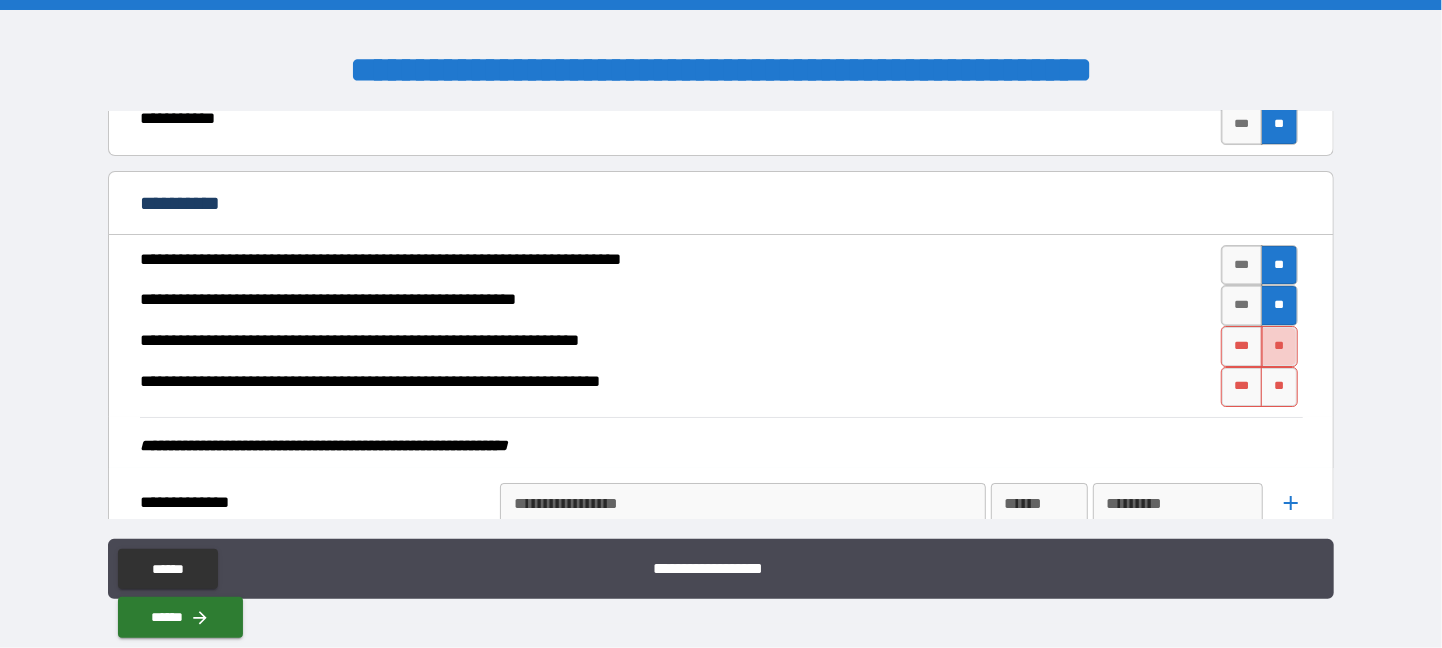 click on "**" at bounding box center [1279, 346] 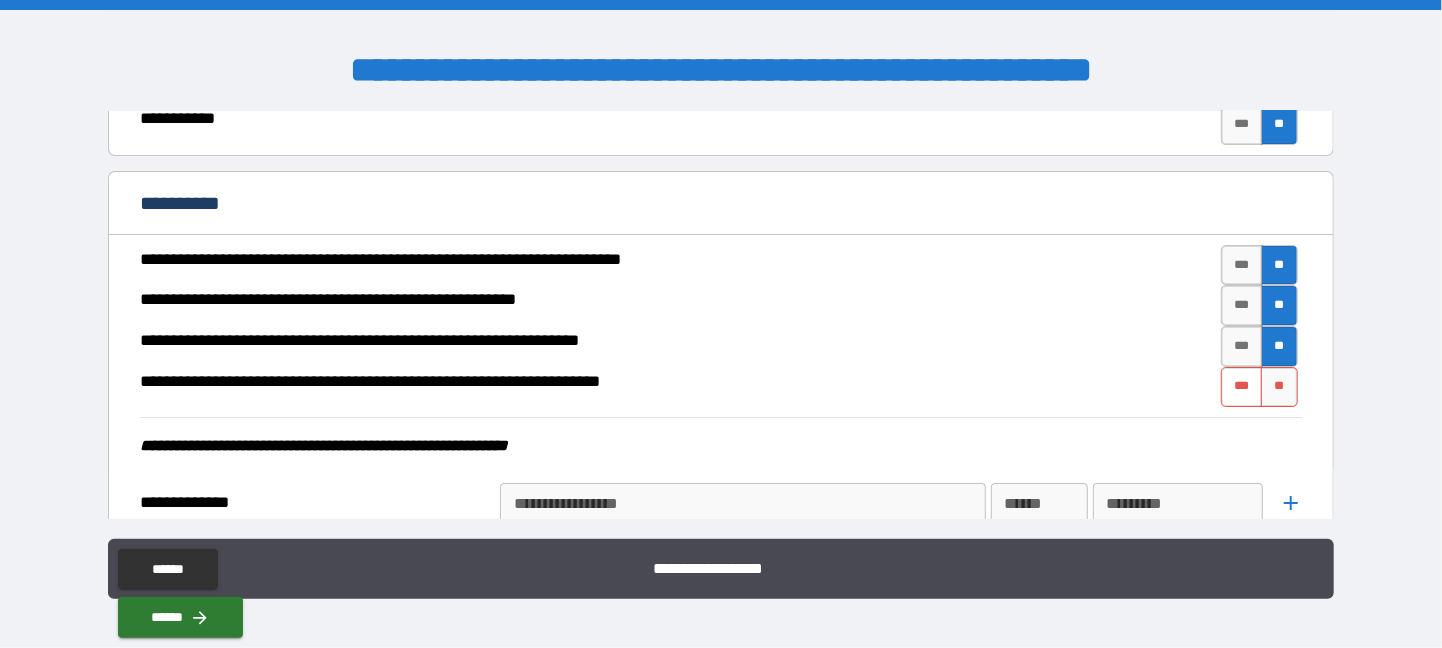 click on "***" at bounding box center [1242, 387] 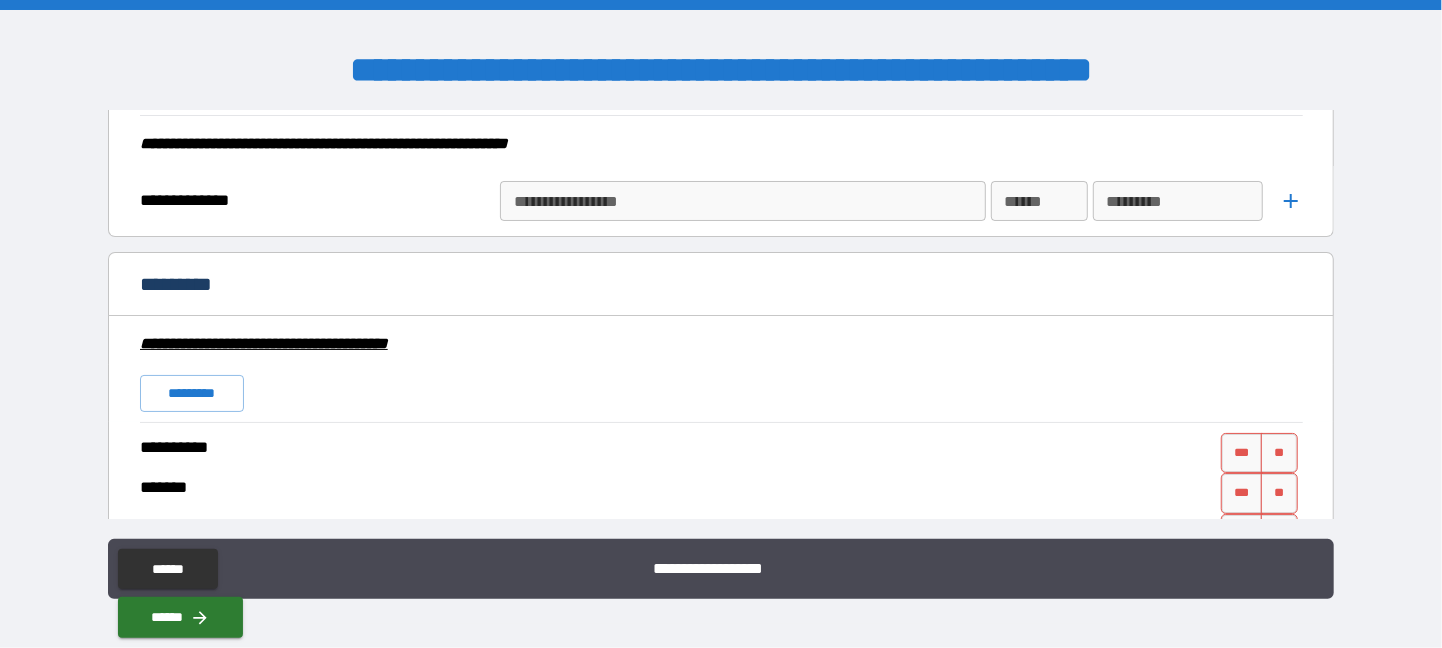 scroll, scrollTop: 4202, scrollLeft: 0, axis: vertical 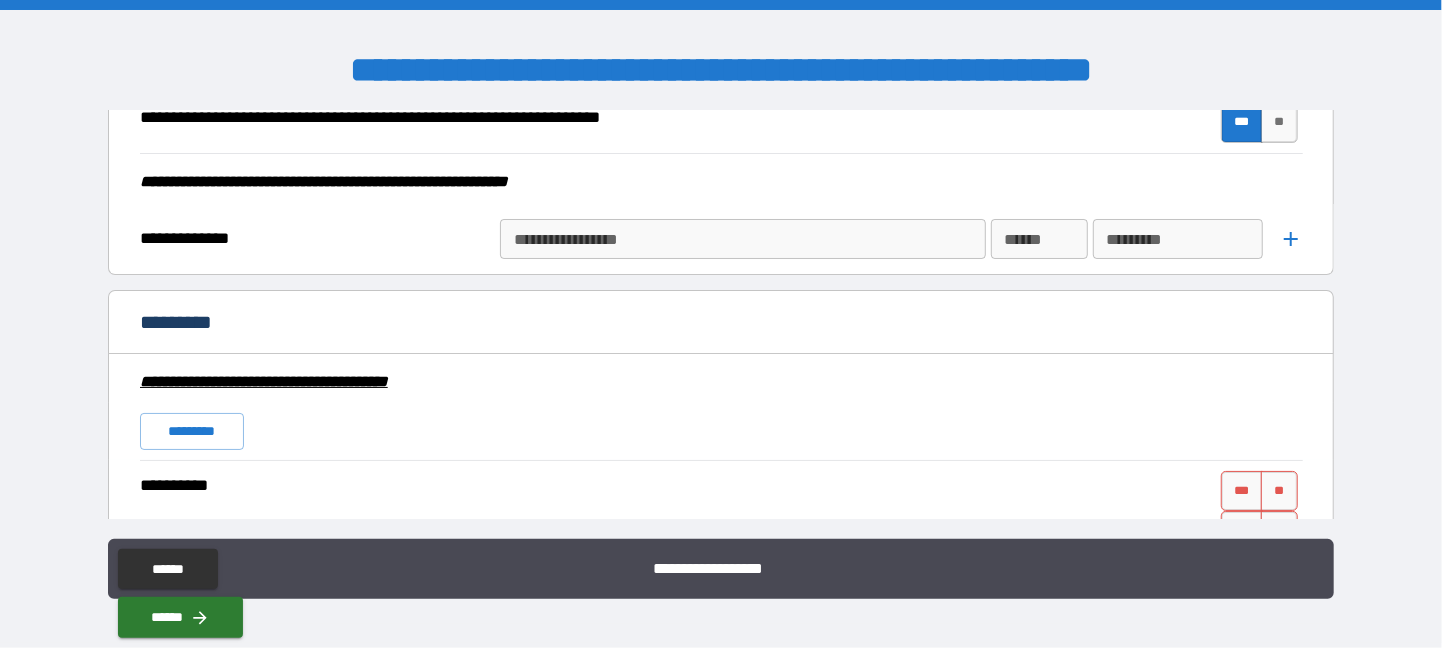 click on "*********" at bounding box center [721, 322] 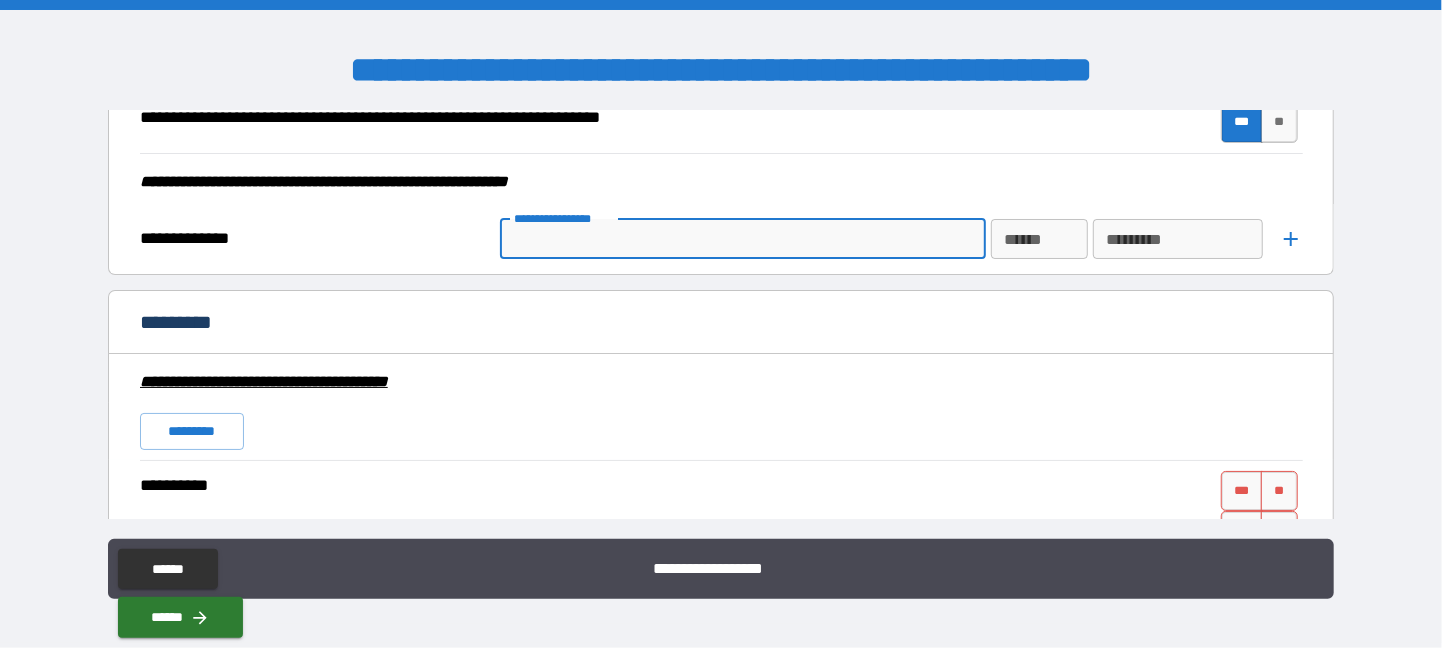 click on "**********" at bounding box center [741, 239] 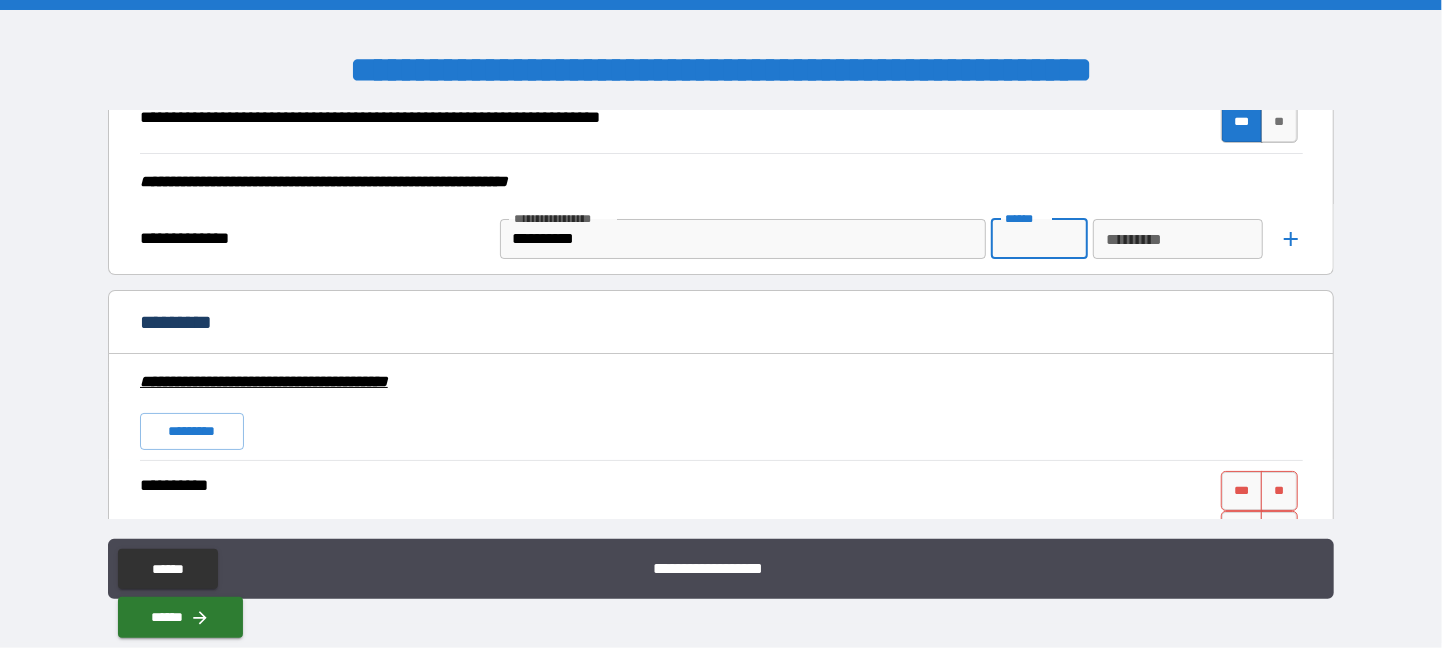 click on "******" at bounding box center (1039, 239) 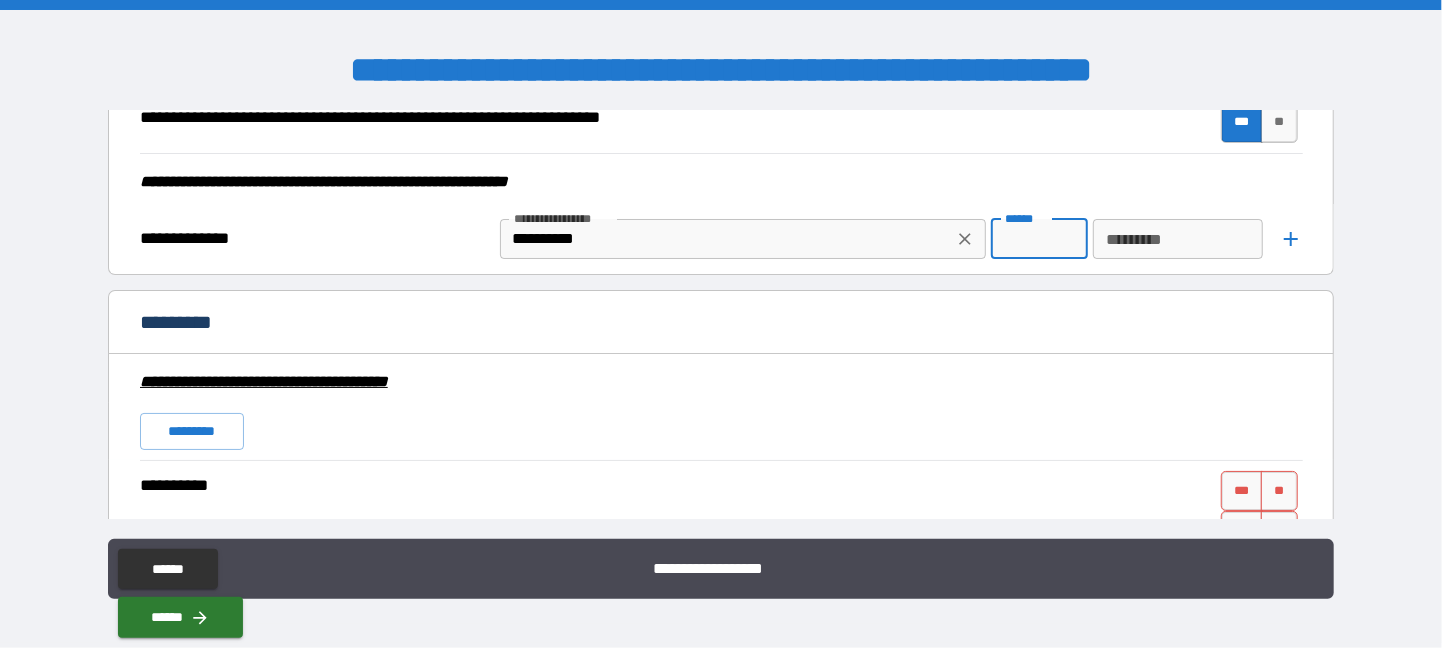 click on "**********" at bounding box center [726, 239] 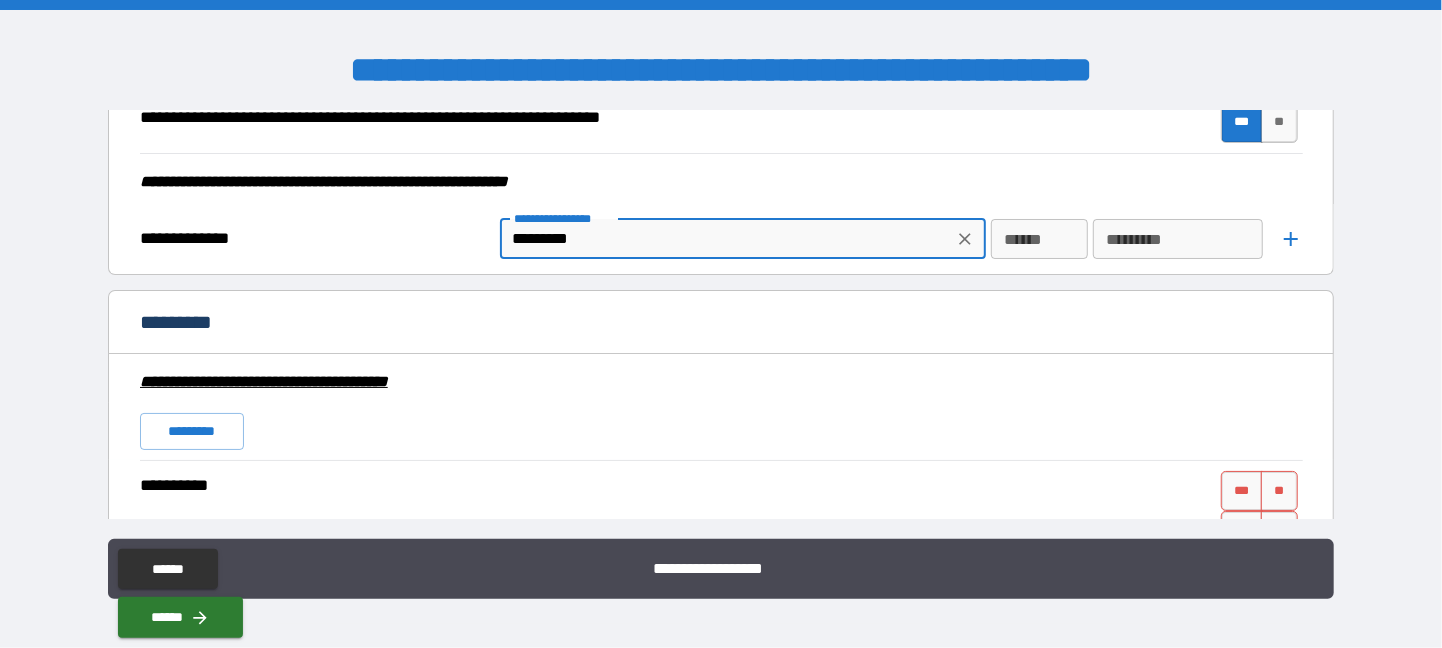 type on "*********" 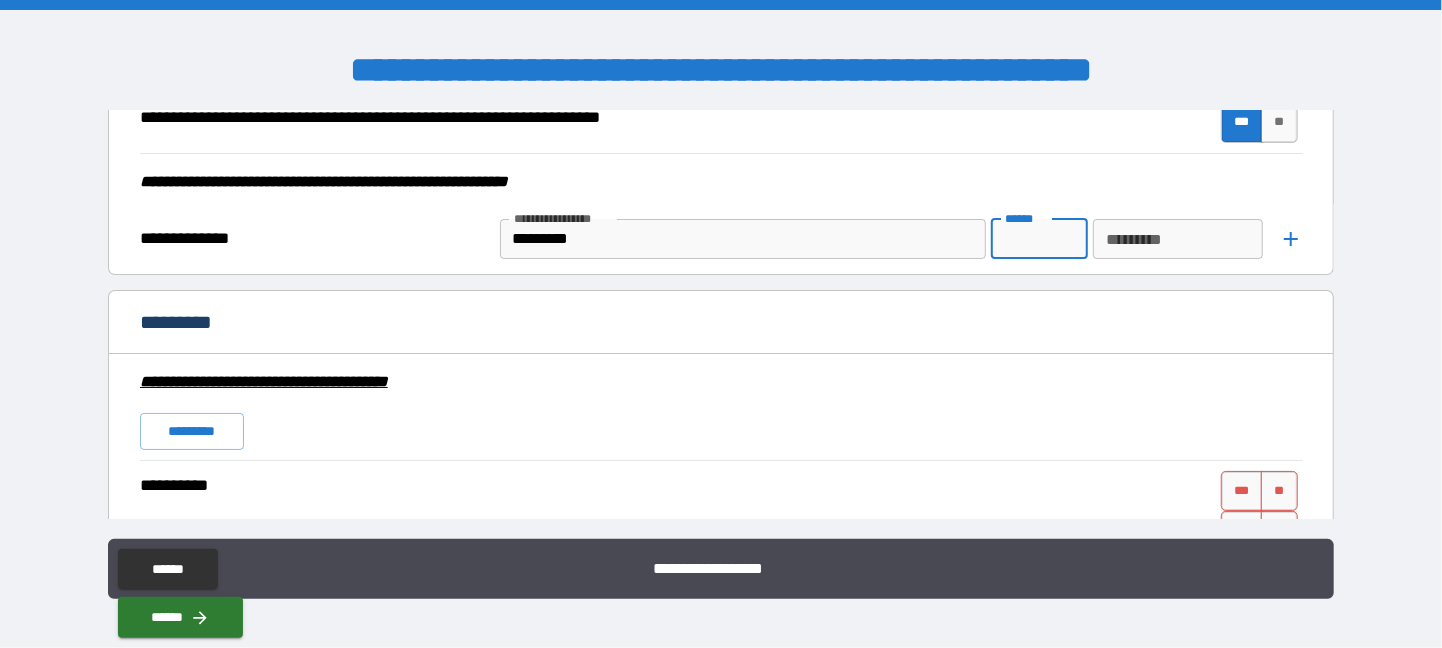 click on "******" at bounding box center (1039, 239) 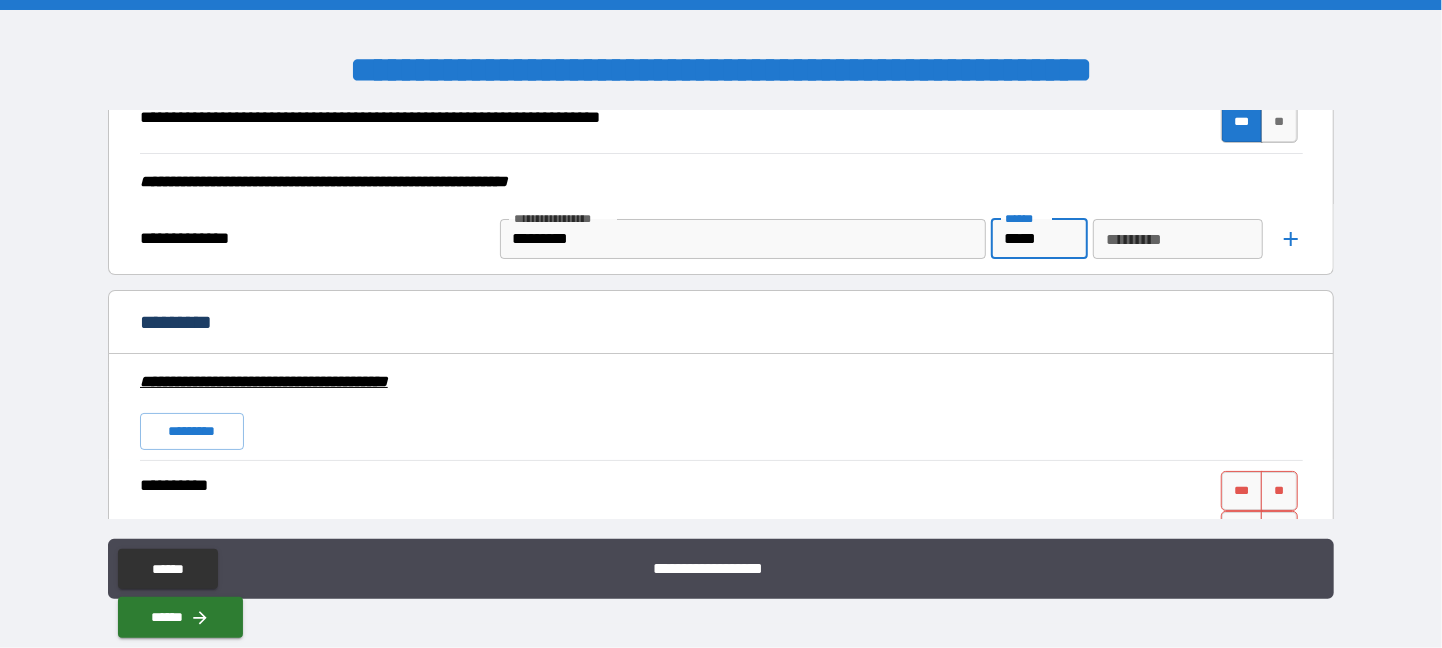 type on "*****" 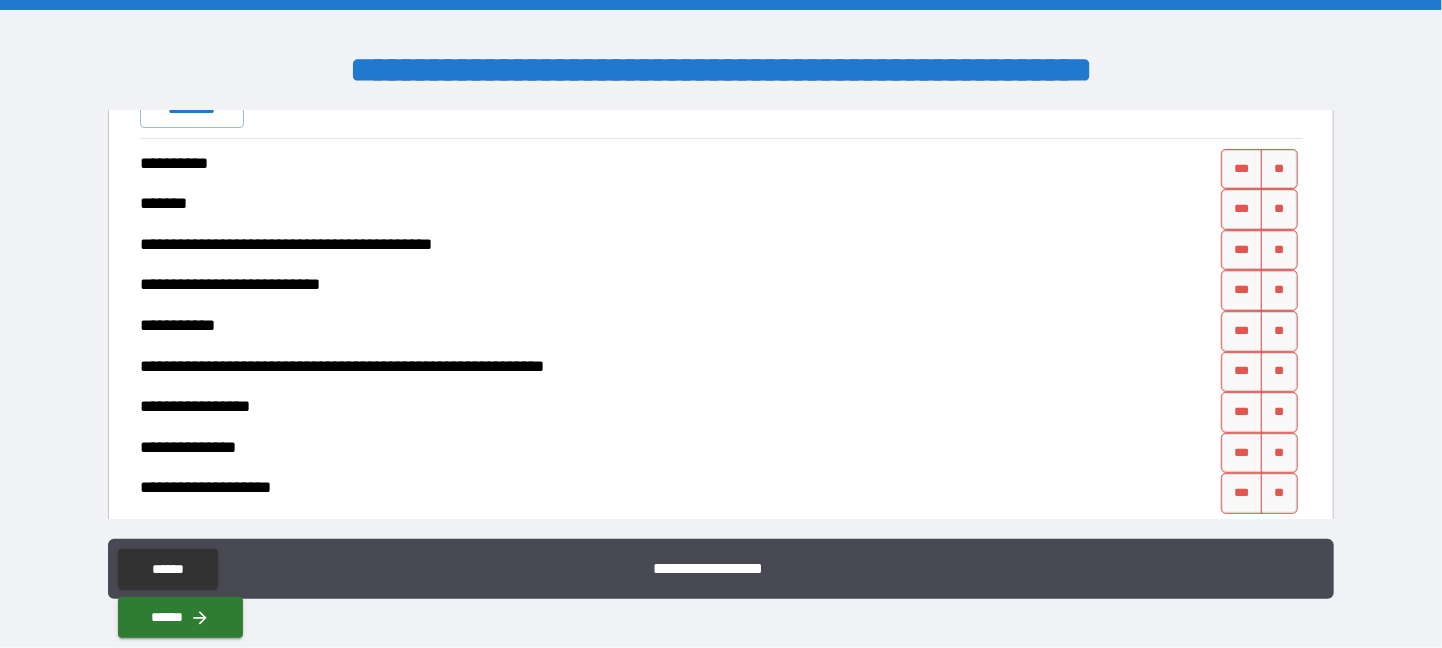 scroll, scrollTop: 4428, scrollLeft: 0, axis: vertical 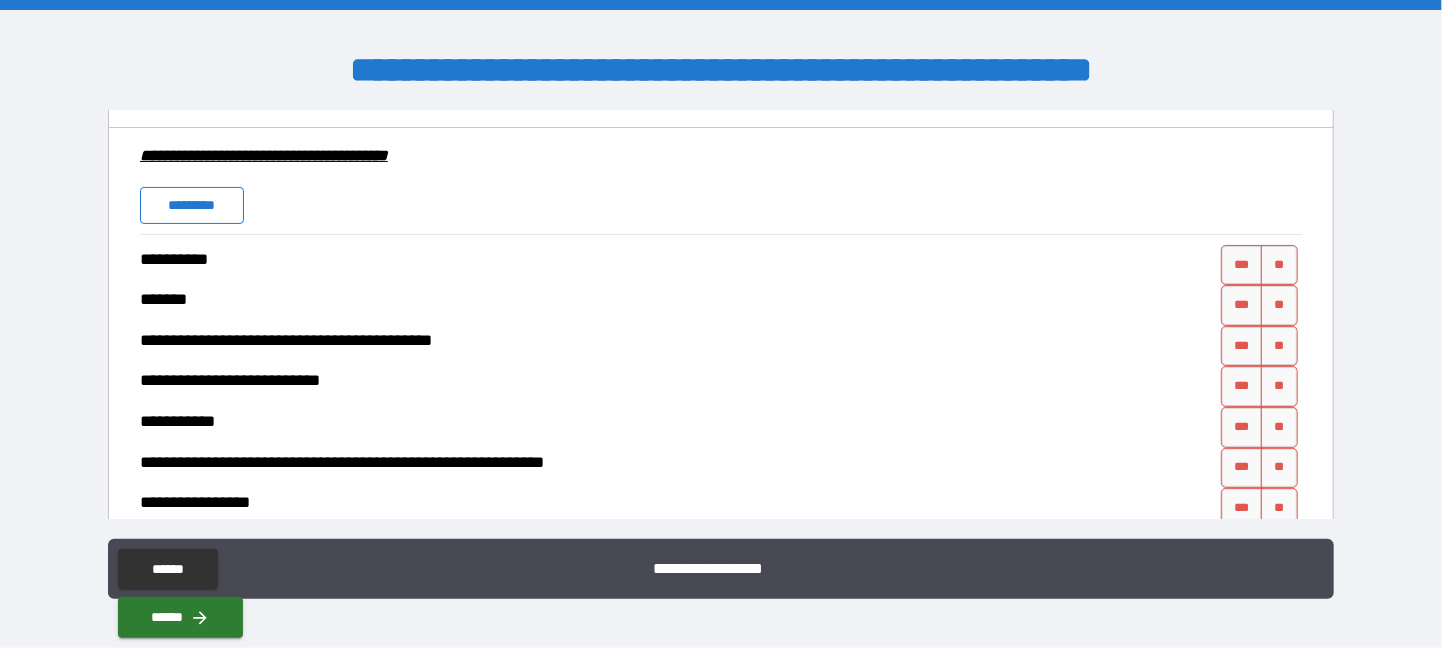 type on "*******" 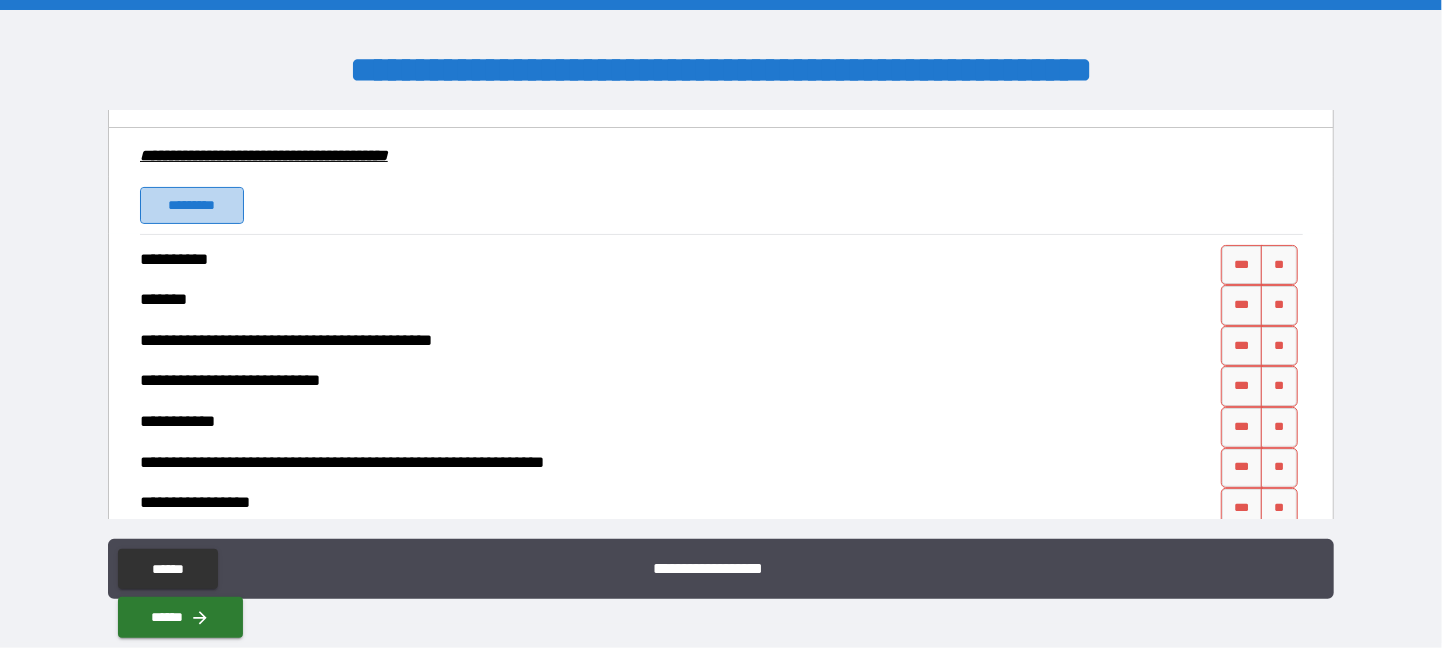 click on "*********" at bounding box center [192, 205] 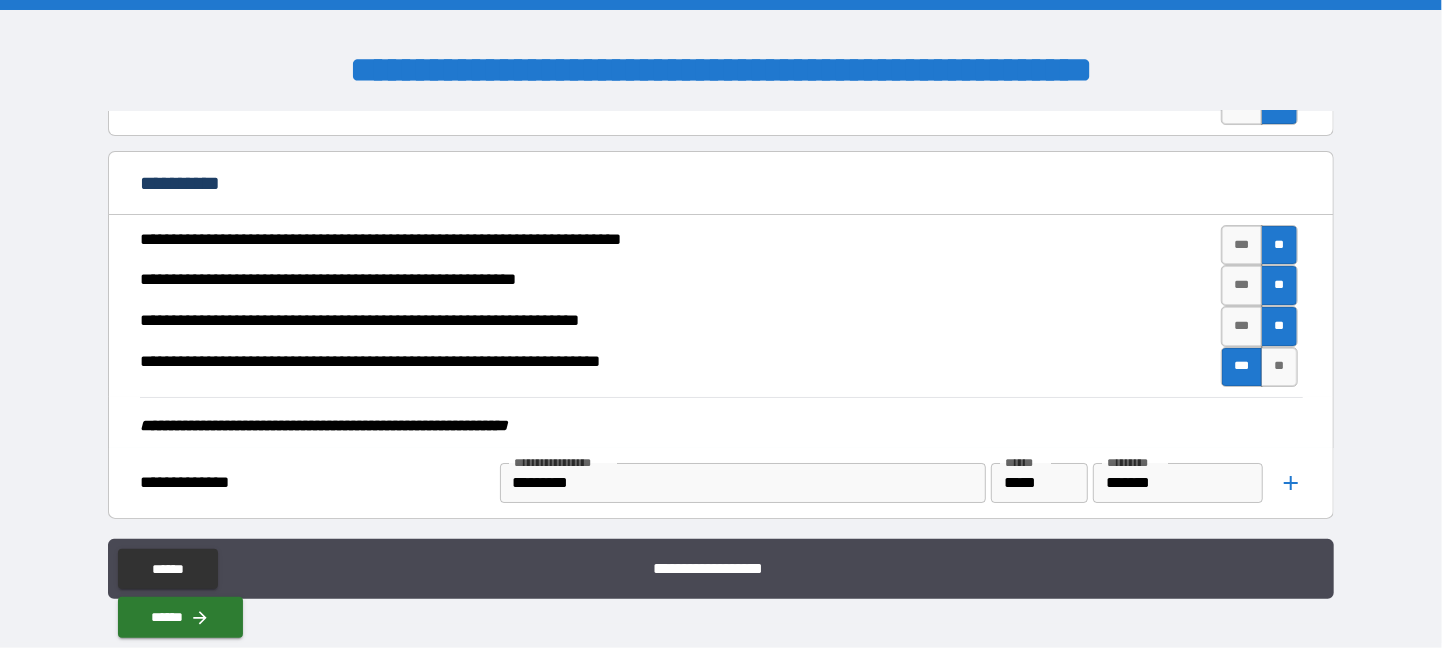 scroll, scrollTop: 3881, scrollLeft: 0, axis: vertical 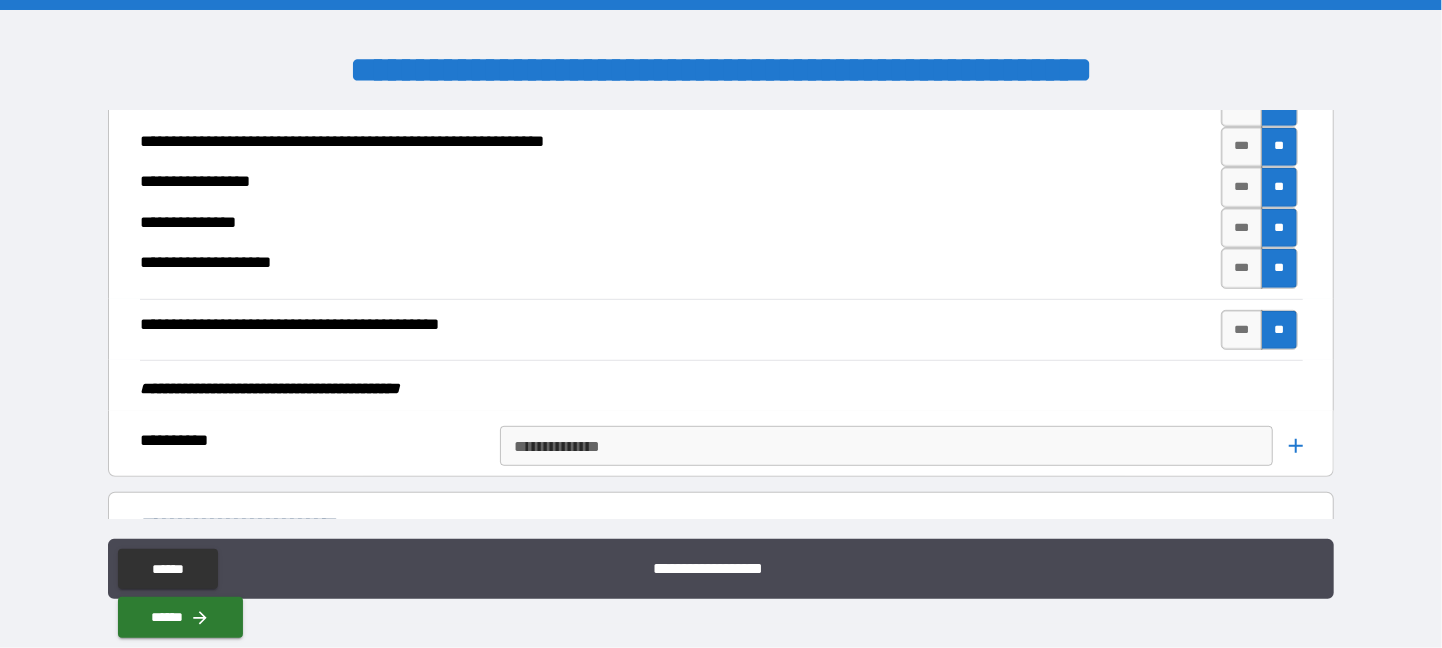 drag, startPoint x: 1334, startPoint y: 324, endPoint x: 1356, endPoint y: 287, distance: 43.046486 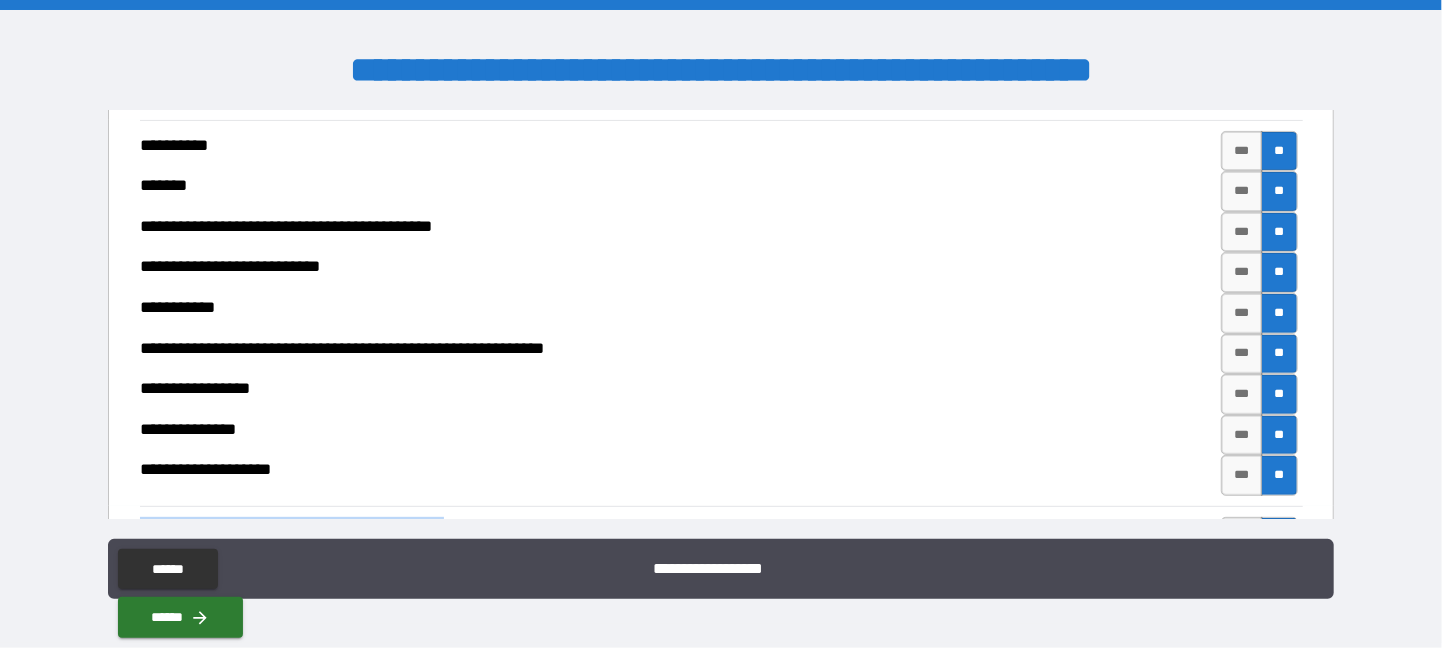 scroll, scrollTop: 4183, scrollLeft: 0, axis: vertical 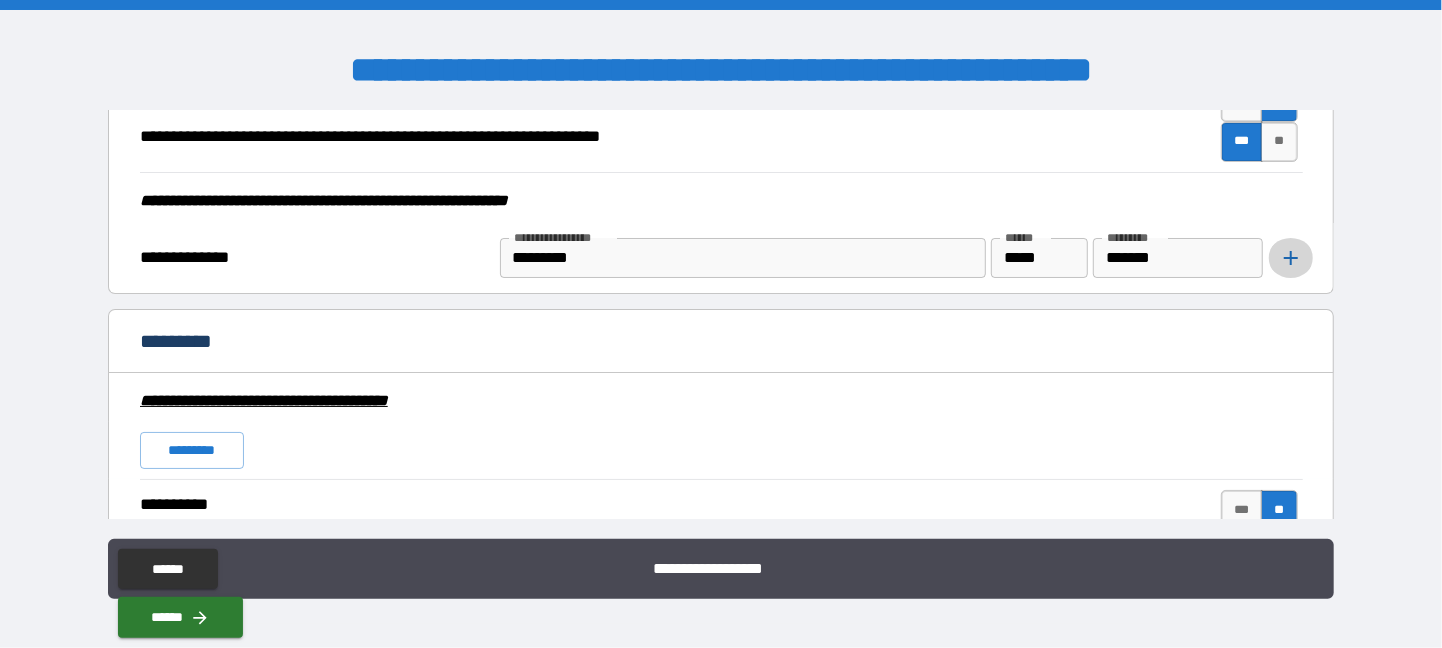 click 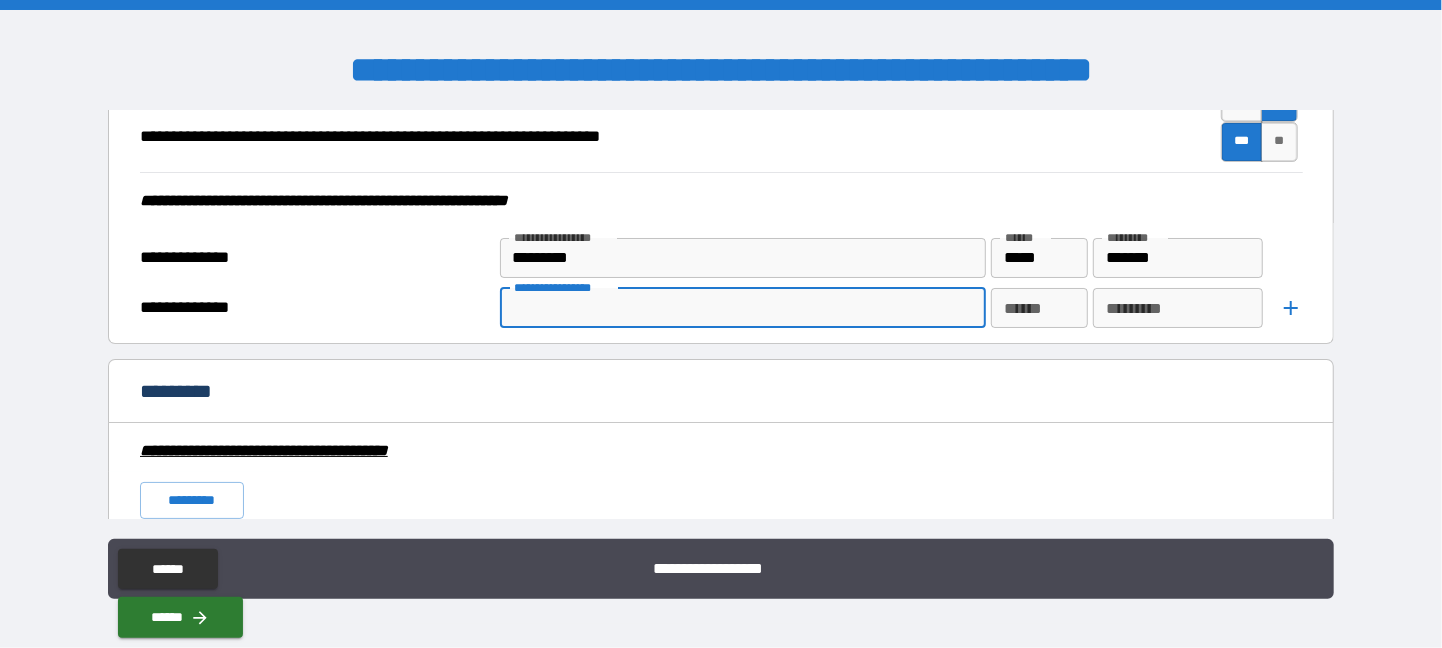 click on "**********" at bounding box center (741, 308) 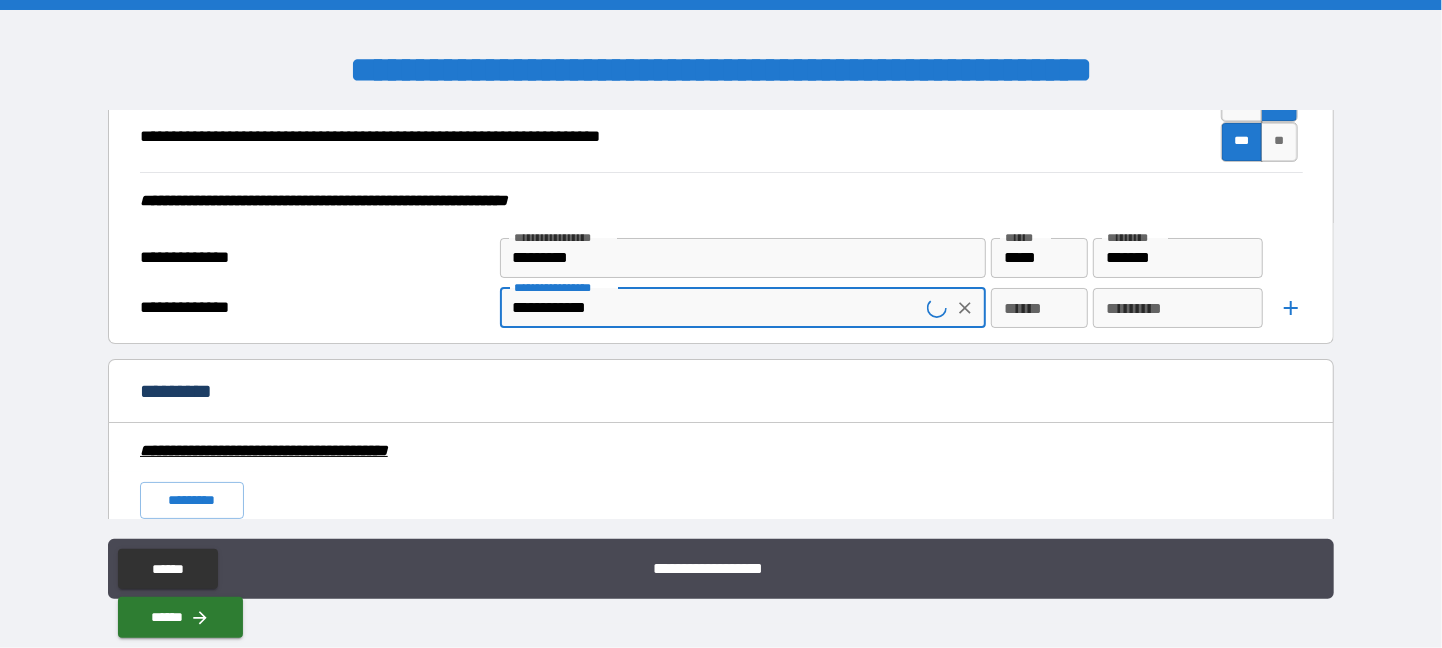click on "**********" at bounding box center (563, 287) 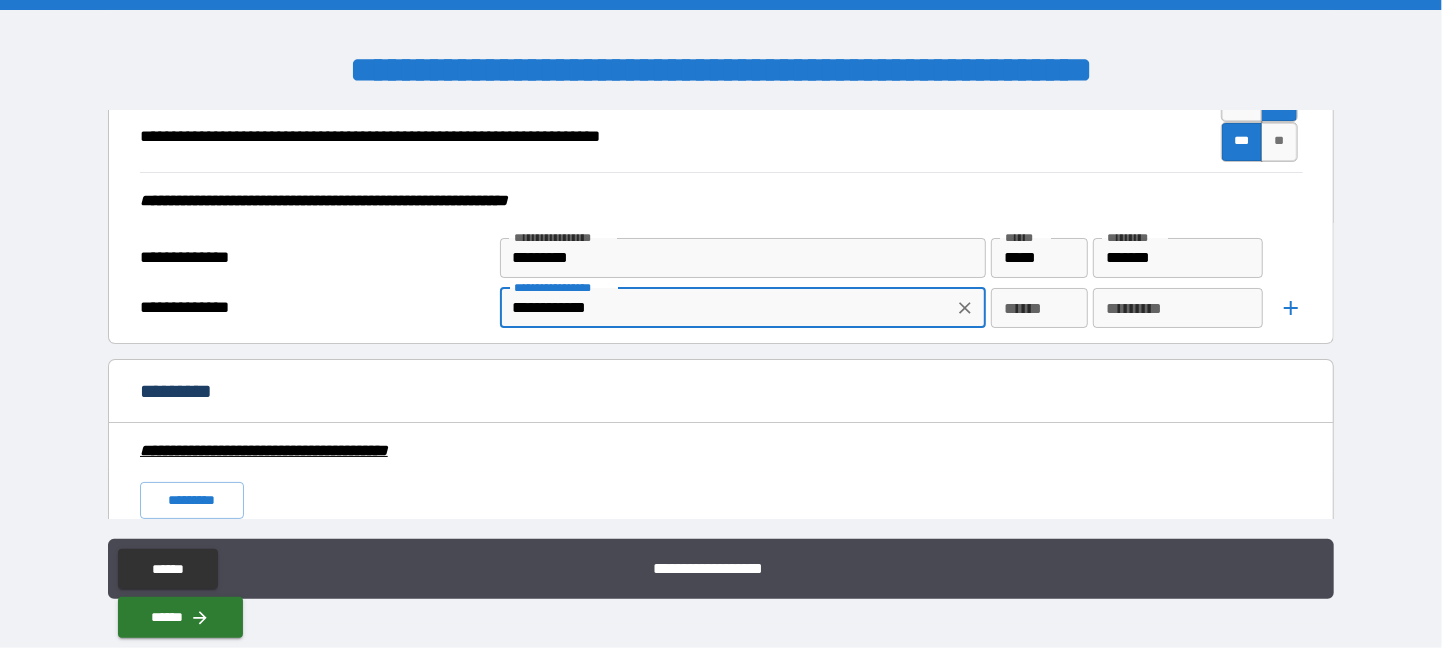 type on "**********" 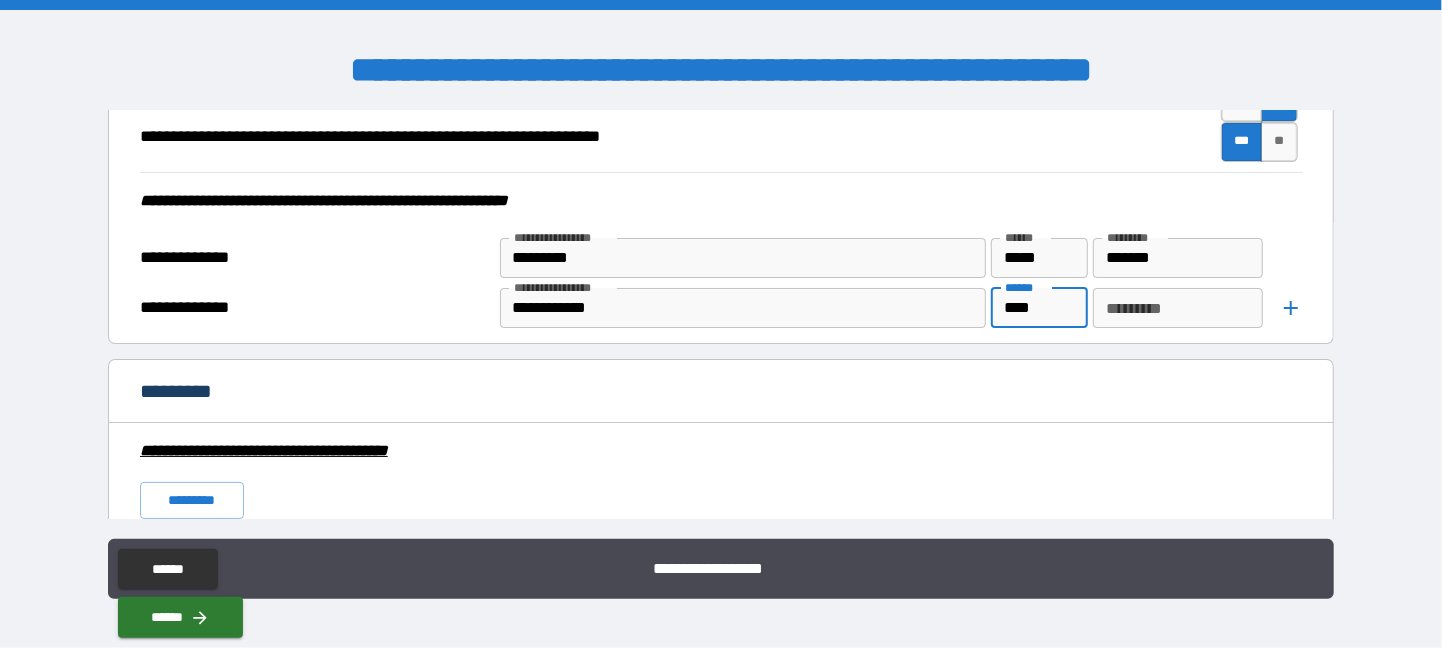 type on "****" 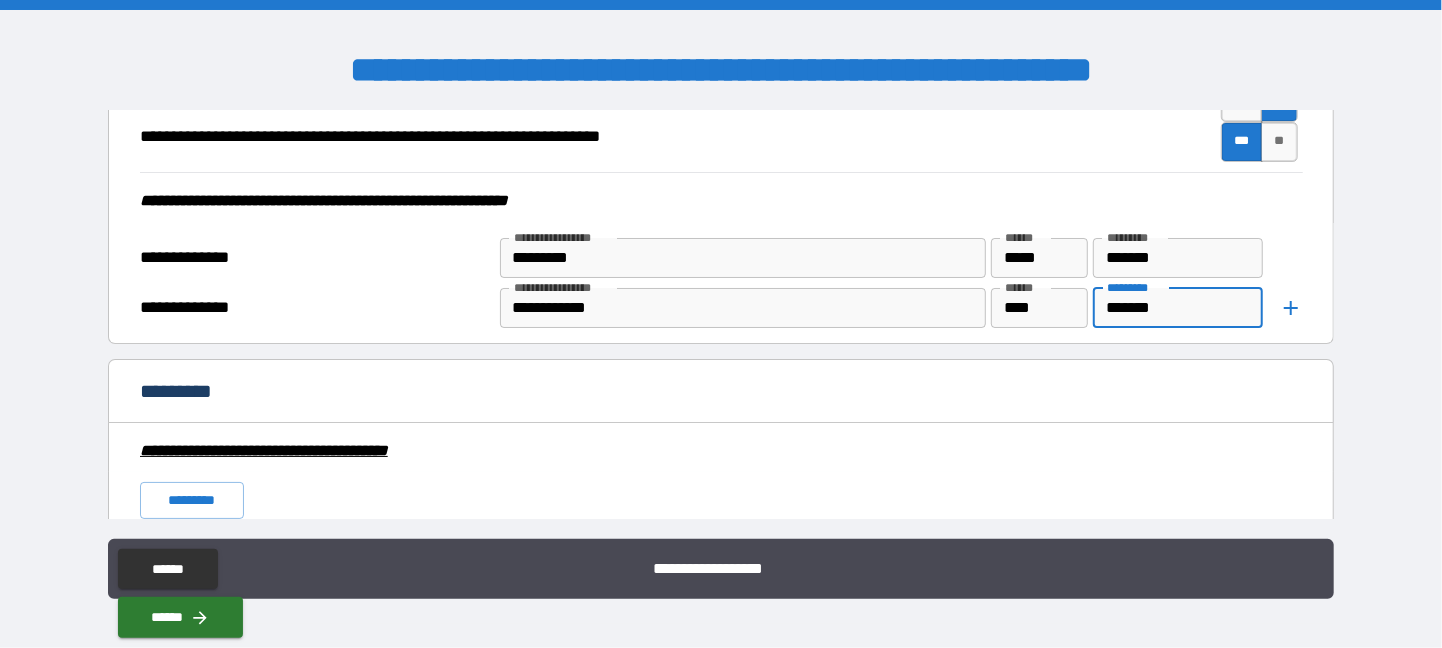 type on "*******" 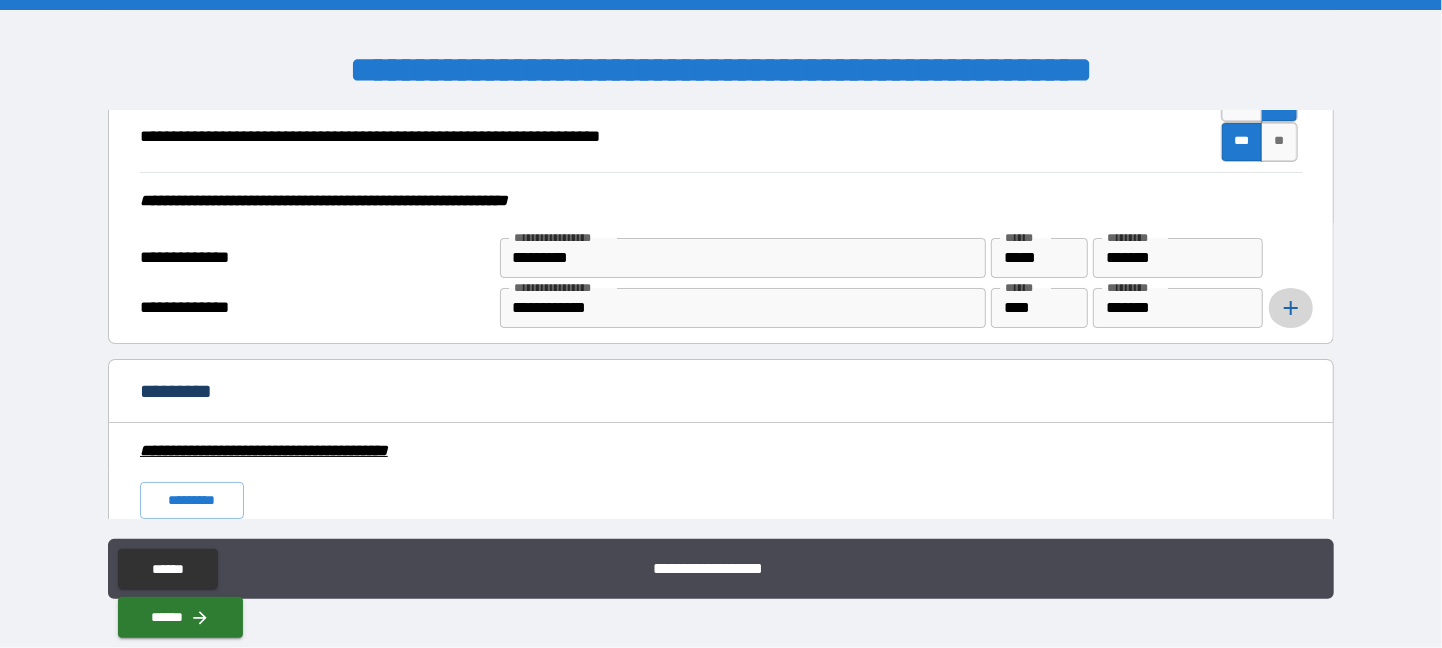 click 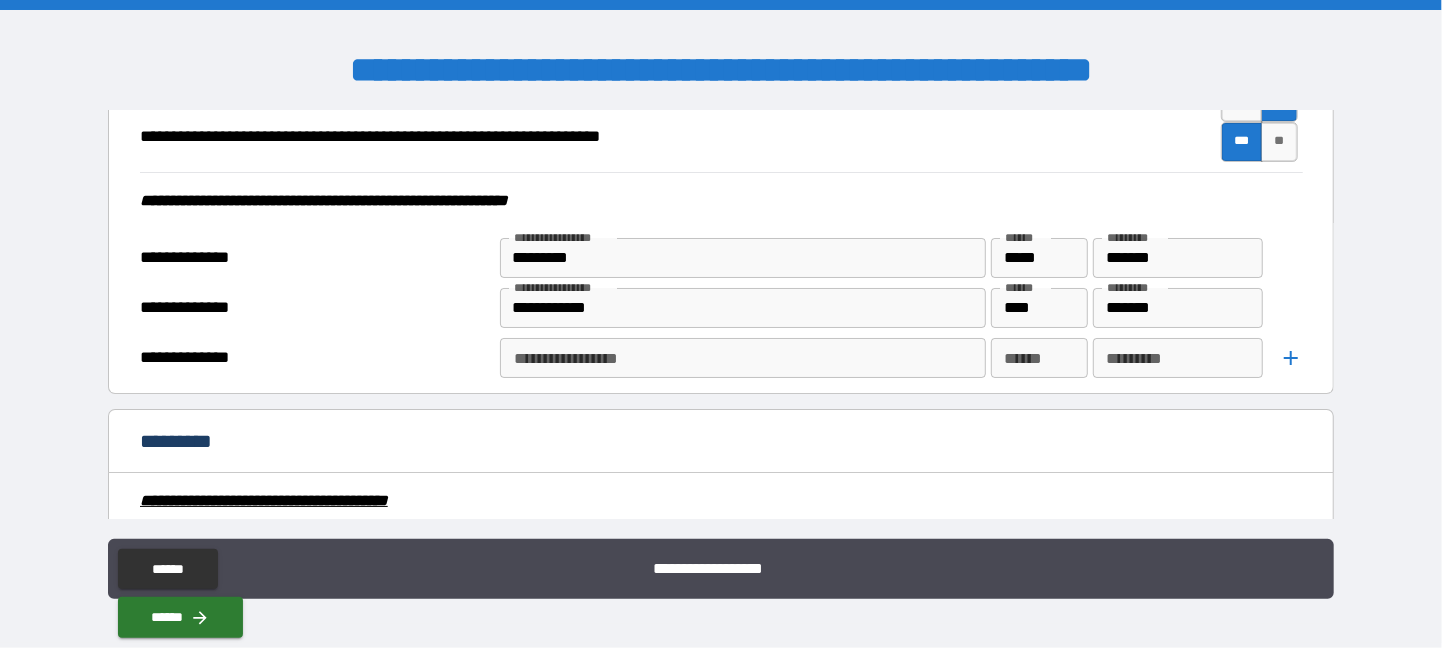 click on "**********" at bounding box center [741, 358] 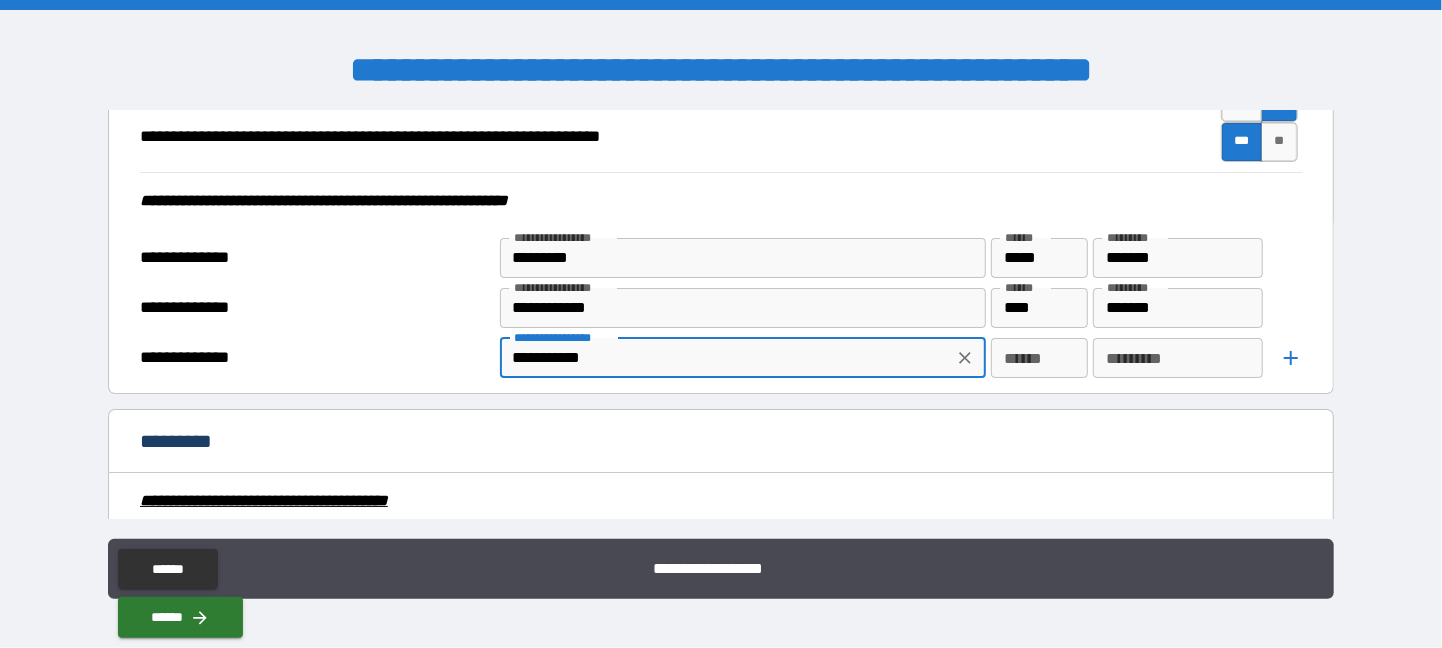 type on "**********" 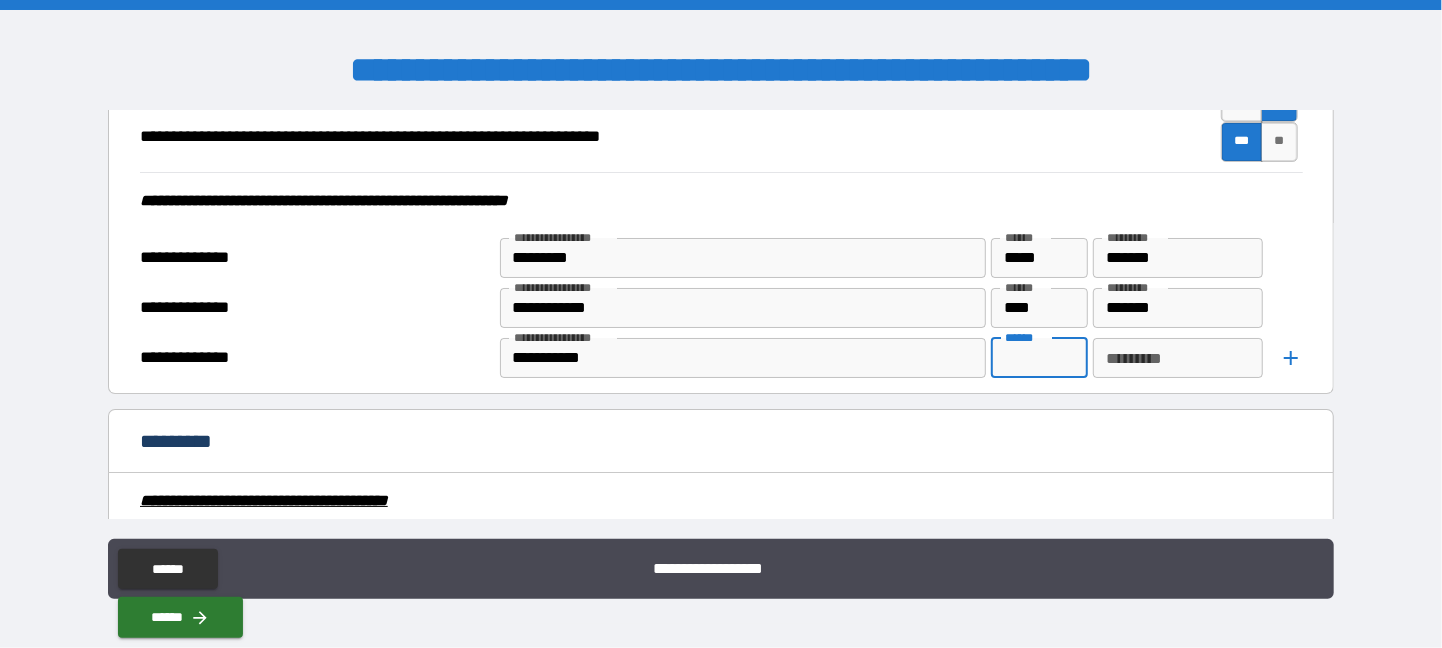 click on "******" at bounding box center [1039, 358] 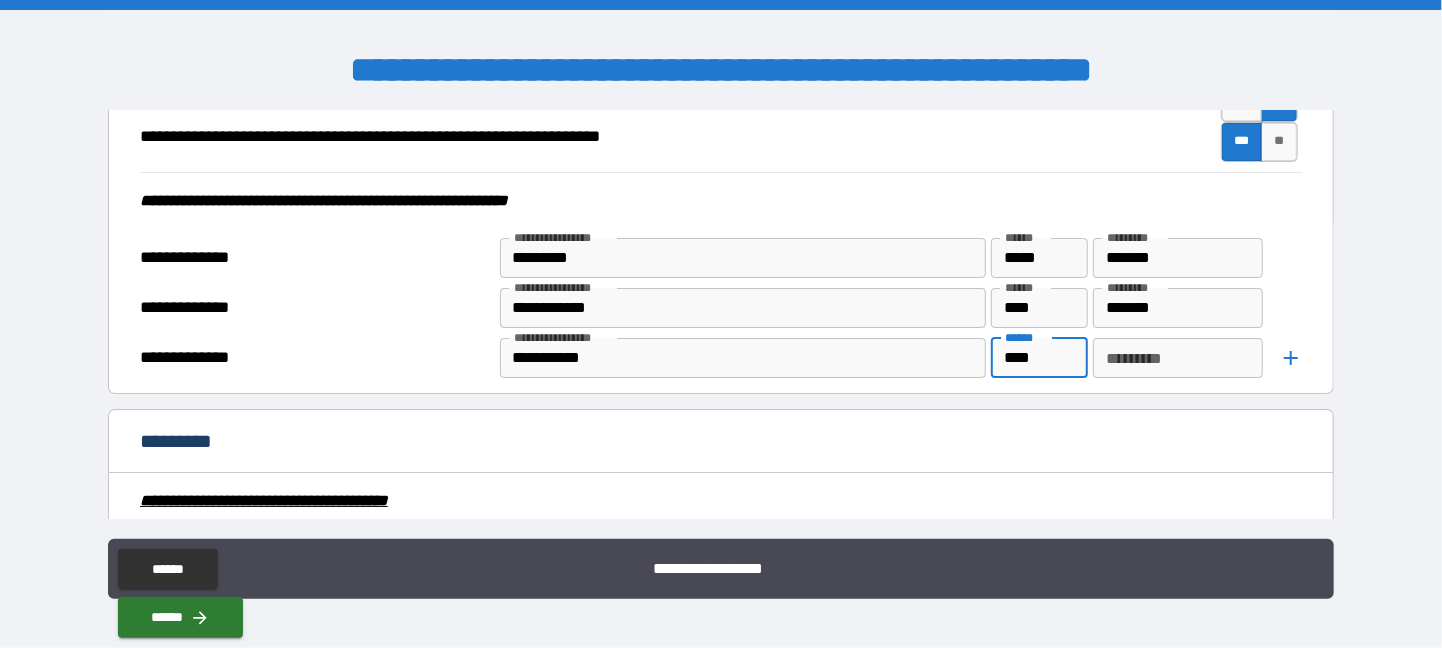 type on "****" 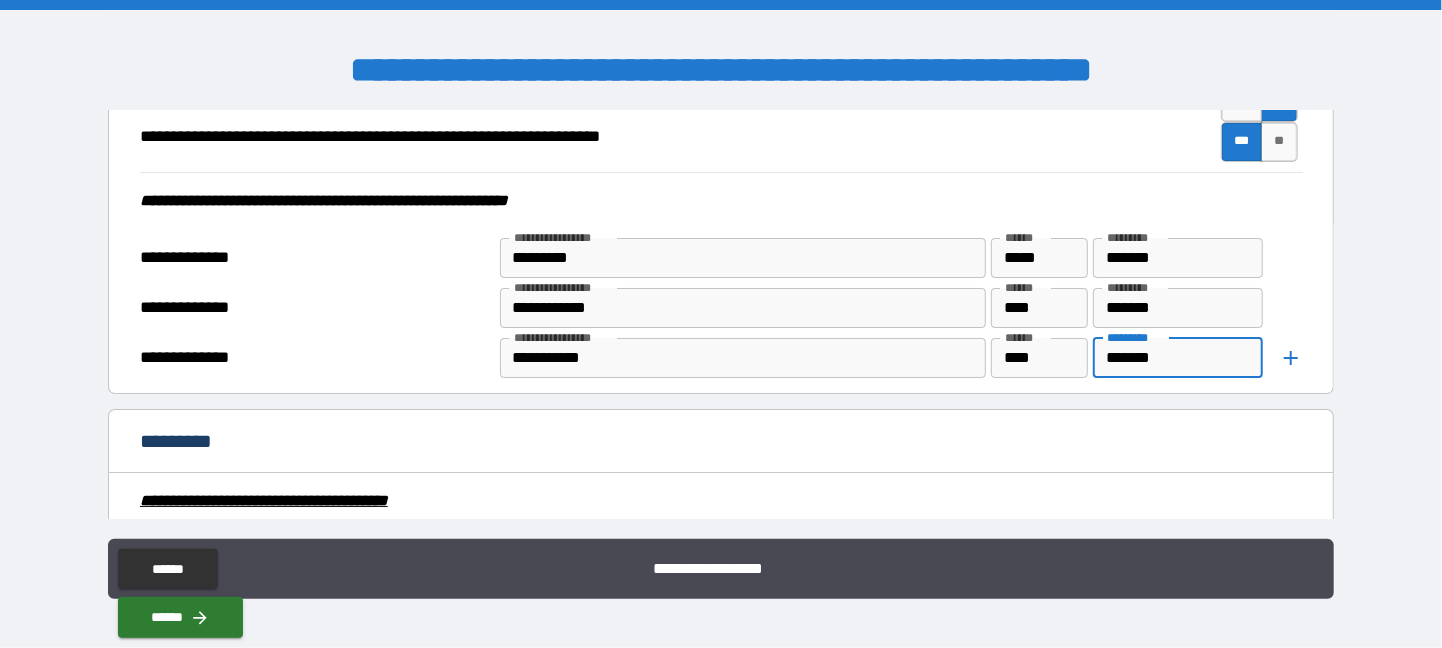 type on "*******" 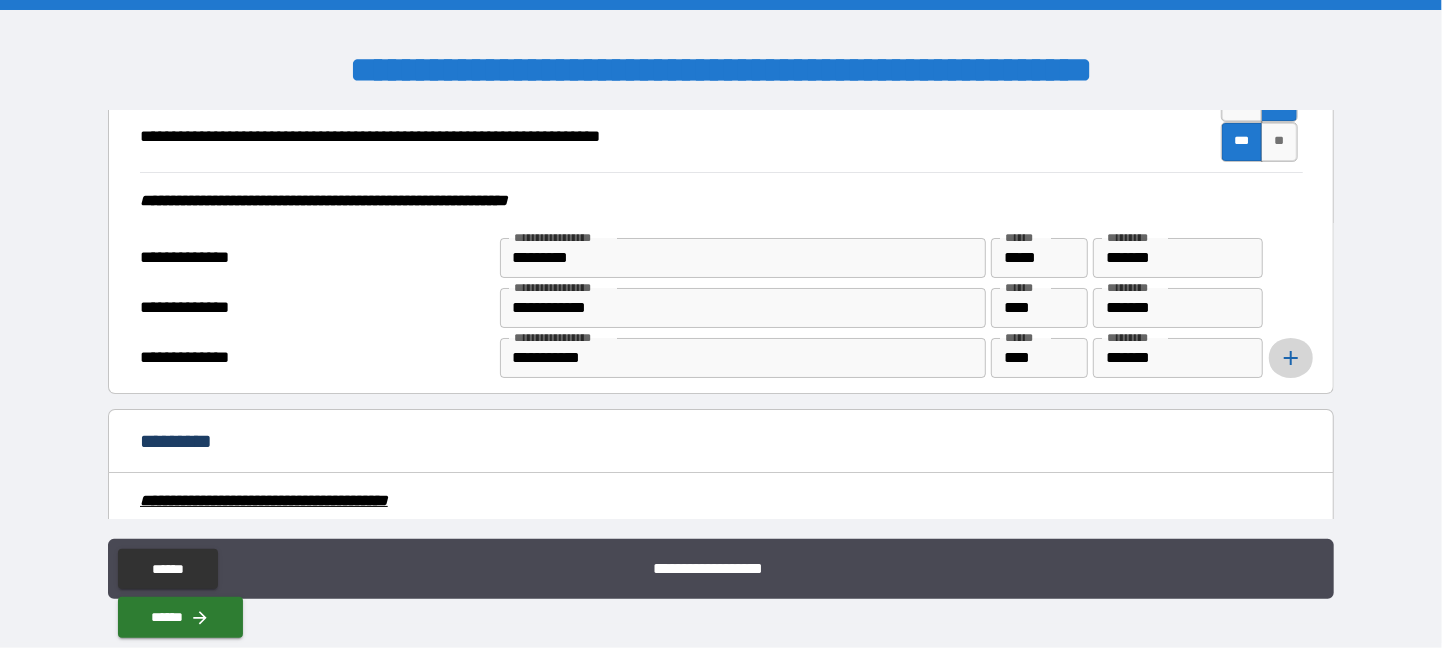 click 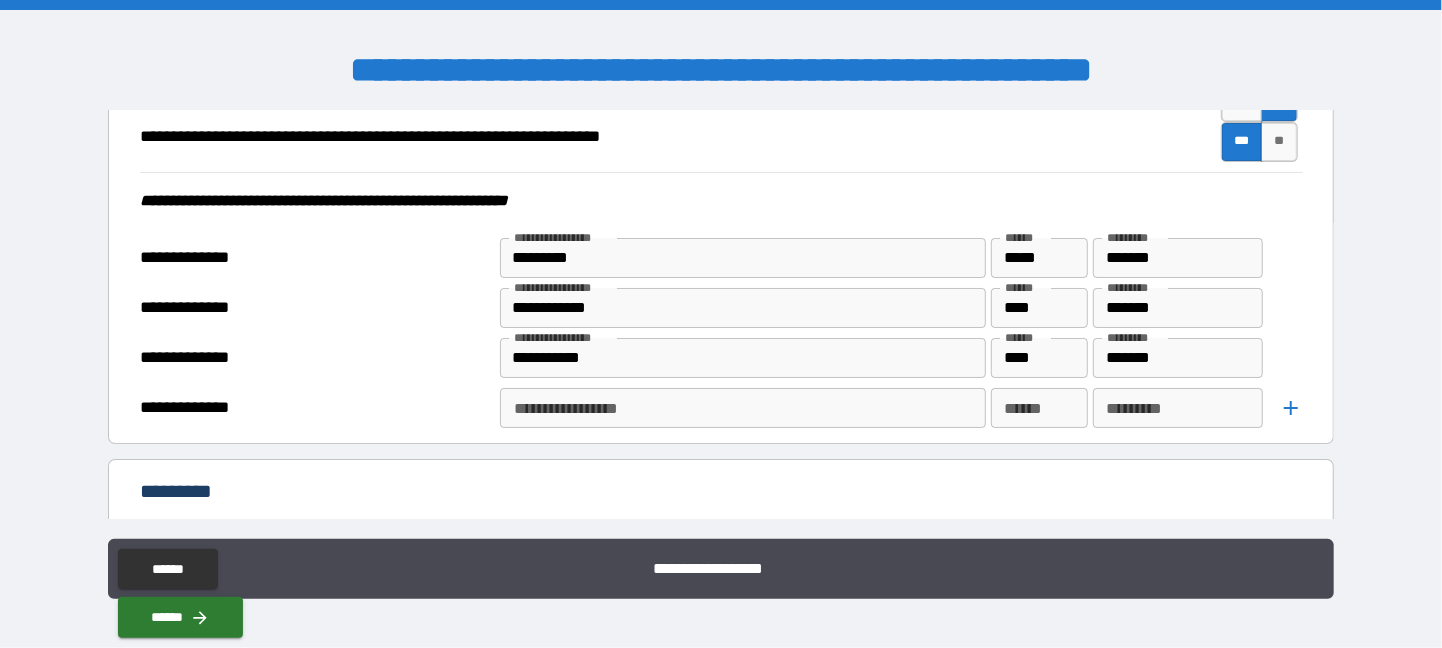 click on "**********" at bounding box center (741, 408) 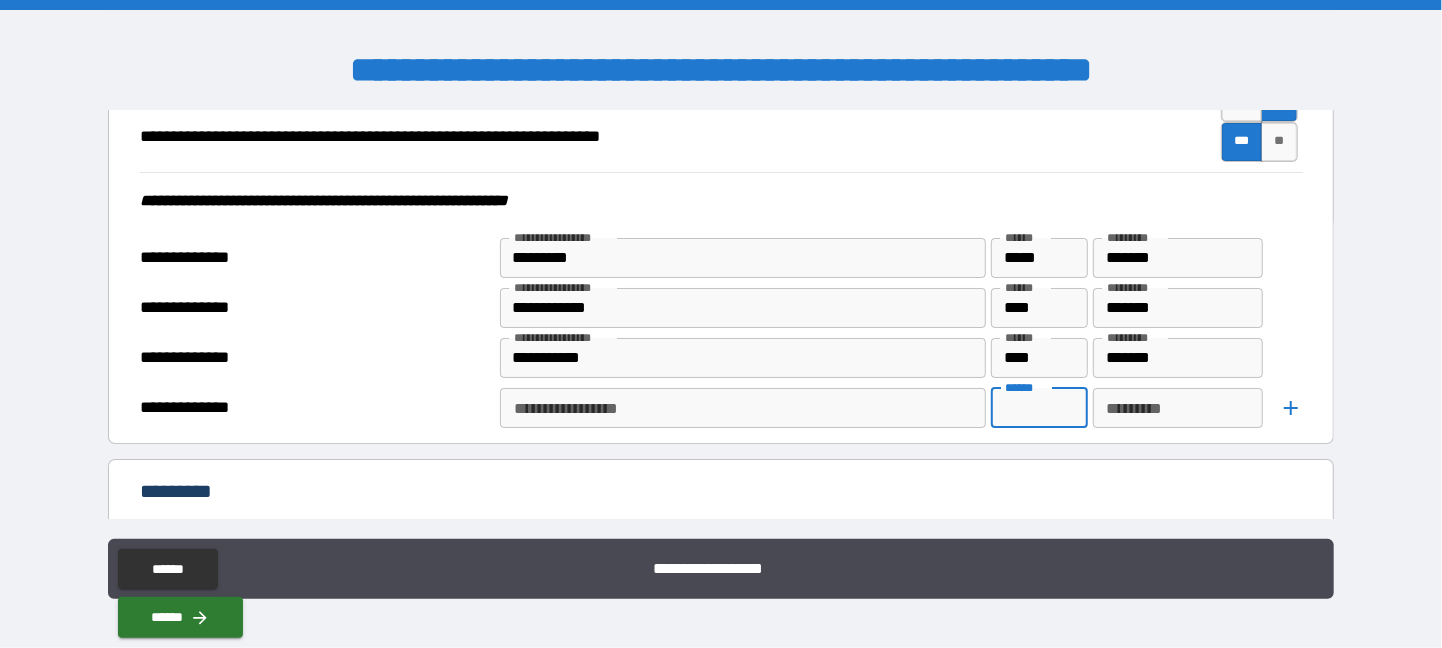 click on "******" at bounding box center (1039, 408) 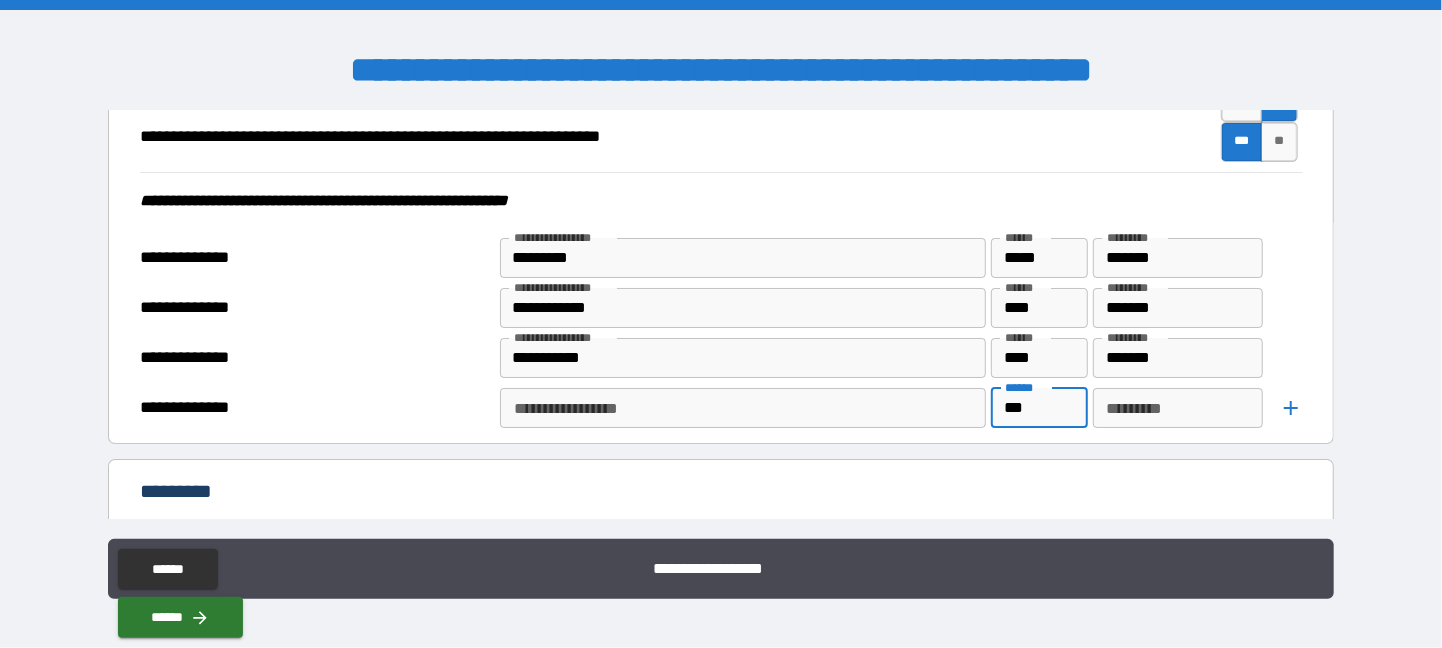 click on "********* *********" at bounding box center (1178, 408) 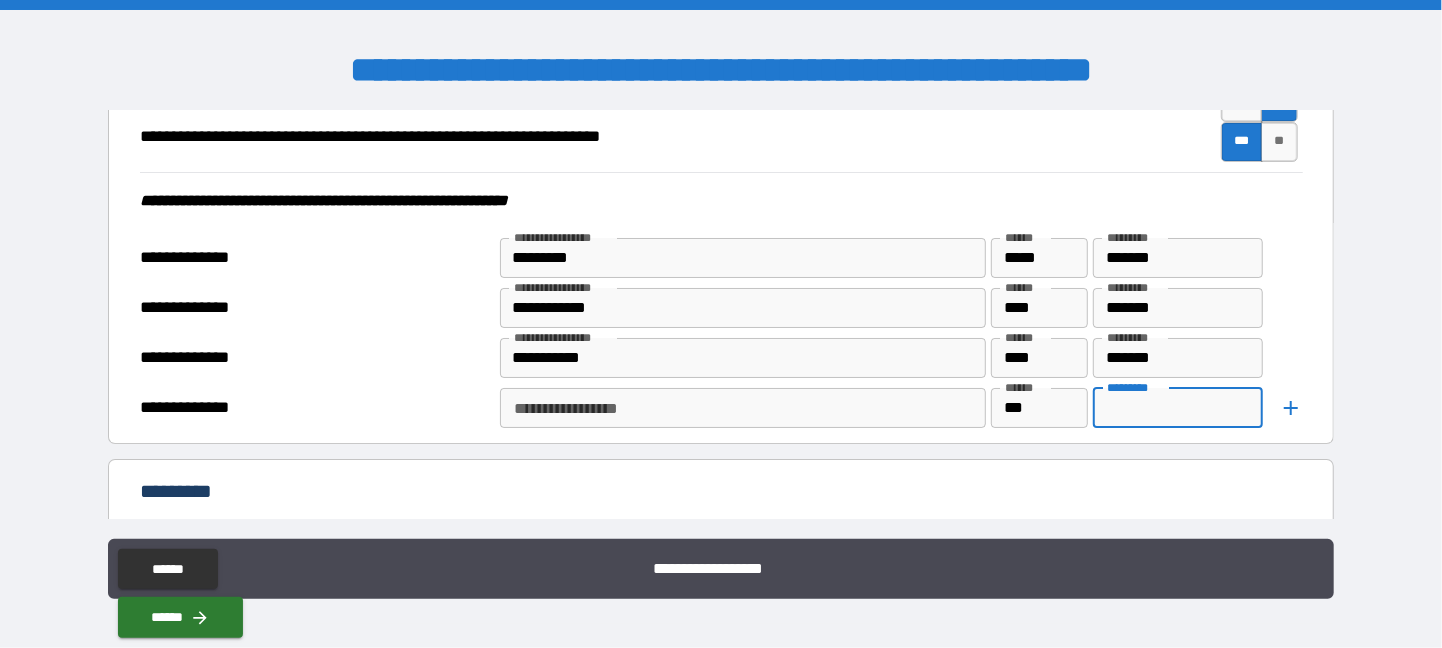 click on "***" at bounding box center (1039, 408) 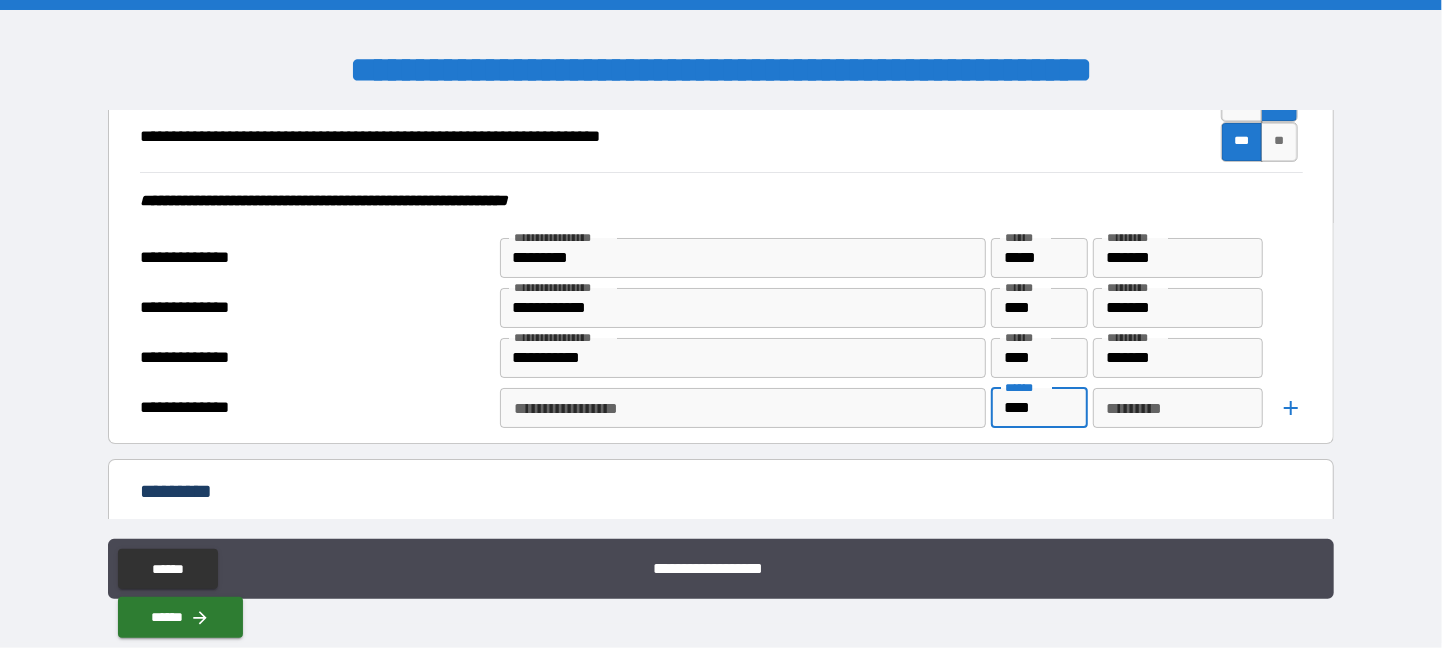 type on "****" 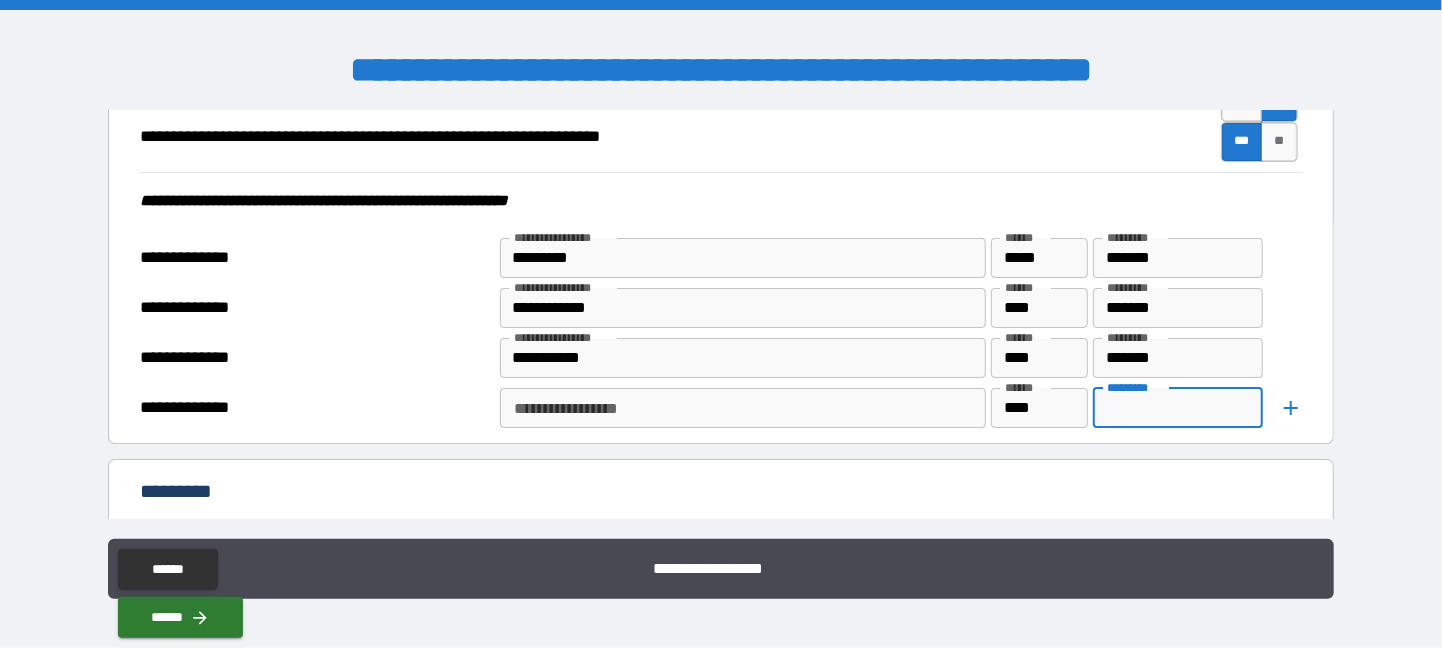click on "*********" at bounding box center [1178, 408] 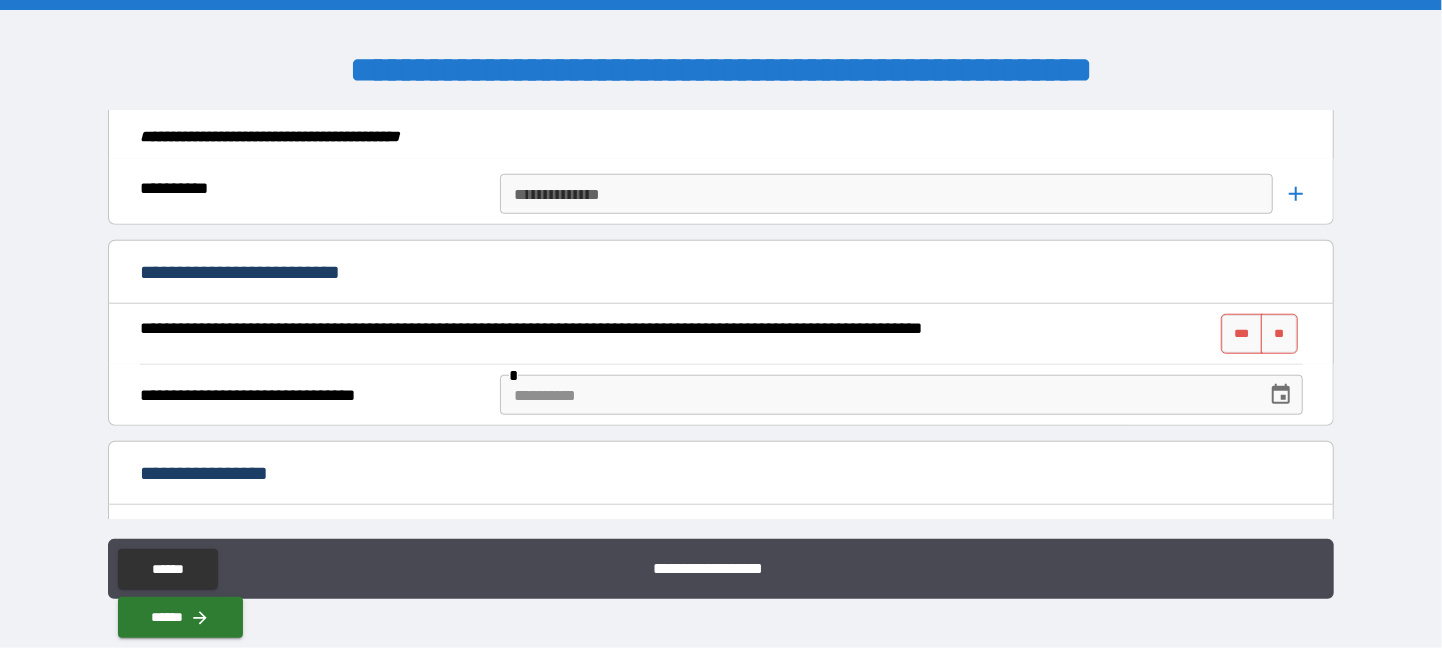 scroll, scrollTop: 5266, scrollLeft: 0, axis: vertical 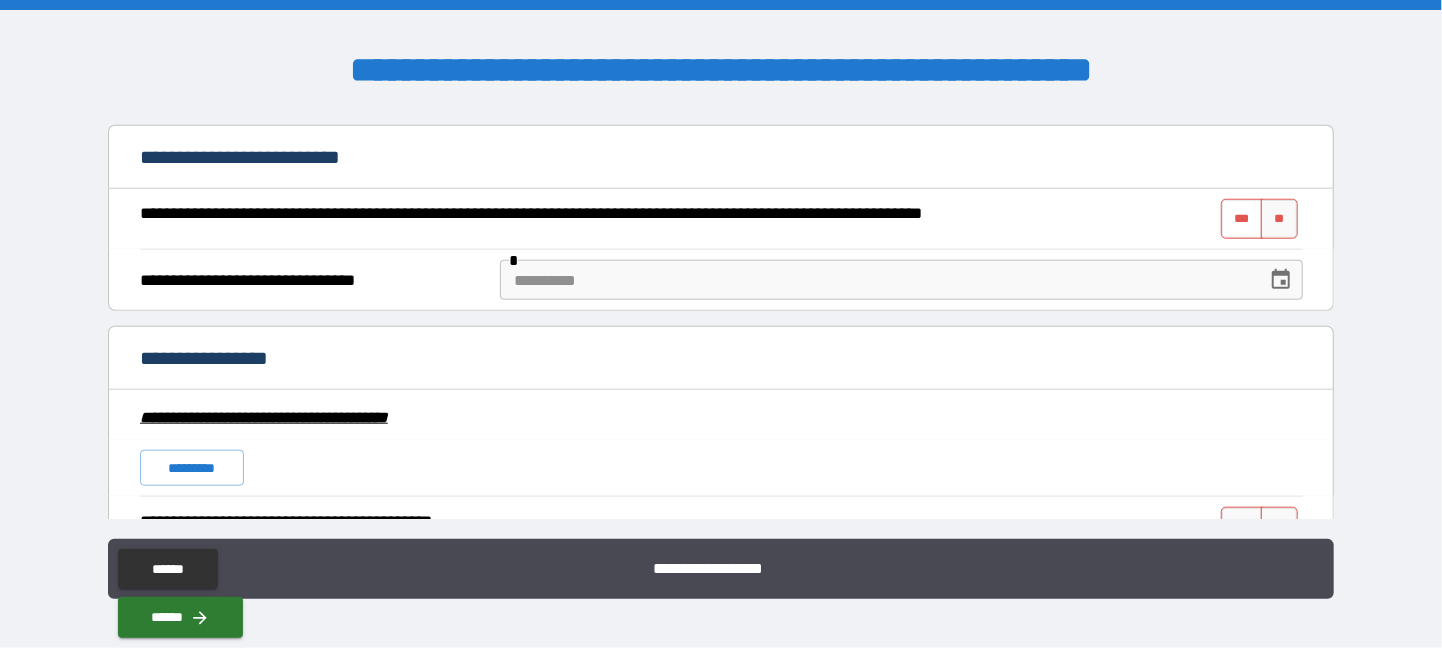 type on "**********" 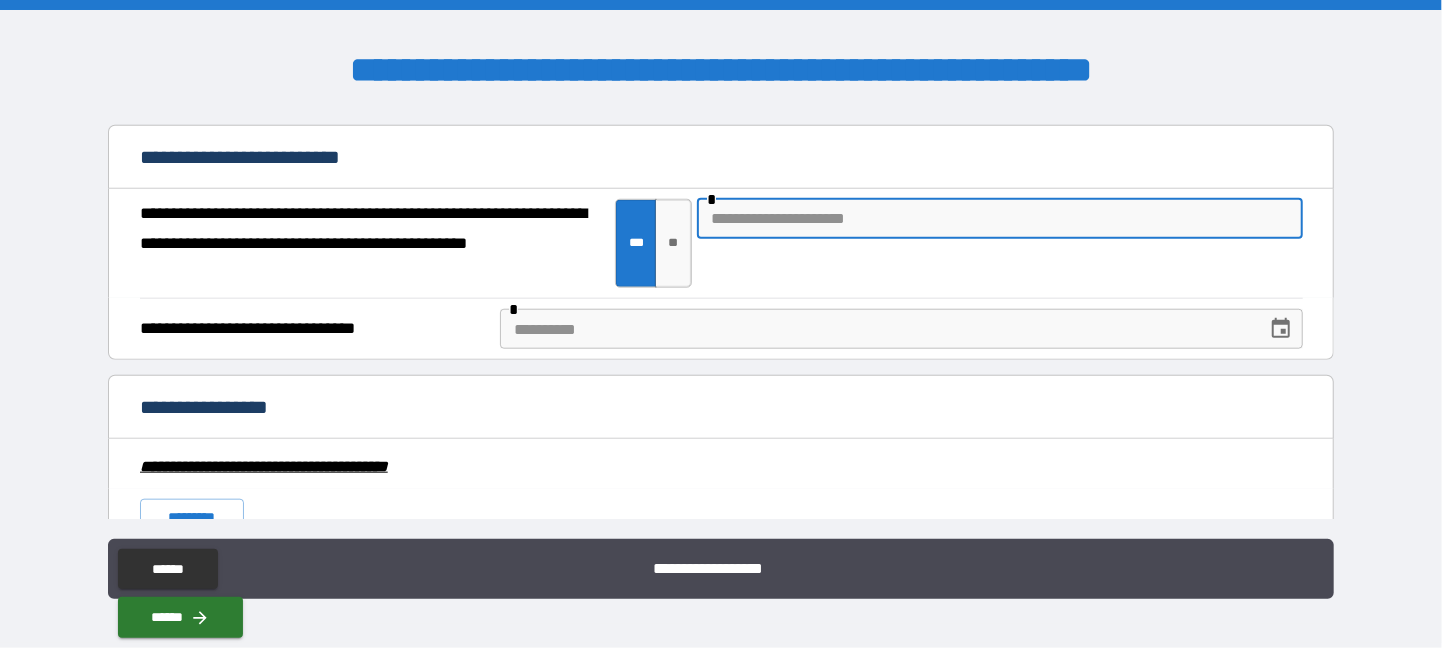 click at bounding box center (1000, 219) 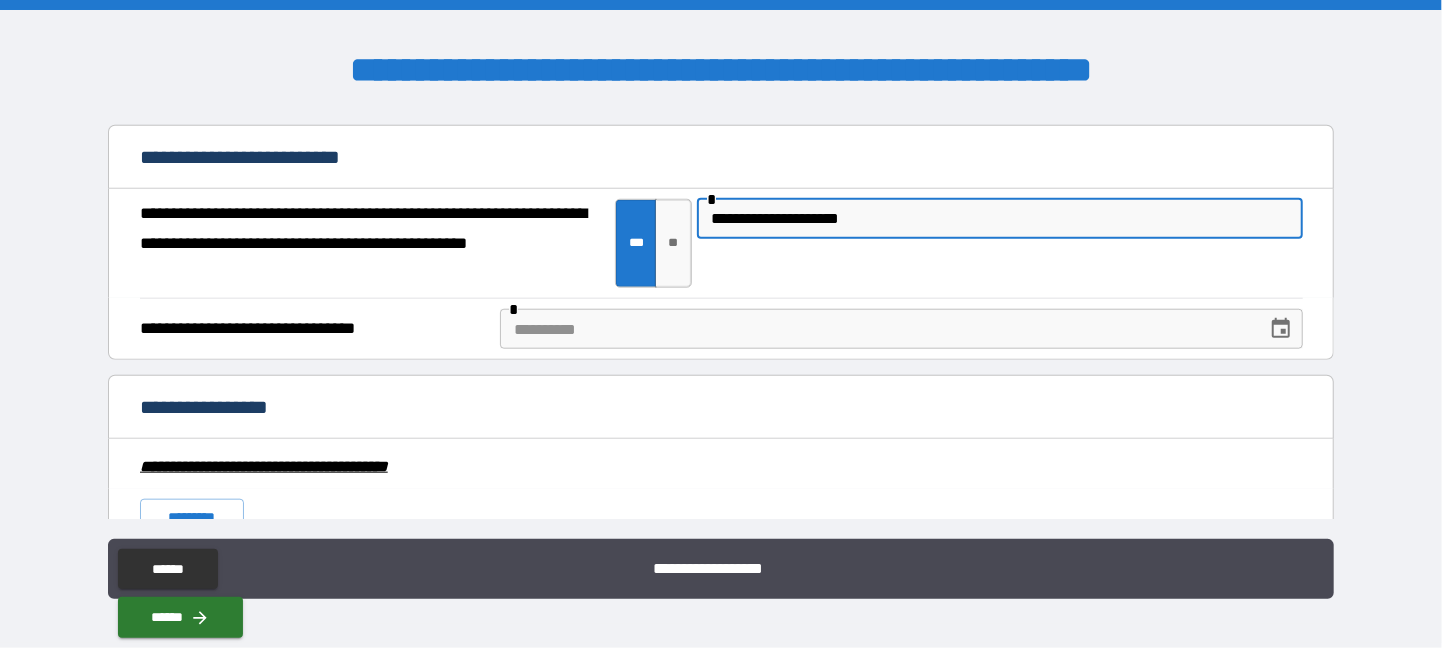 type on "**********" 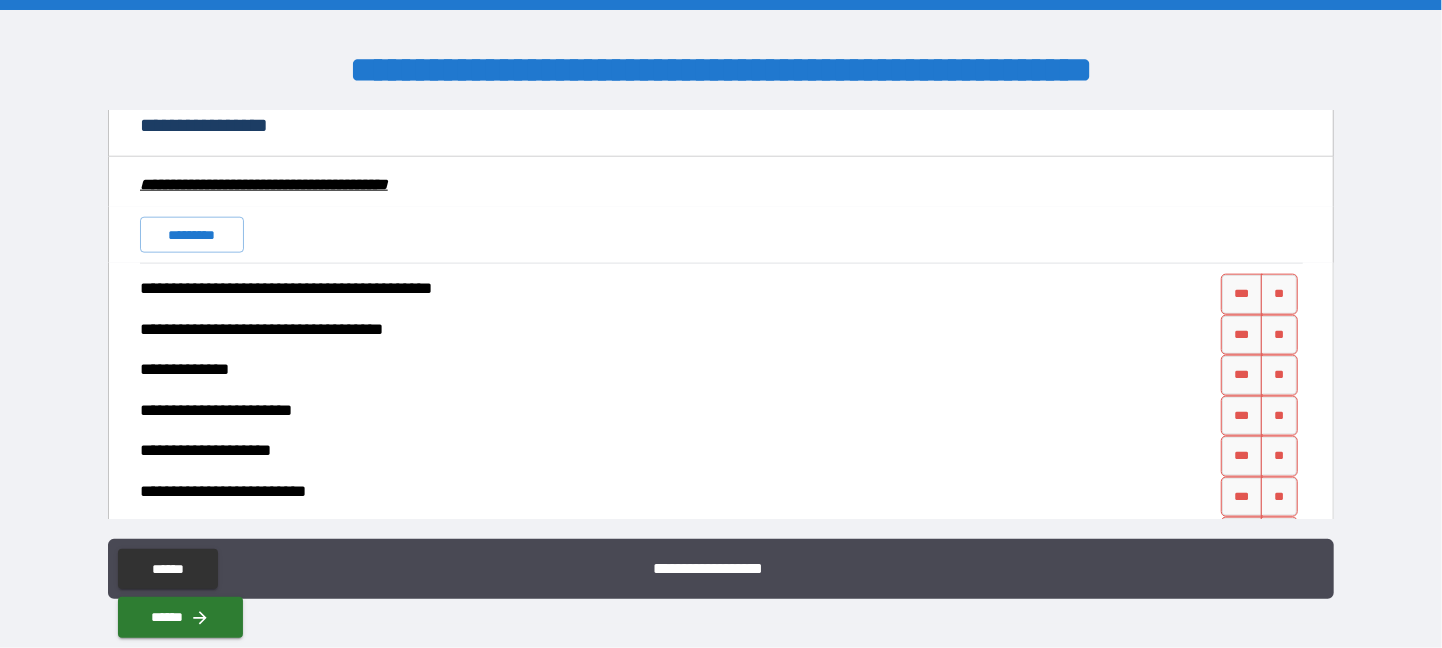 scroll, scrollTop: 5567, scrollLeft: 0, axis: vertical 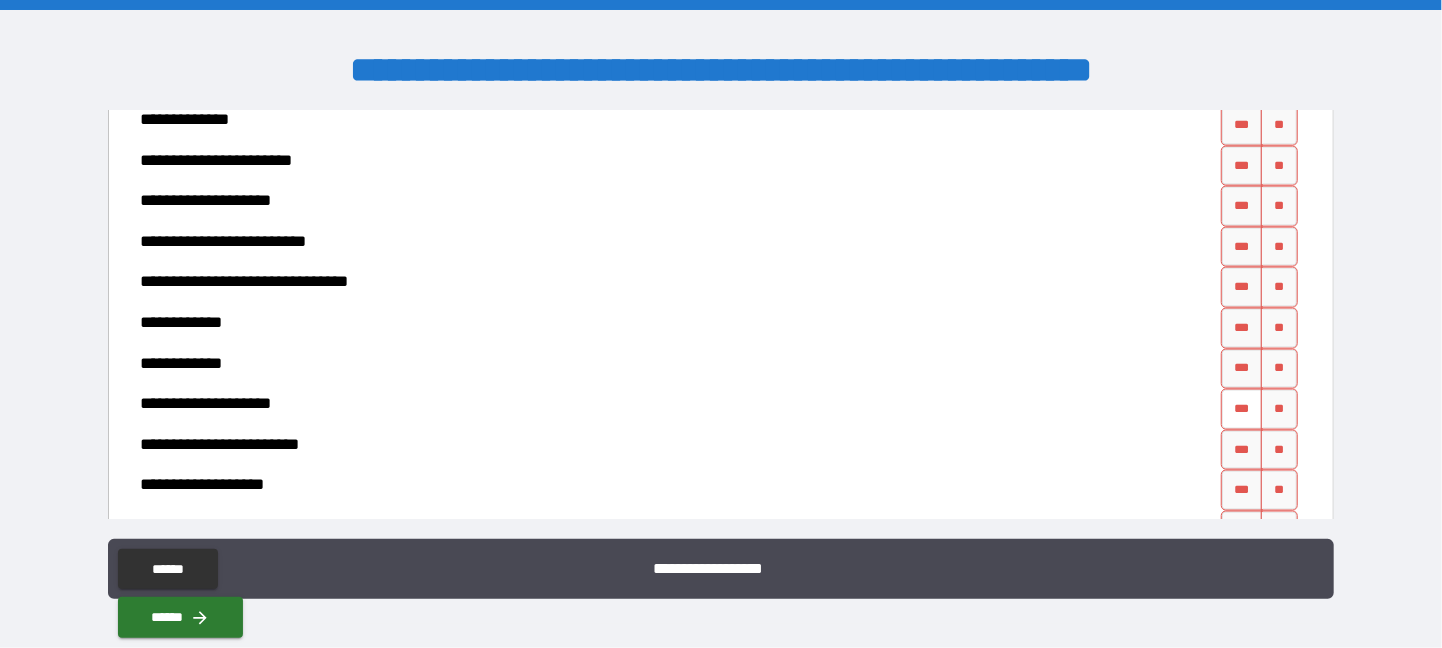 type on "******" 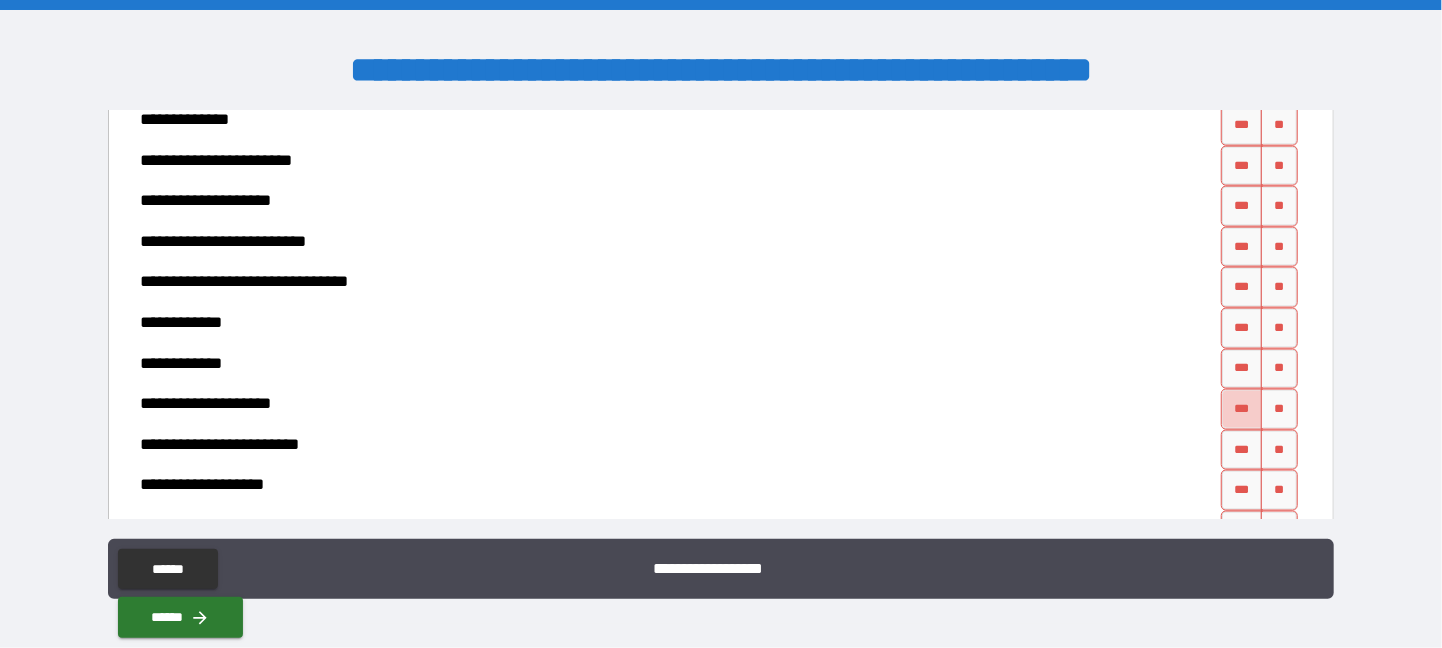 click on "***" at bounding box center (1242, 409) 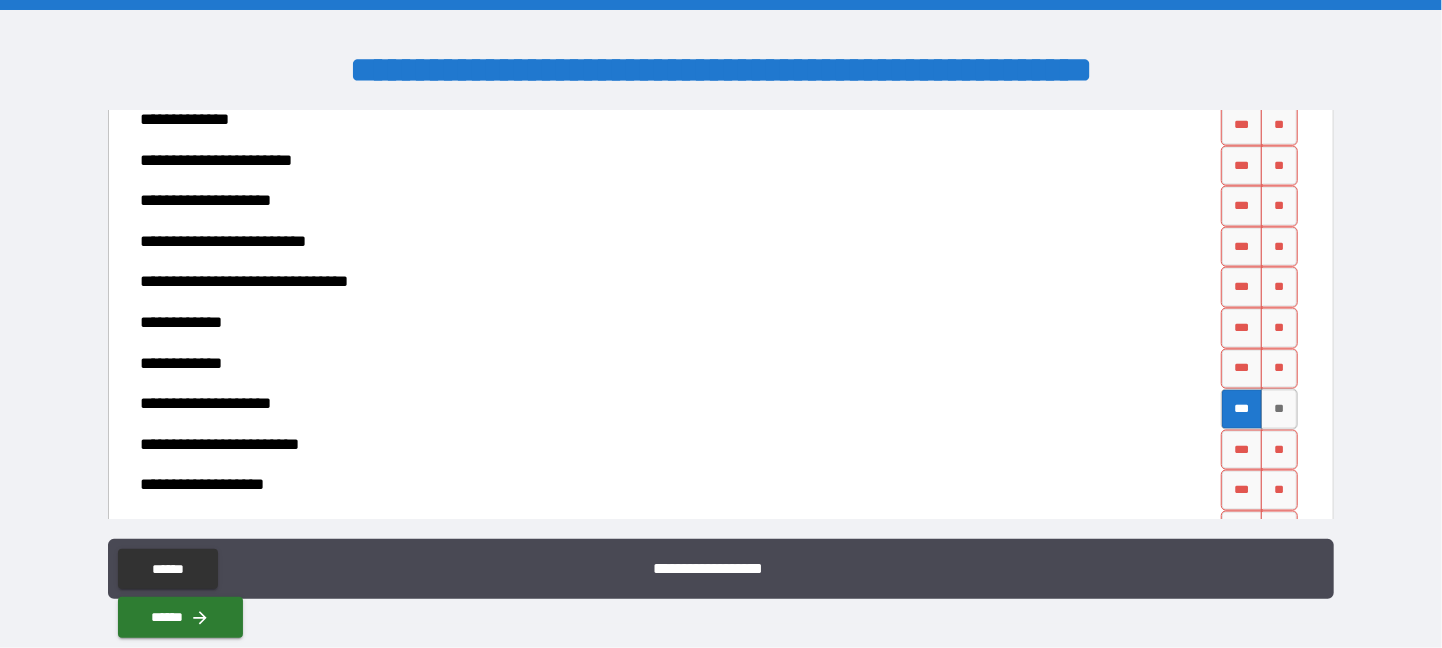 click on "***" at bounding box center (1242, 409) 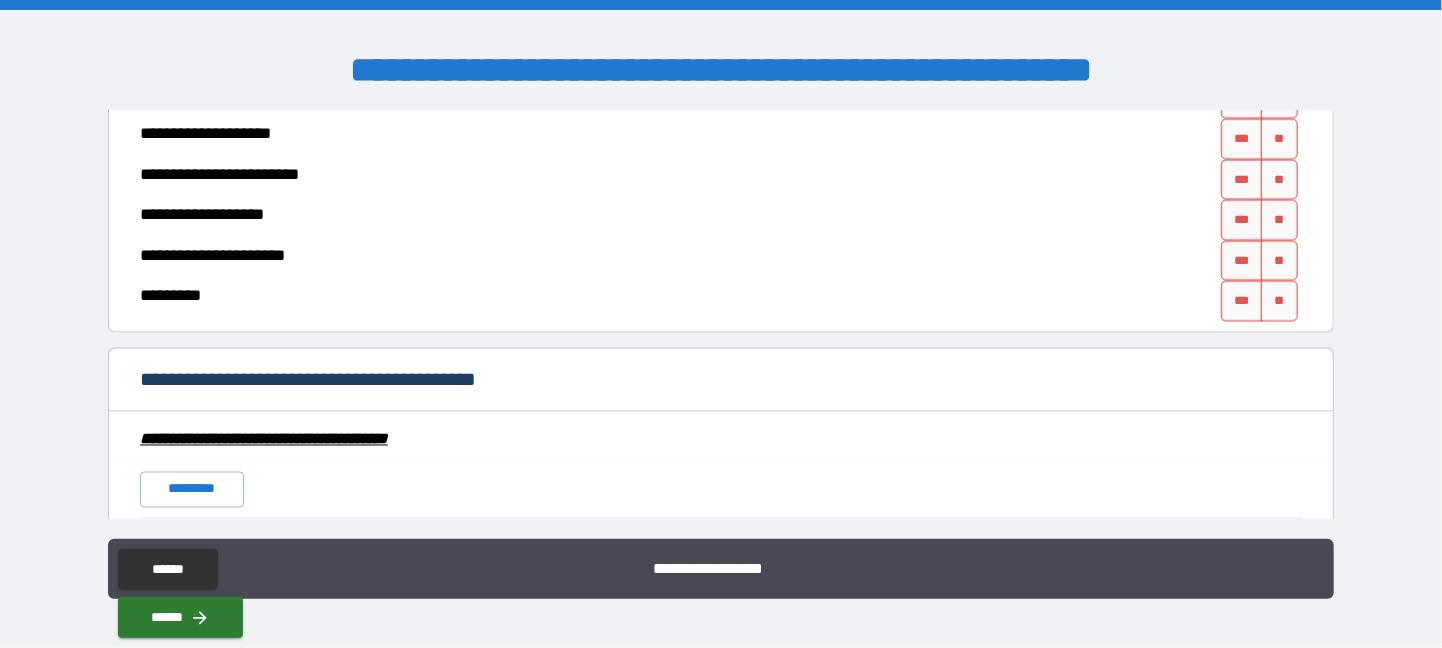 scroll, scrollTop: 6087, scrollLeft: 0, axis: vertical 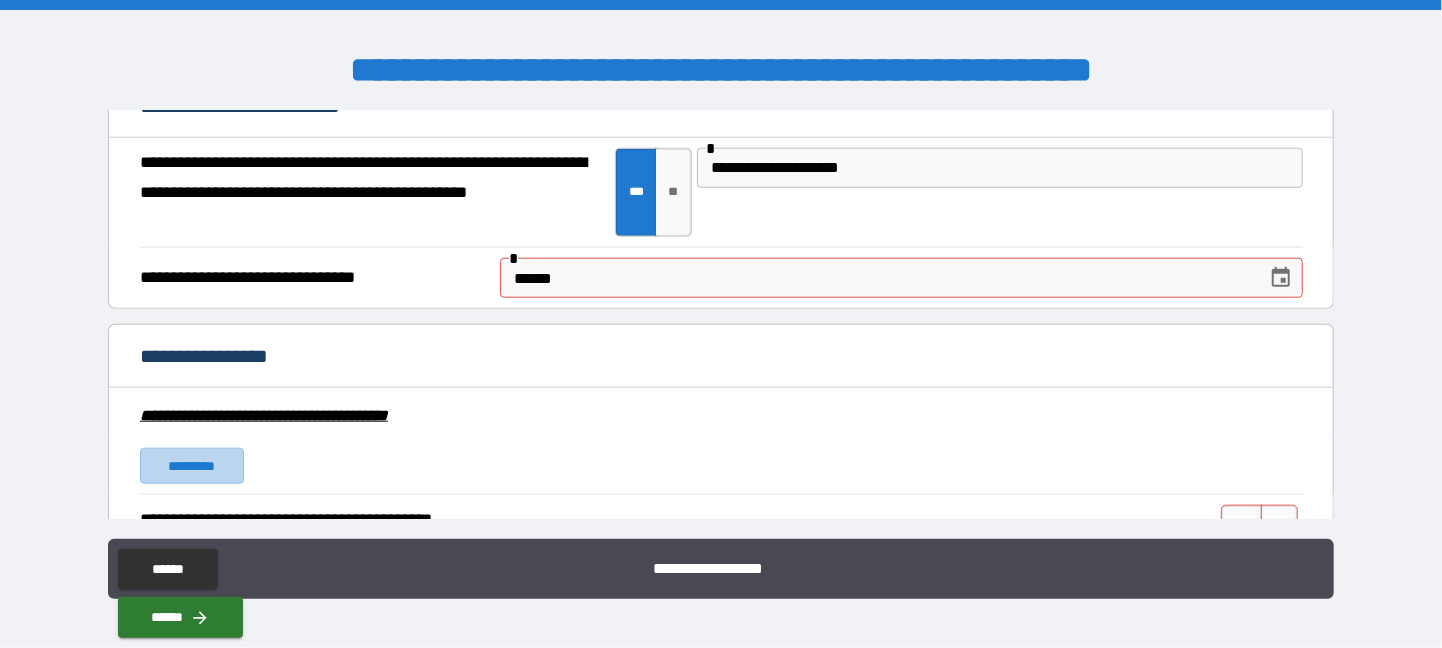 drag, startPoint x: 153, startPoint y: 451, endPoint x: 168, endPoint y: 635, distance: 184.6104 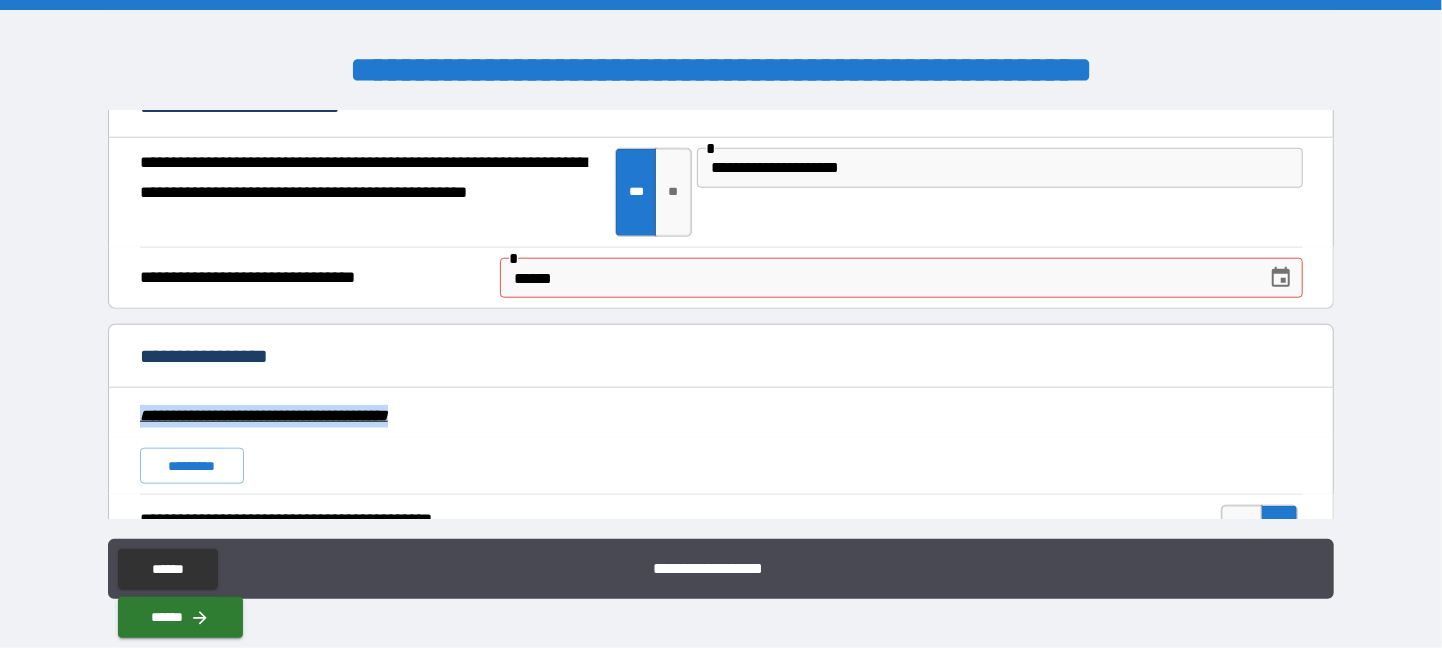 drag, startPoint x: 1337, startPoint y: 368, endPoint x: 1314, endPoint y: 406, distance: 44.418465 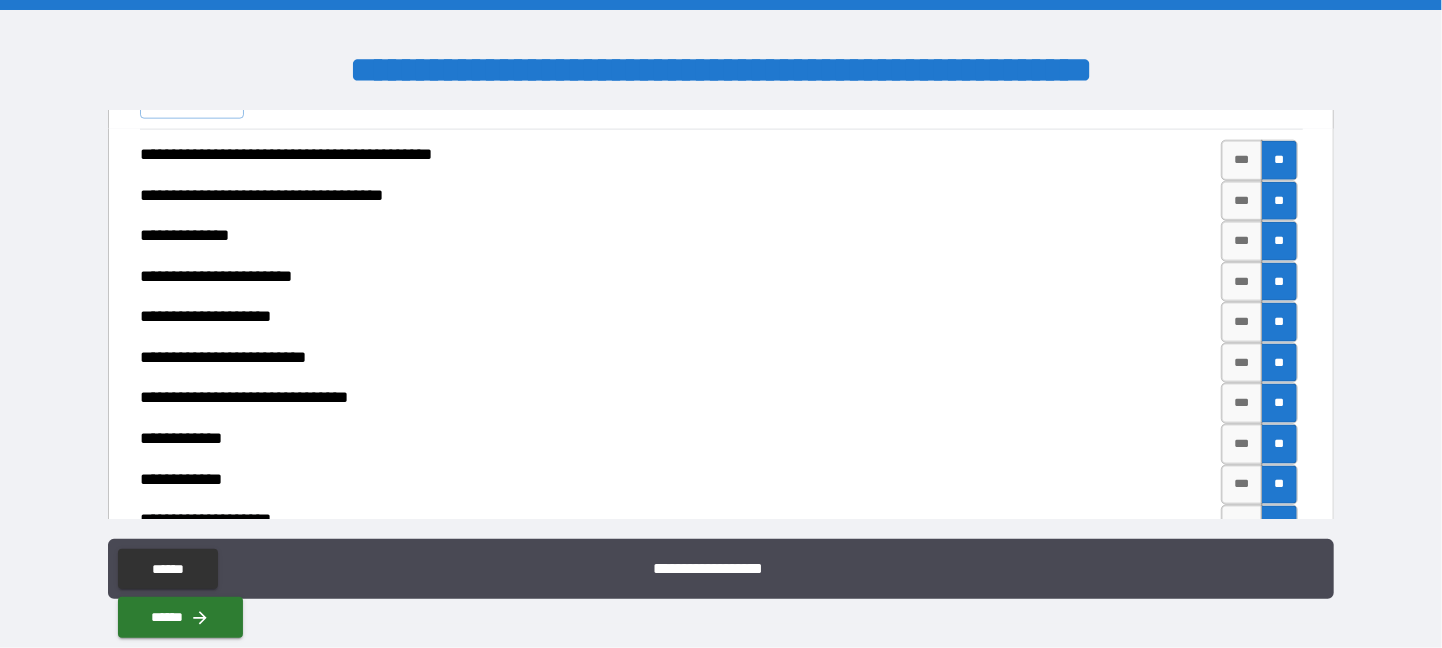 scroll, scrollTop: 5394, scrollLeft: 0, axis: vertical 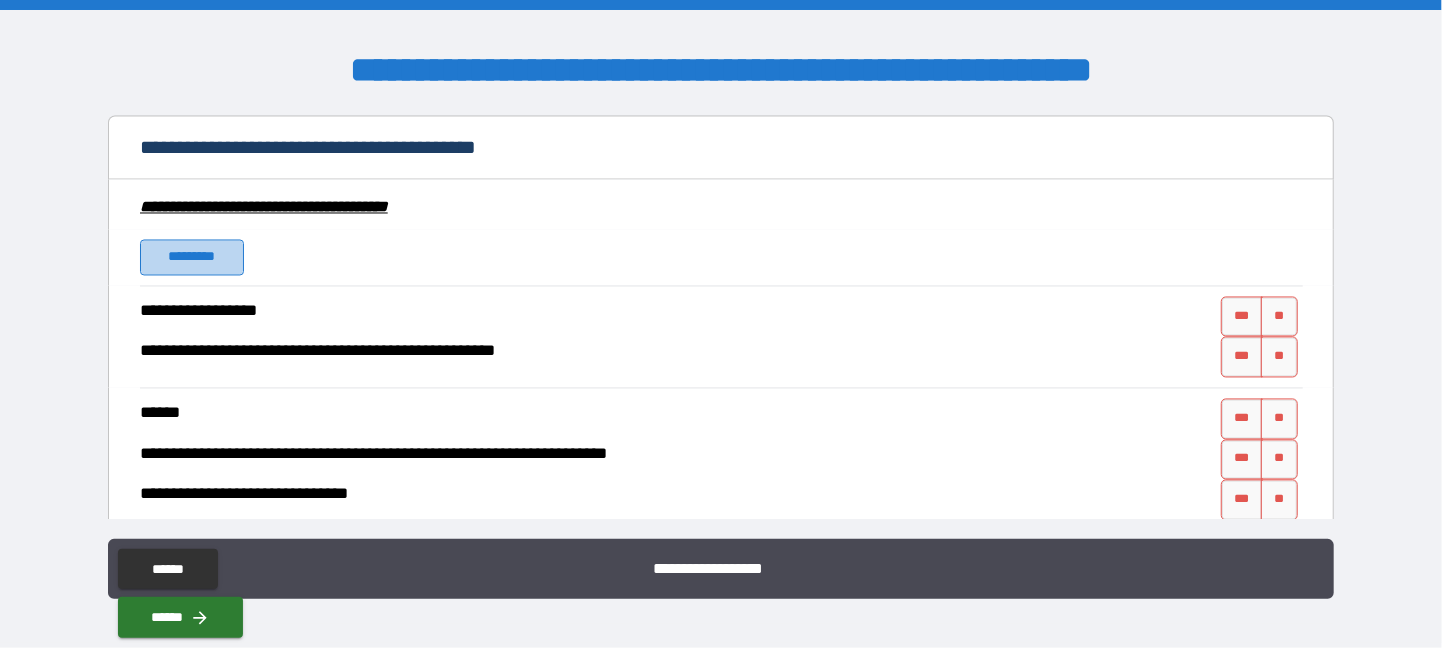 click on "*********" at bounding box center [192, 258] 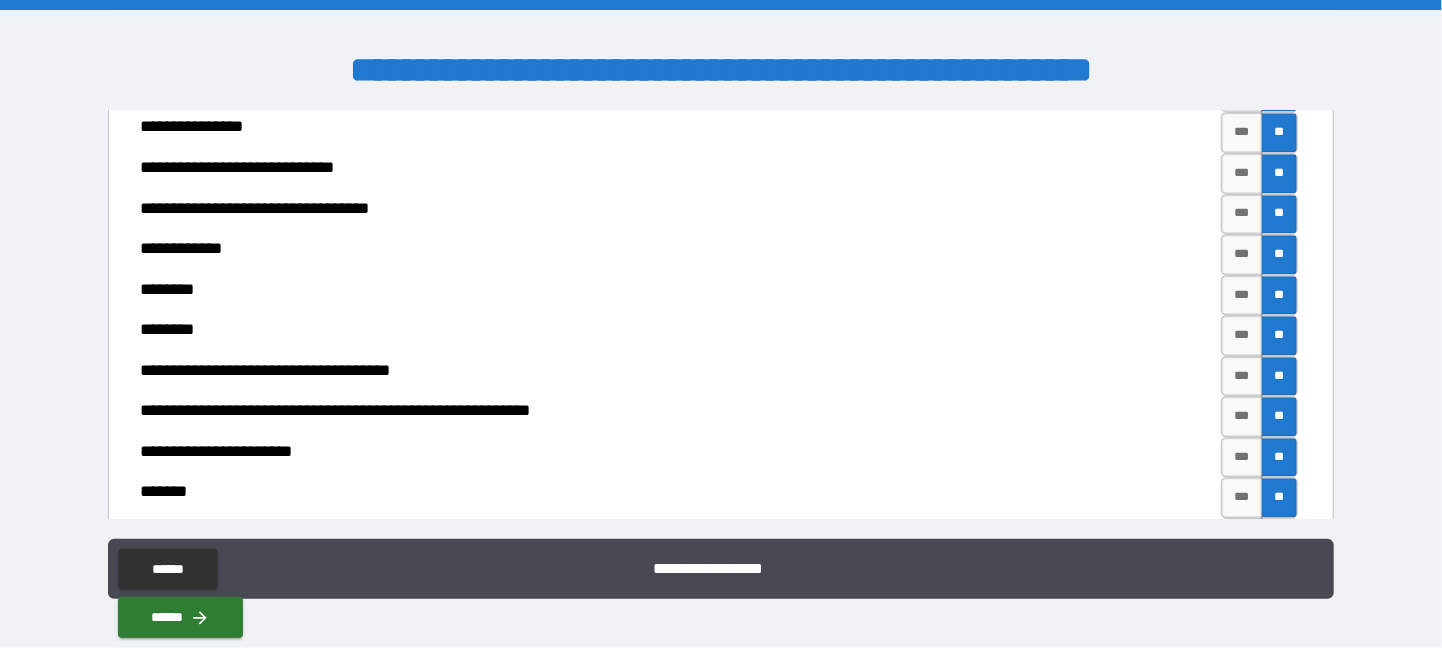 scroll, scrollTop: 7070, scrollLeft: 0, axis: vertical 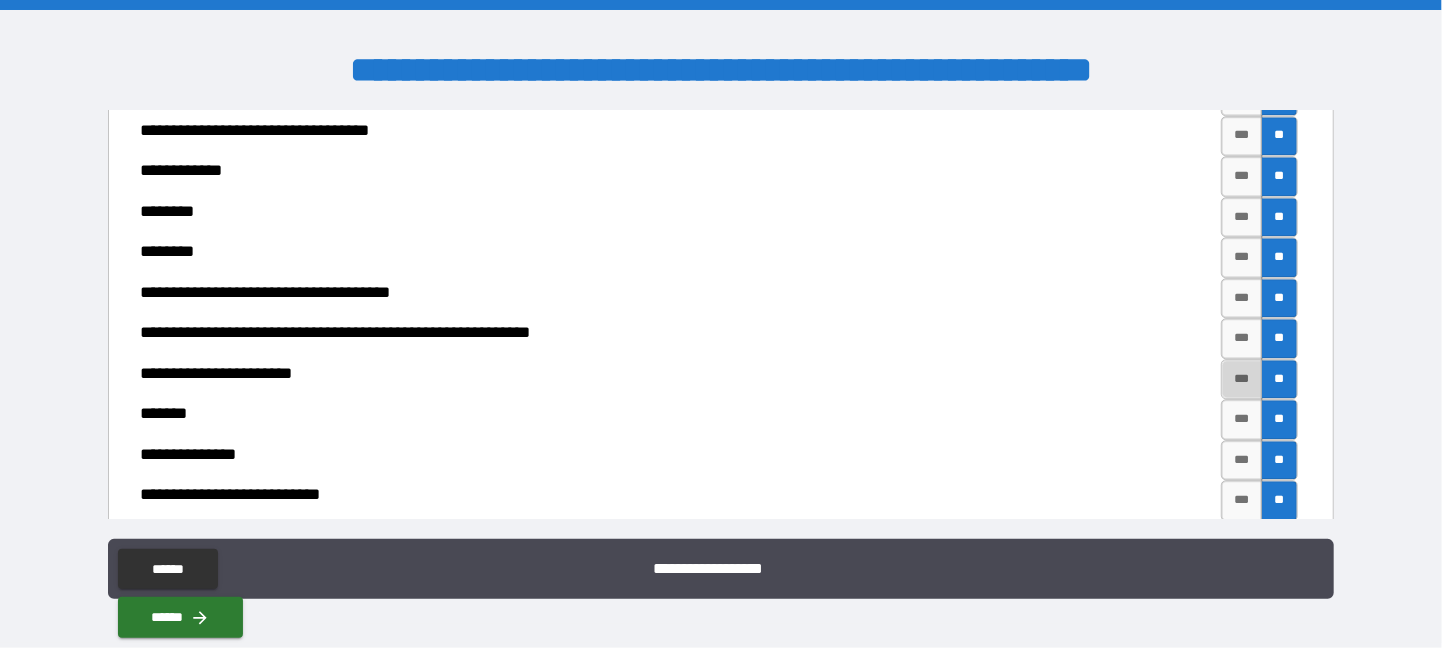 click on "***" at bounding box center (1242, 379) 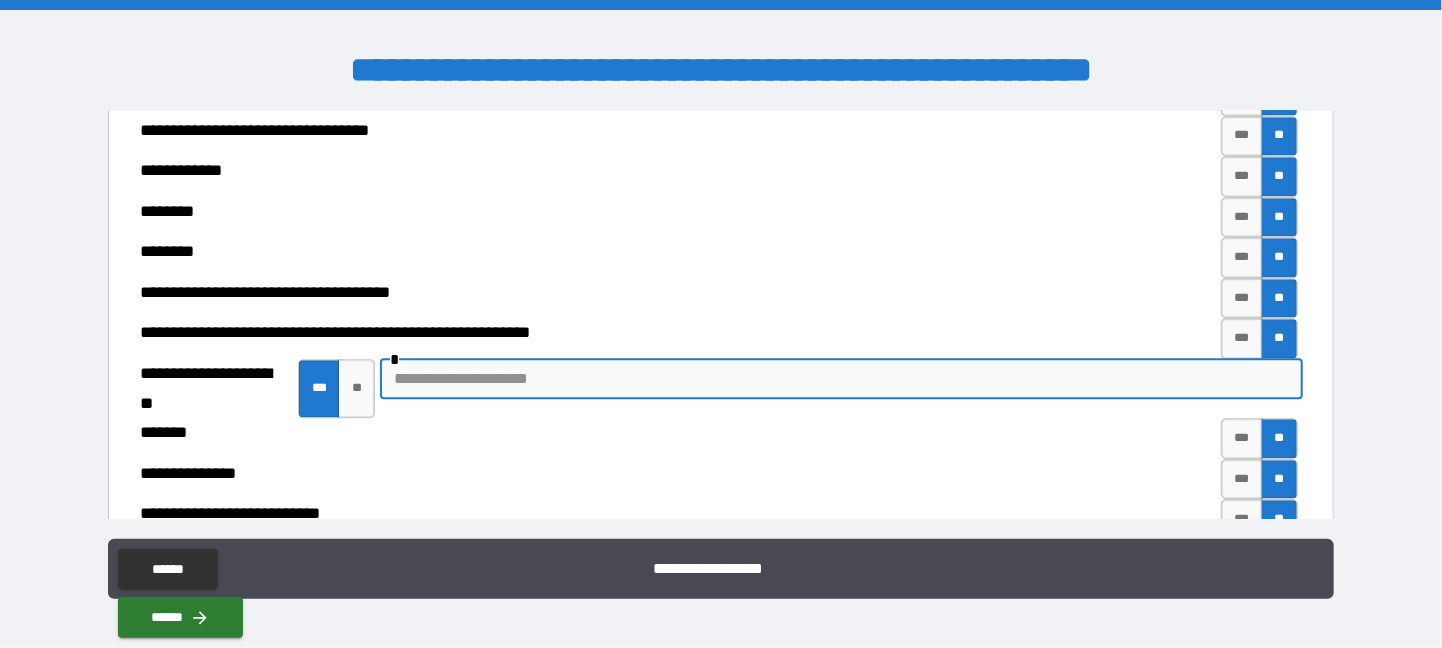 click at bounding box center (841, 379) 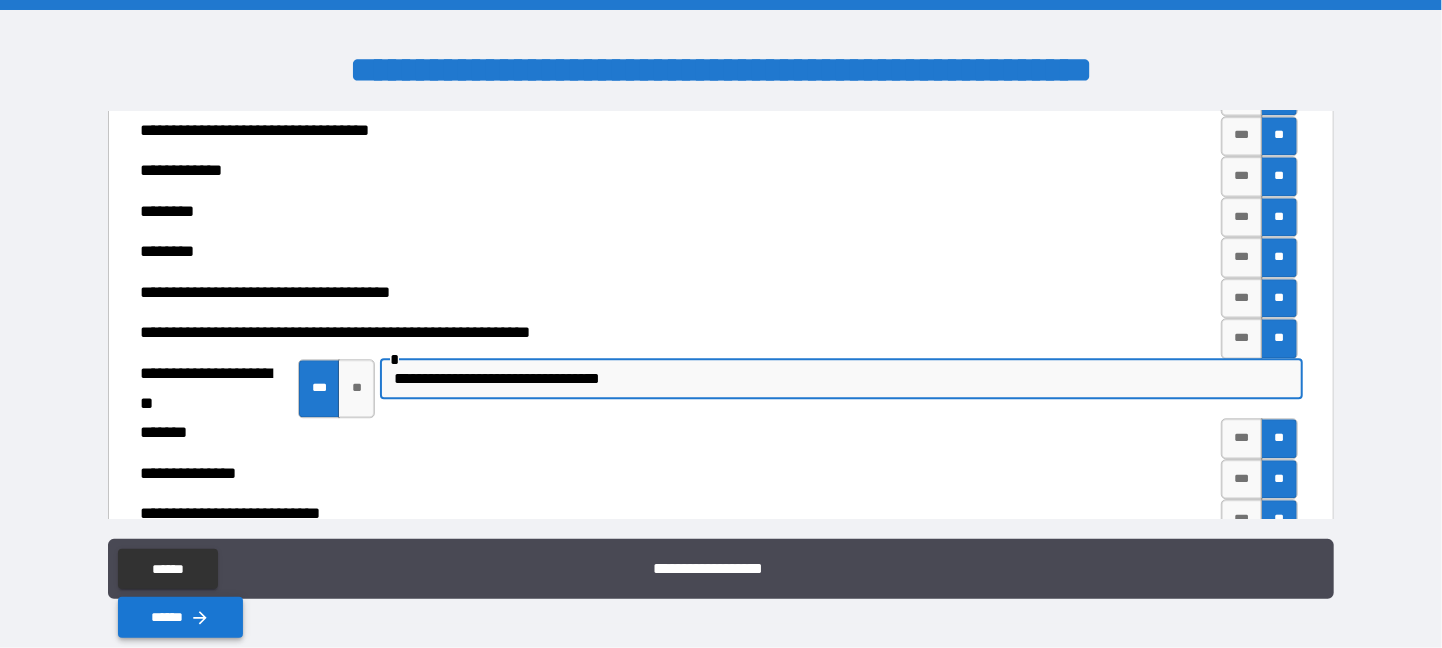 type on "**********" 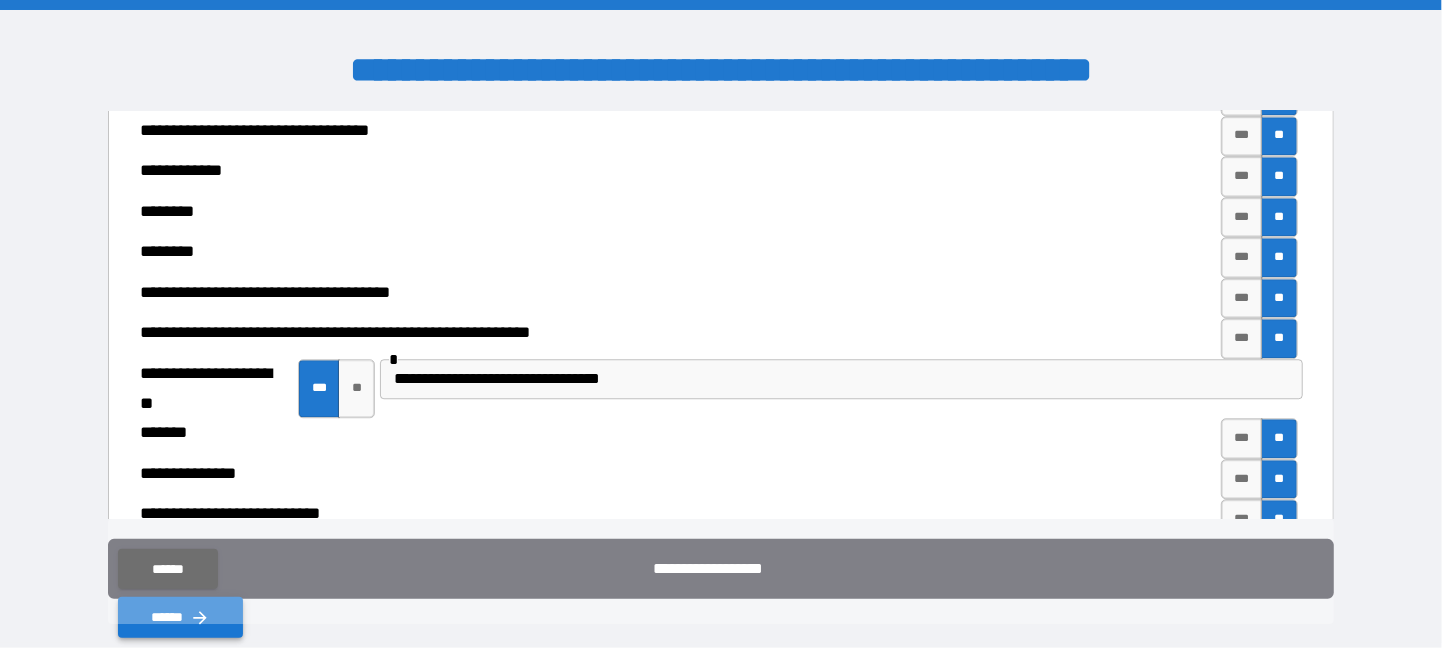 click on "******" at bounding box center (180, 617) 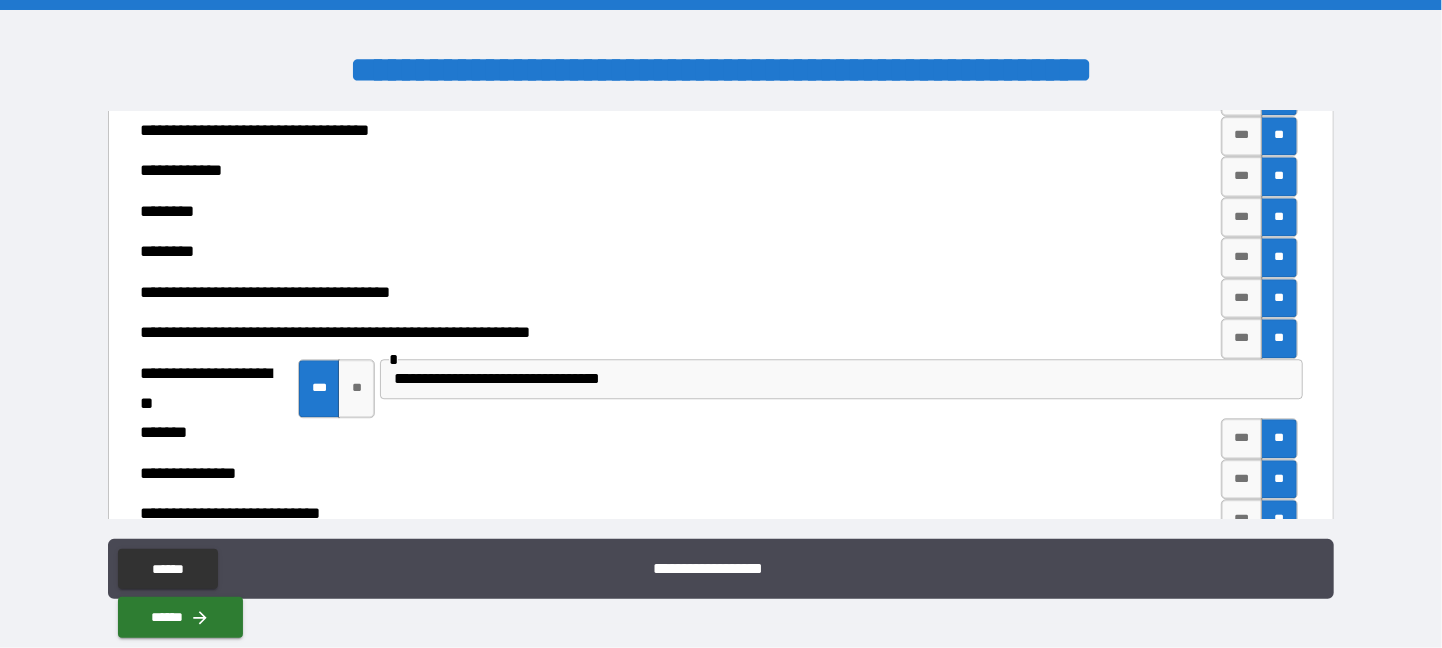 scroll, scrollTop: 6713, scrollLeft: 0, axis: vertical 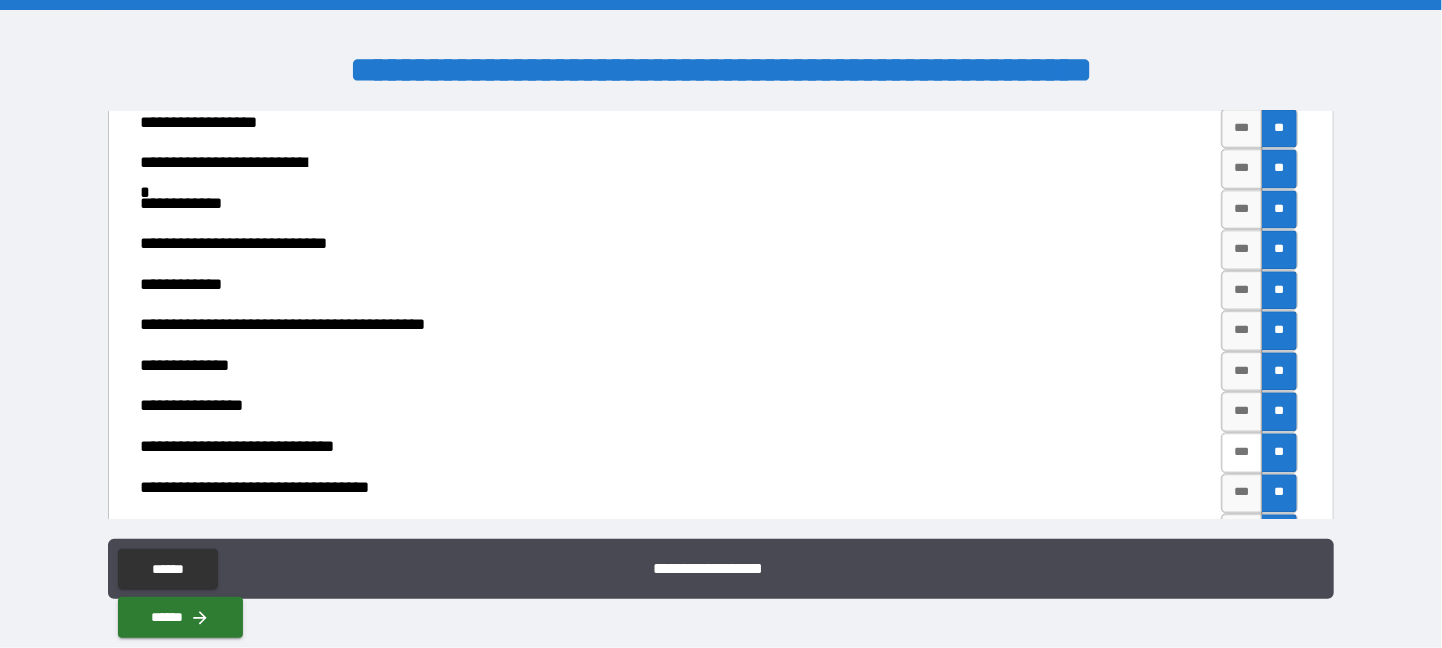click on "***" at bounding box center [1242, 452] 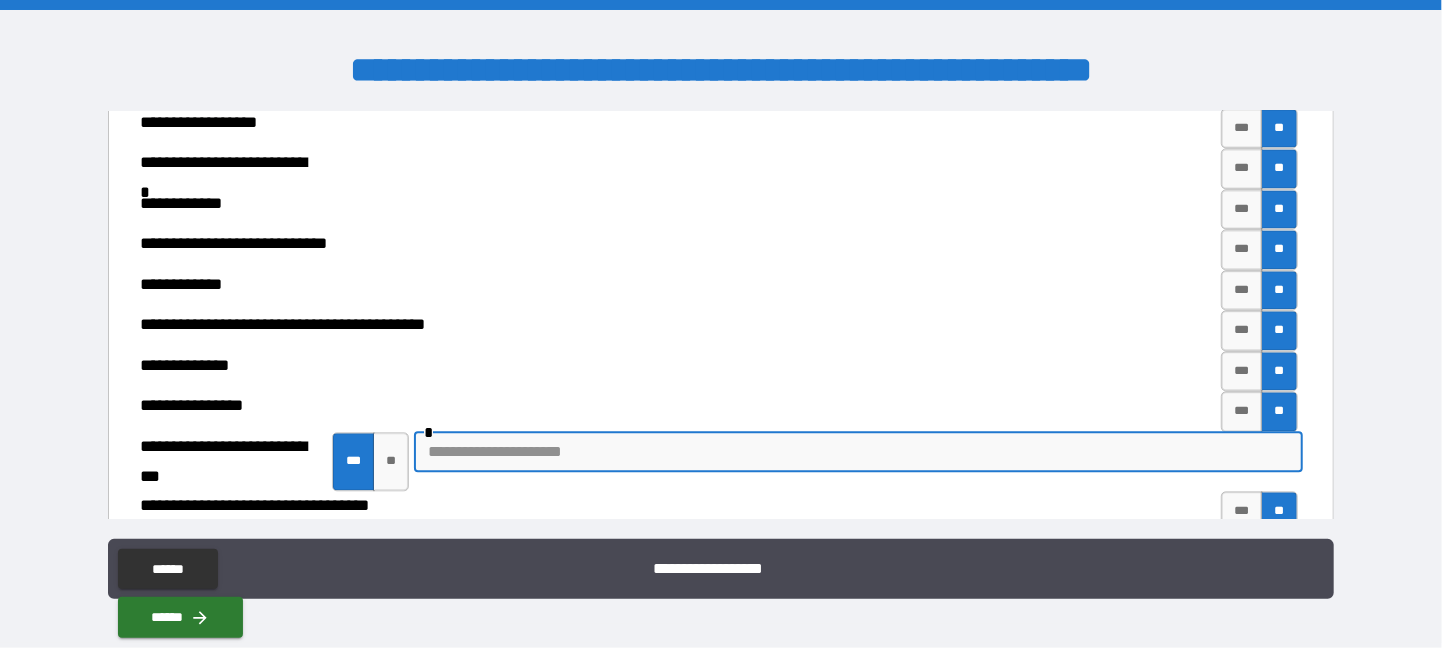 click at bounding box center (858, 452) 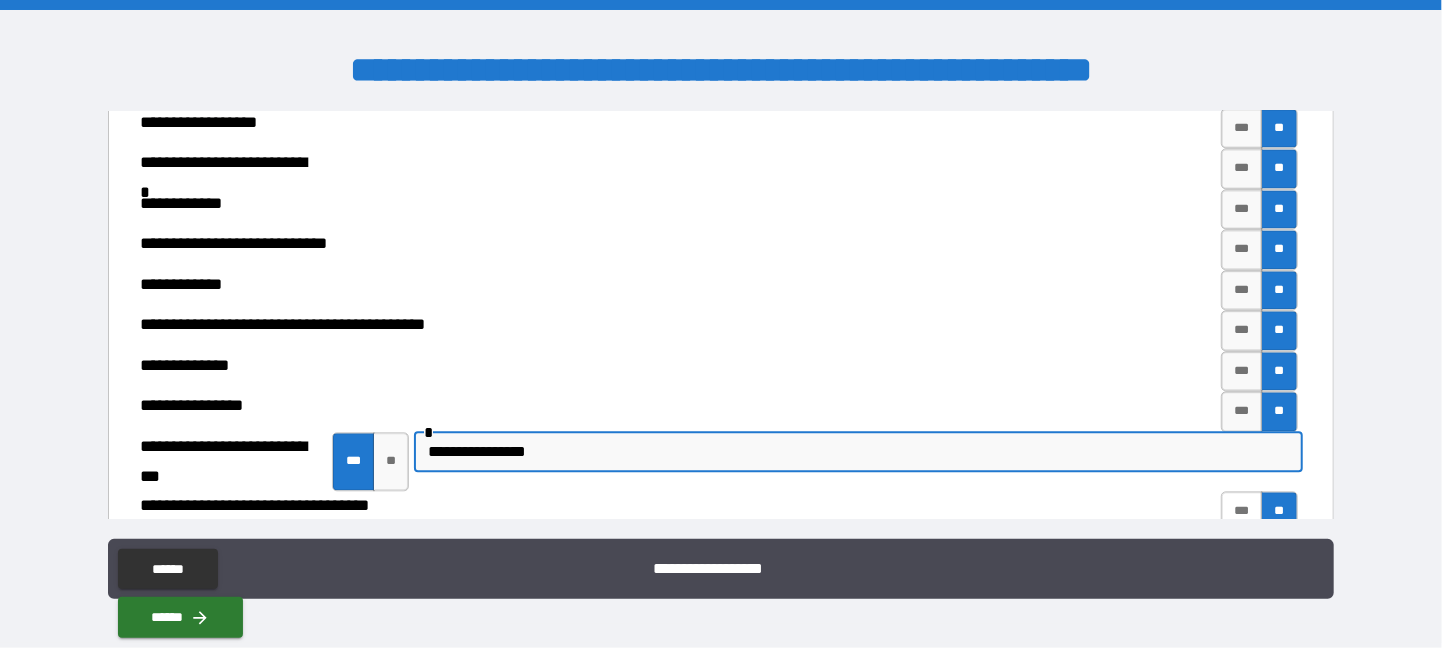 type on "**********" 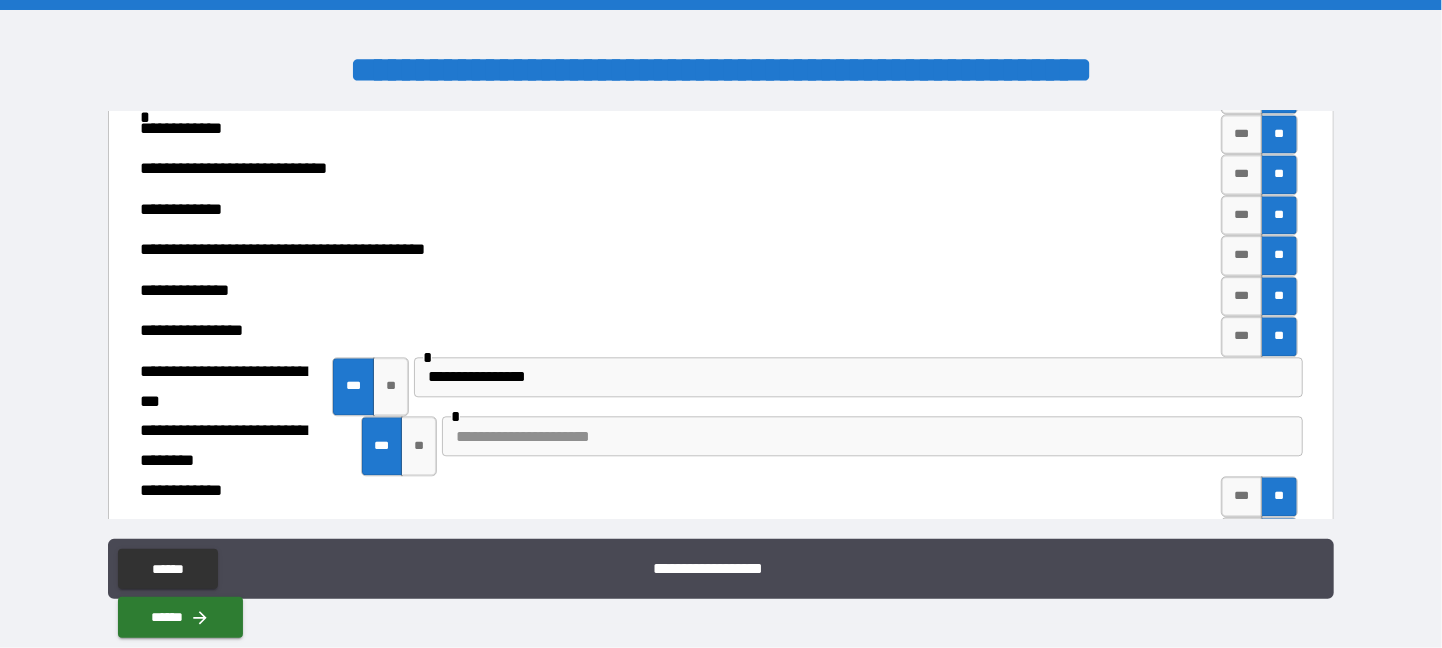 scroll, scrollTop: 6808, scrollLeft: 0, axis: vertical 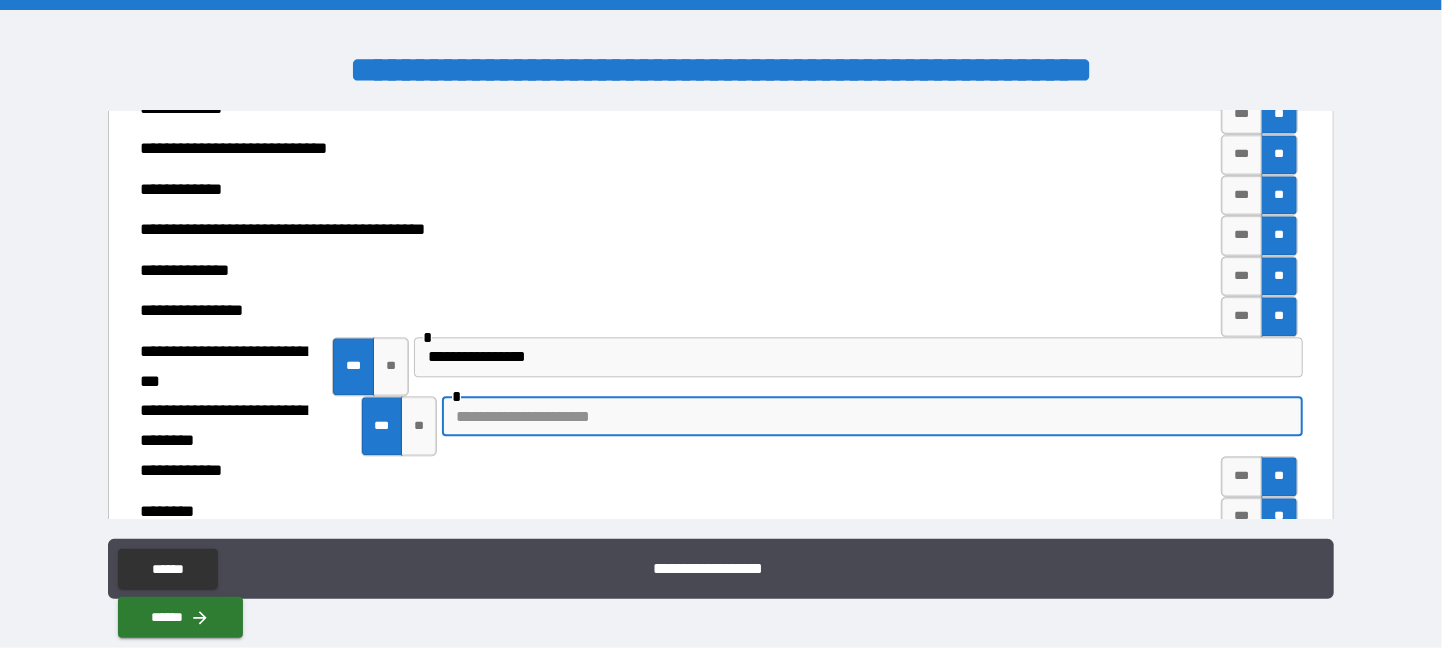 click at bounding box center (872, 416) 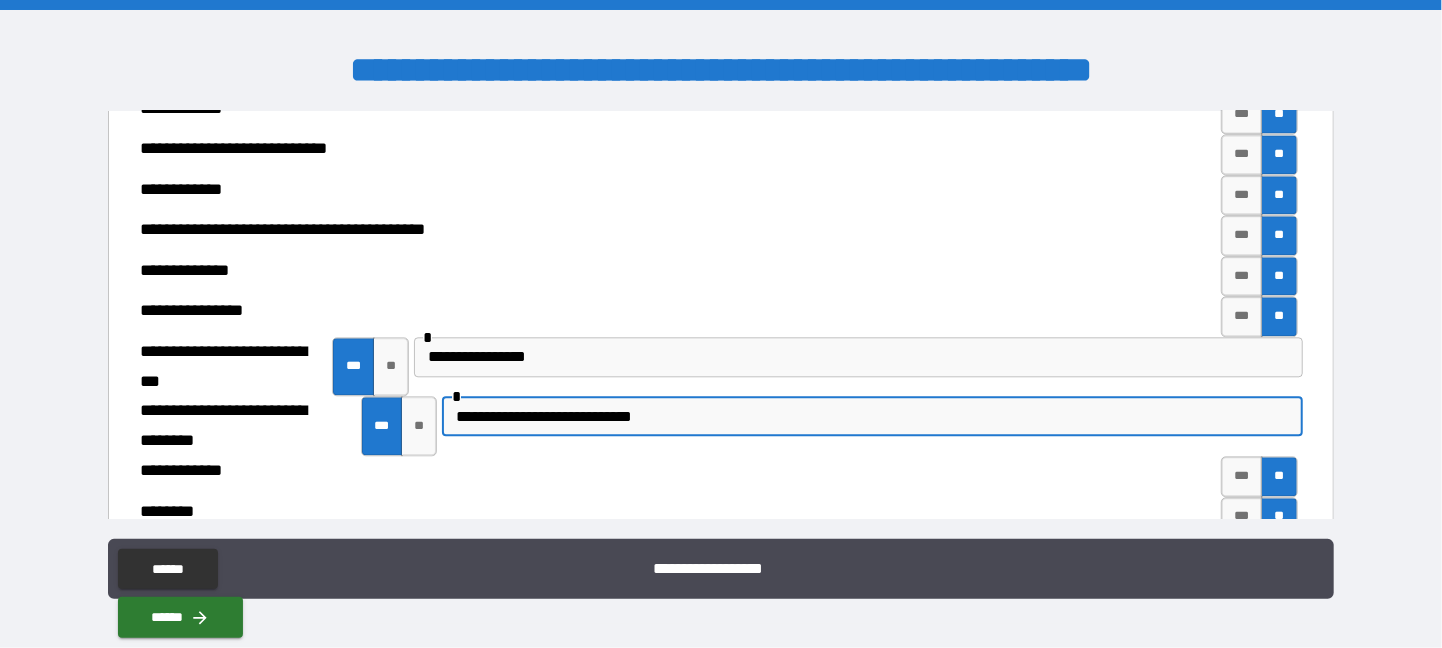 click on "**********" at bounding box center [872, 416] 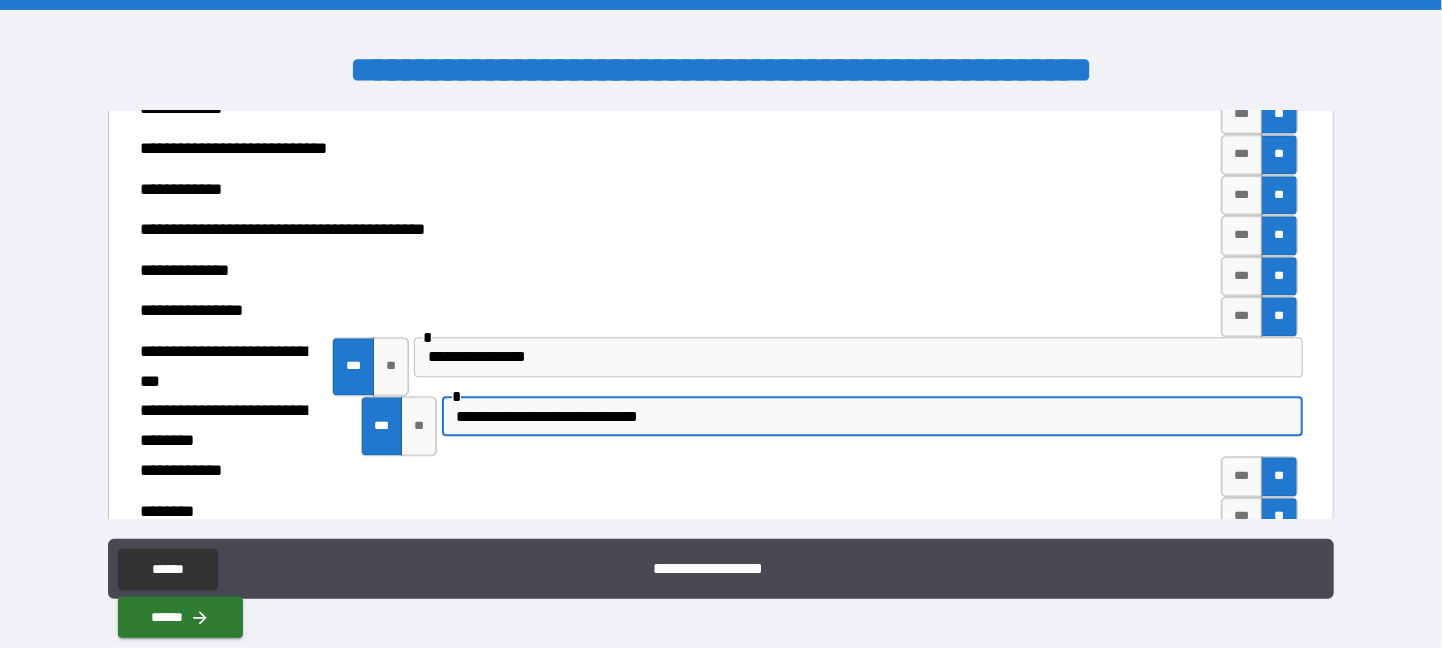 click on "**********" at bounding box center (872, 416) 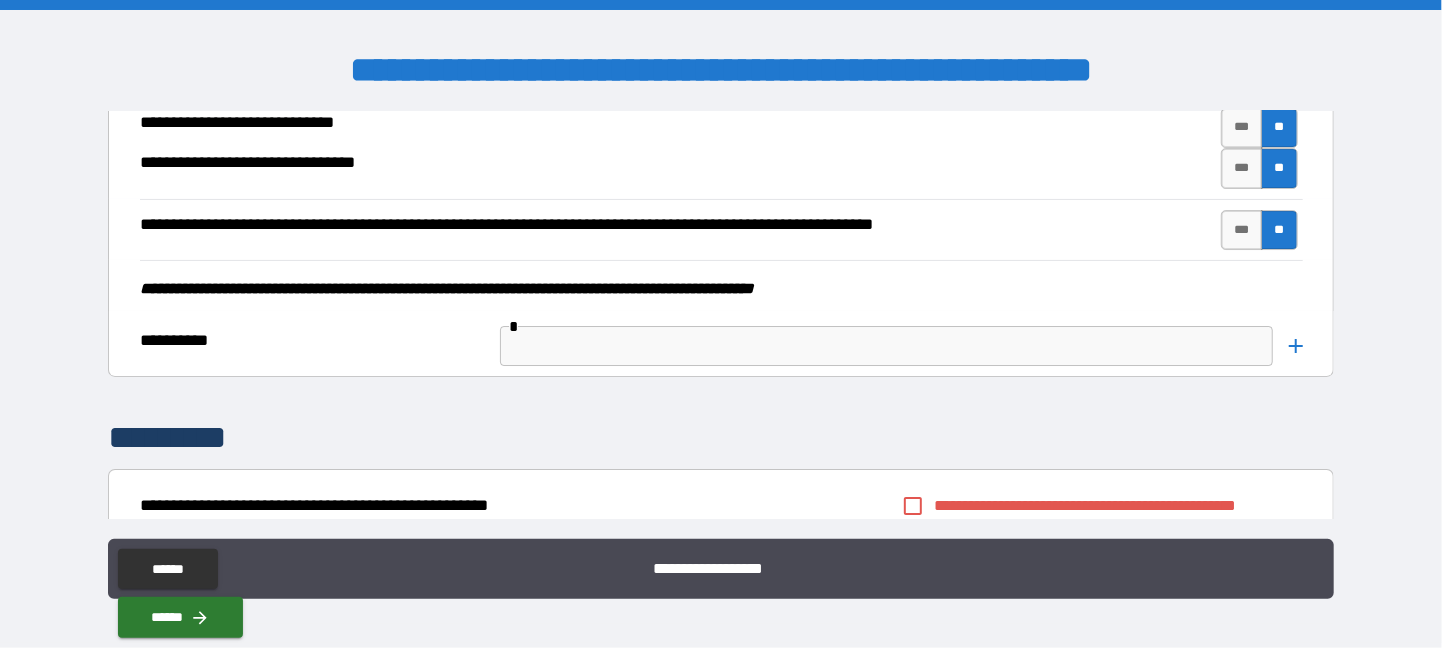 scroll, scrollTop: 8184, scrollLeft: 0, axis: vertical 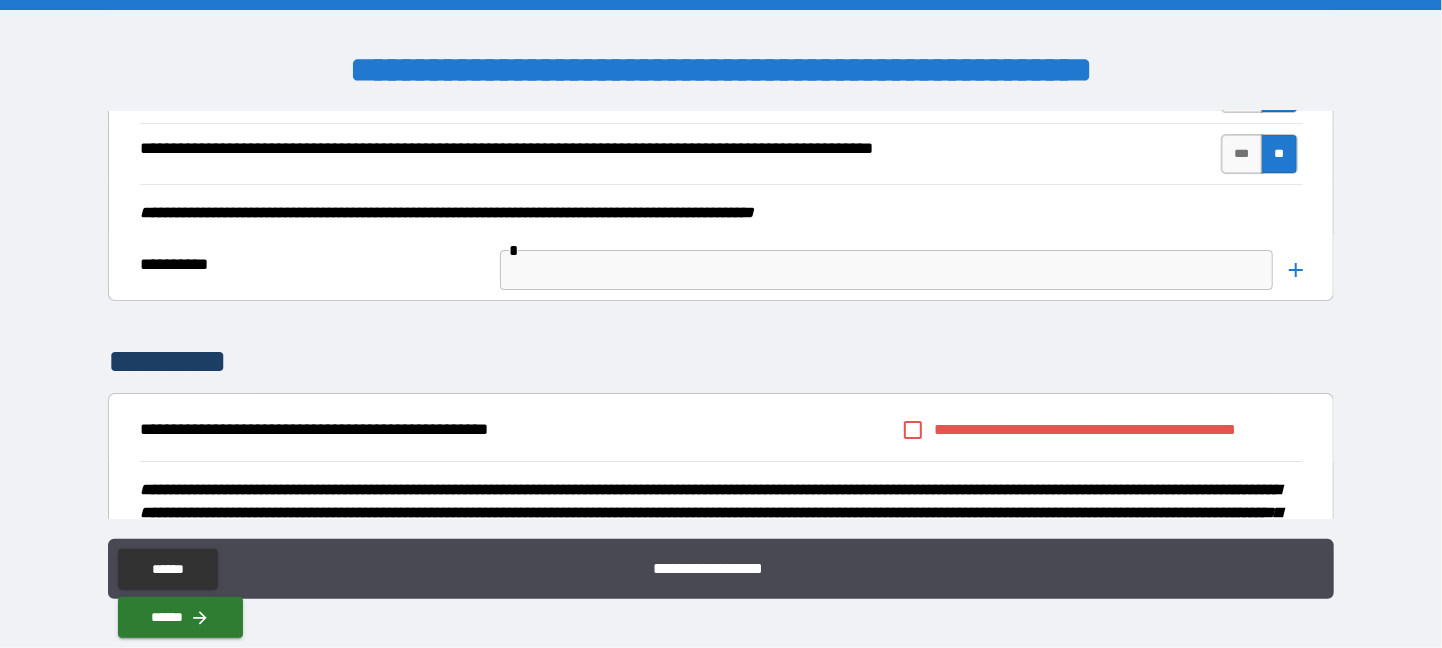 type on "**********" 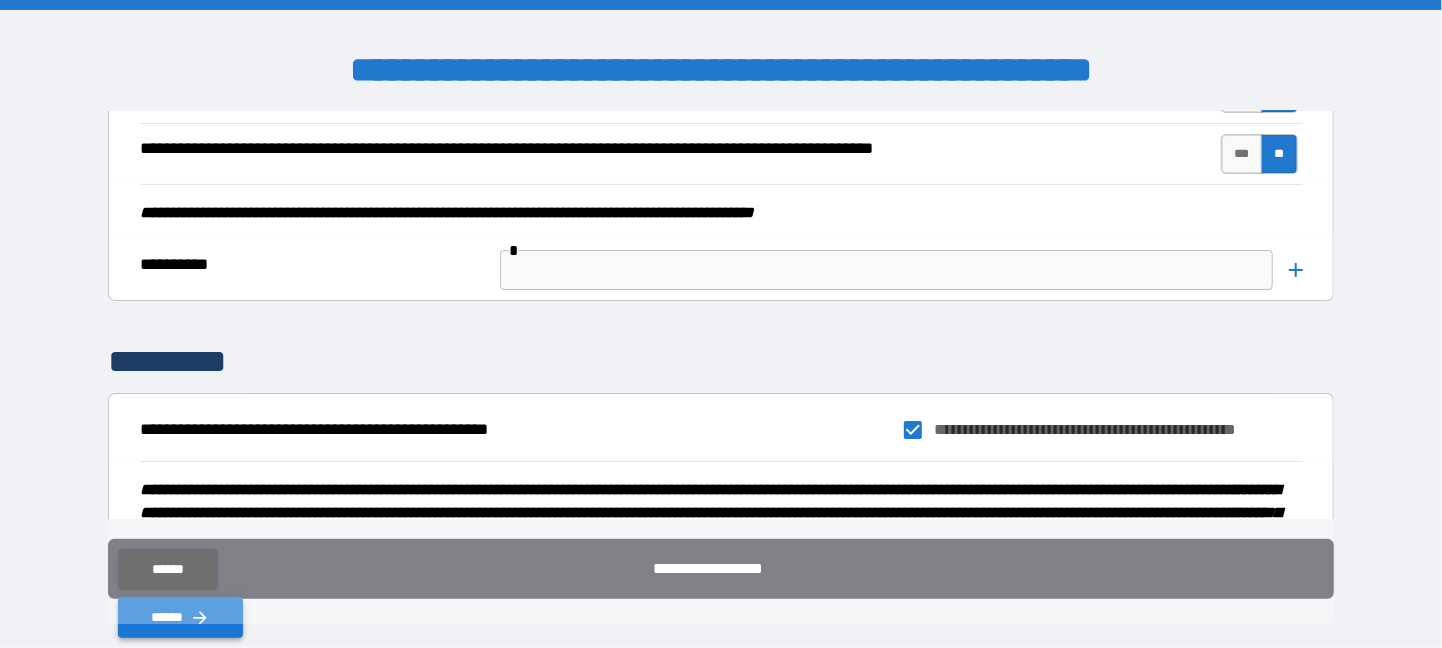 click on "******" at bounding box center [180, 617] 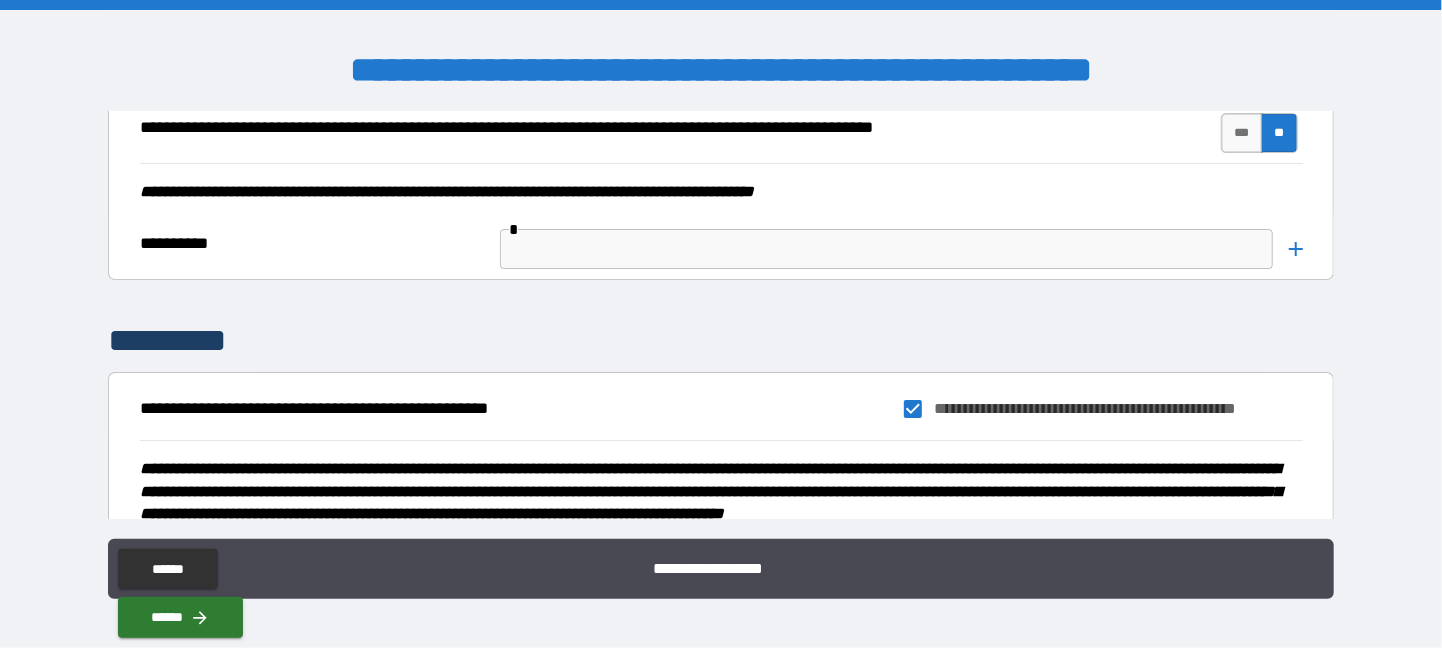 scroll, scrollTop: 8379, scrollLeft: 0, axis: vertical 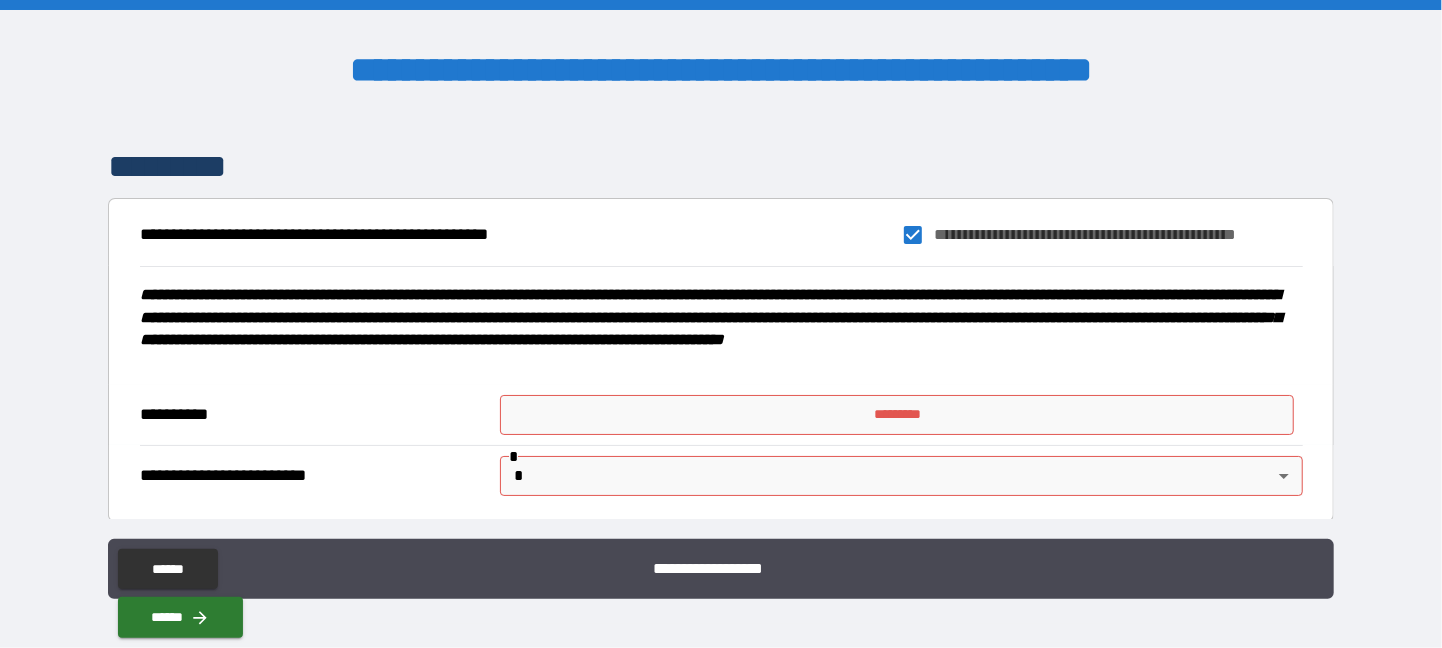 drag, startPoint x: 1016, startPoint y: 412, endPoint x: 990, endPoint y: 448, distance: 44.407207 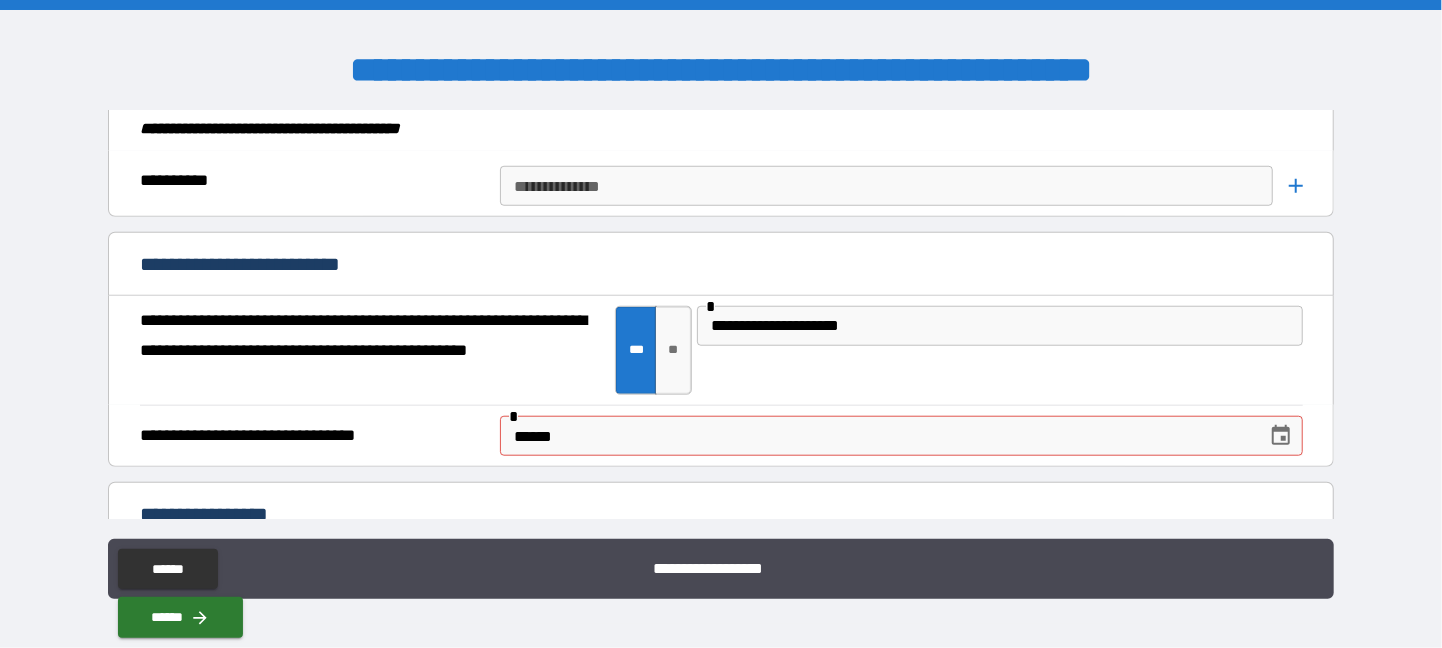 scroll, scrollTop: 5100, scrollLeft: 0, axis: vertical 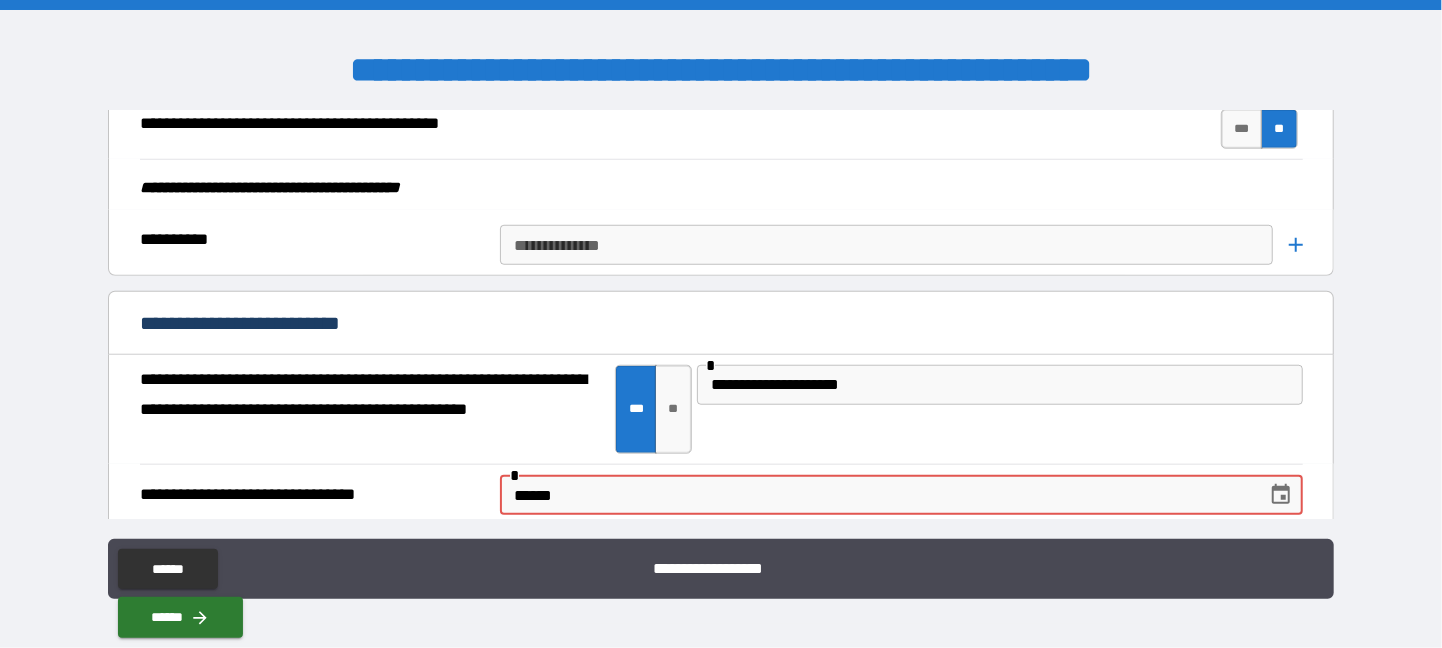 click on "******" at bounding box center (876, 495) 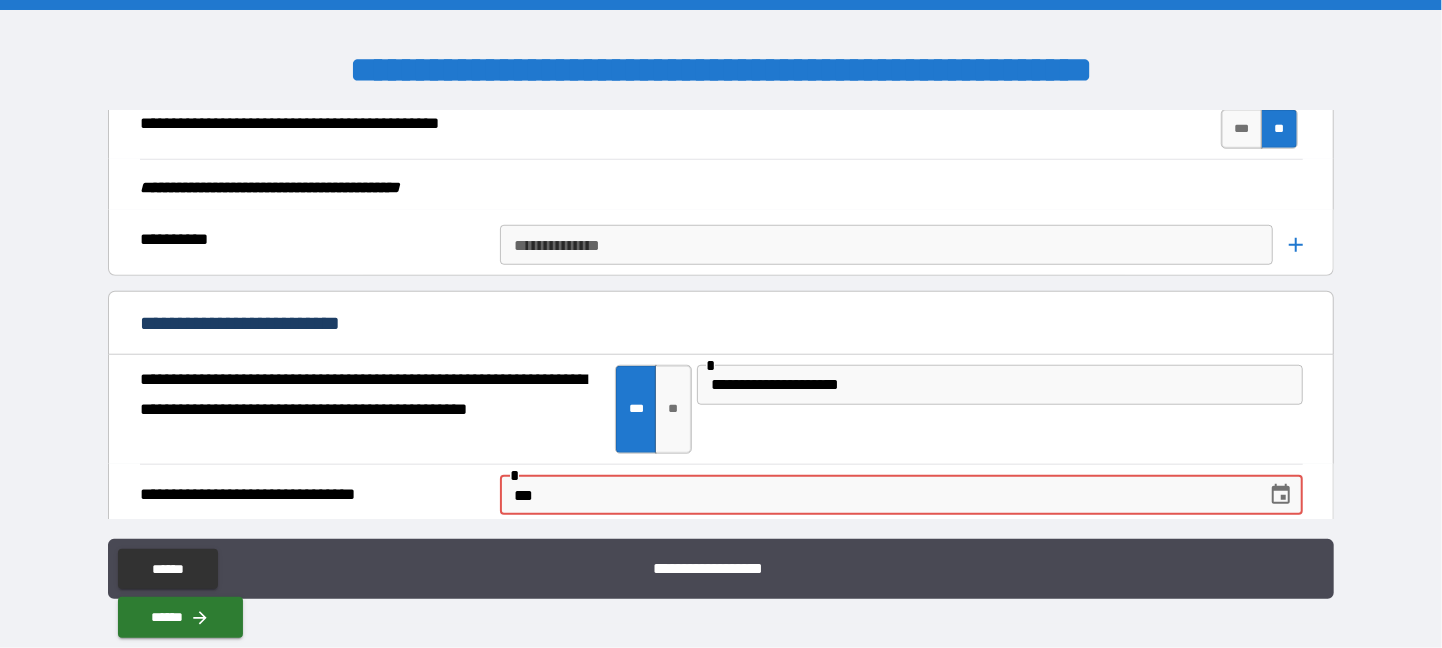 type on "*" 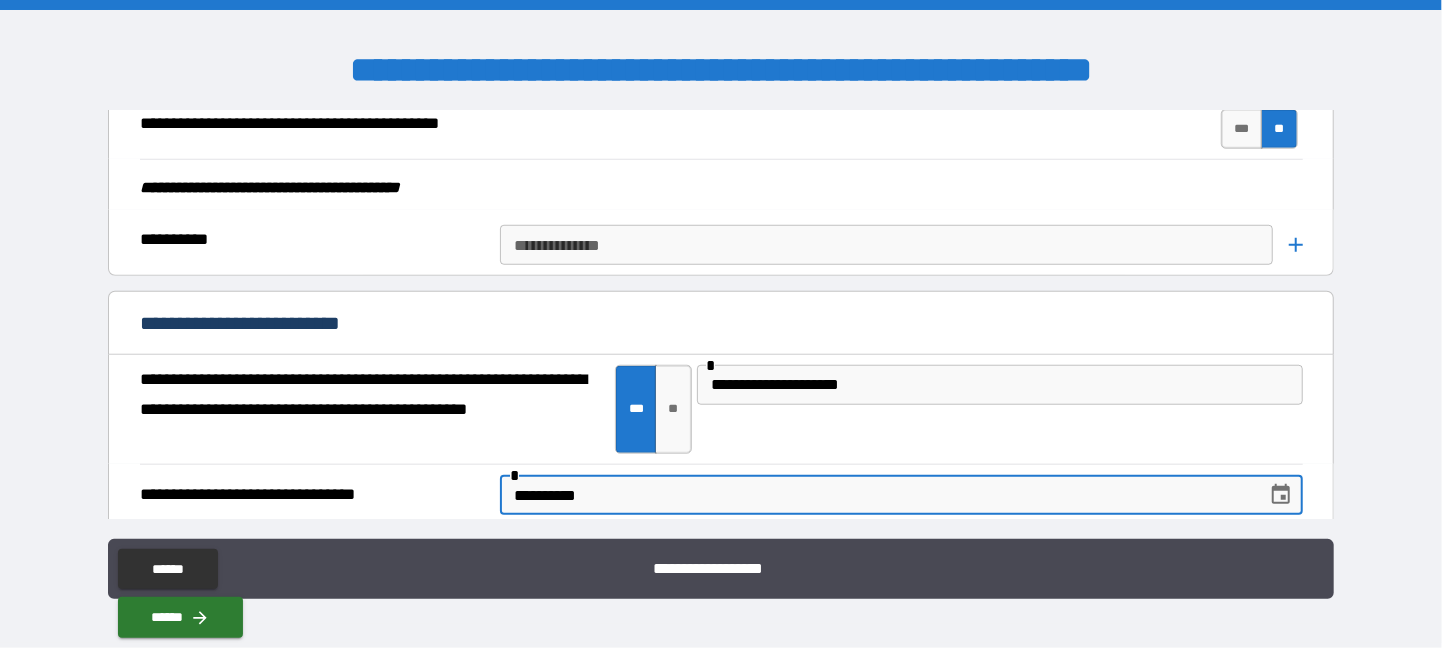click on "**********" at bounding box center (876, 495) 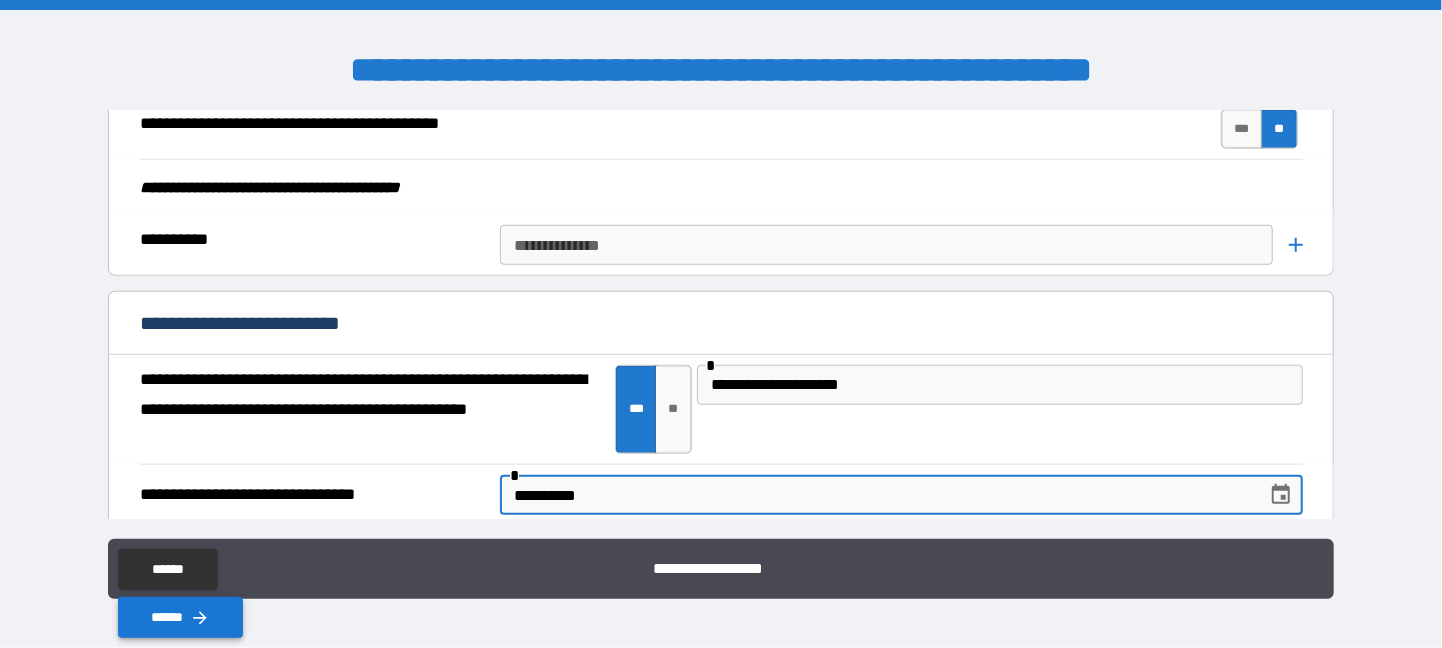 type on "**********" 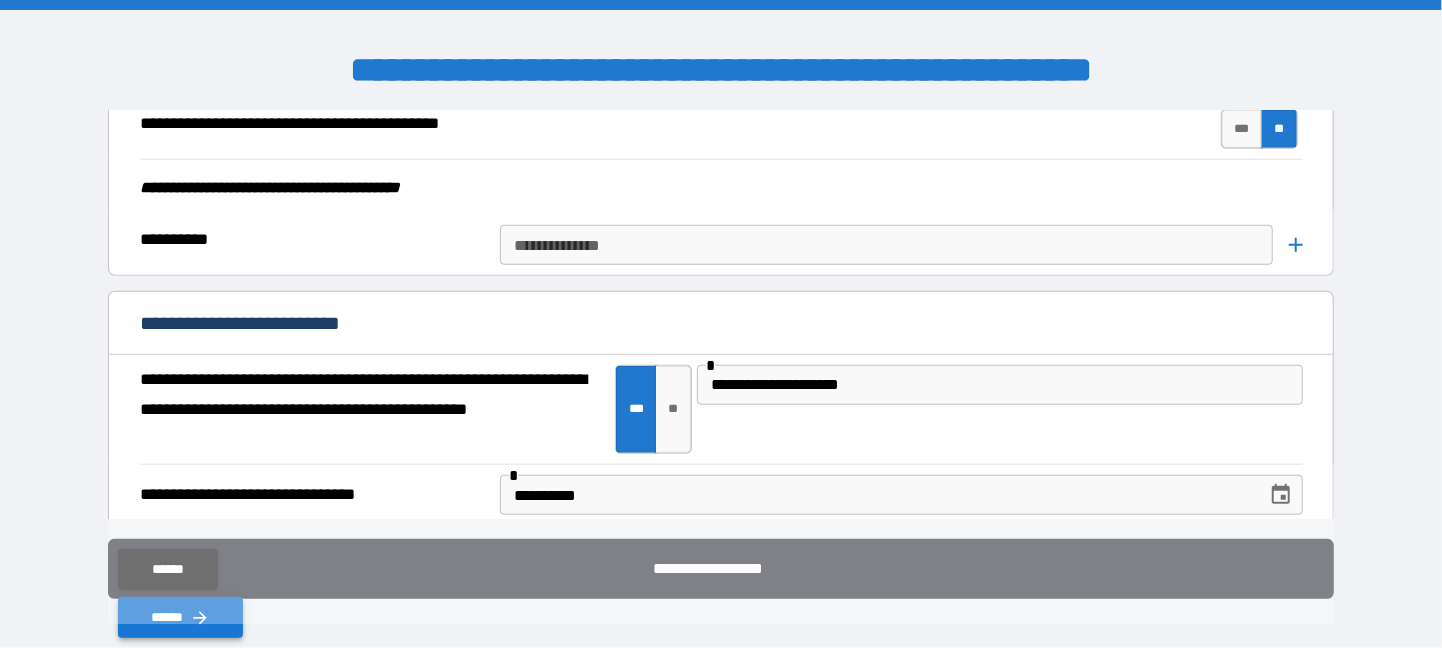 click on "******" at bounding box center [180, 617] 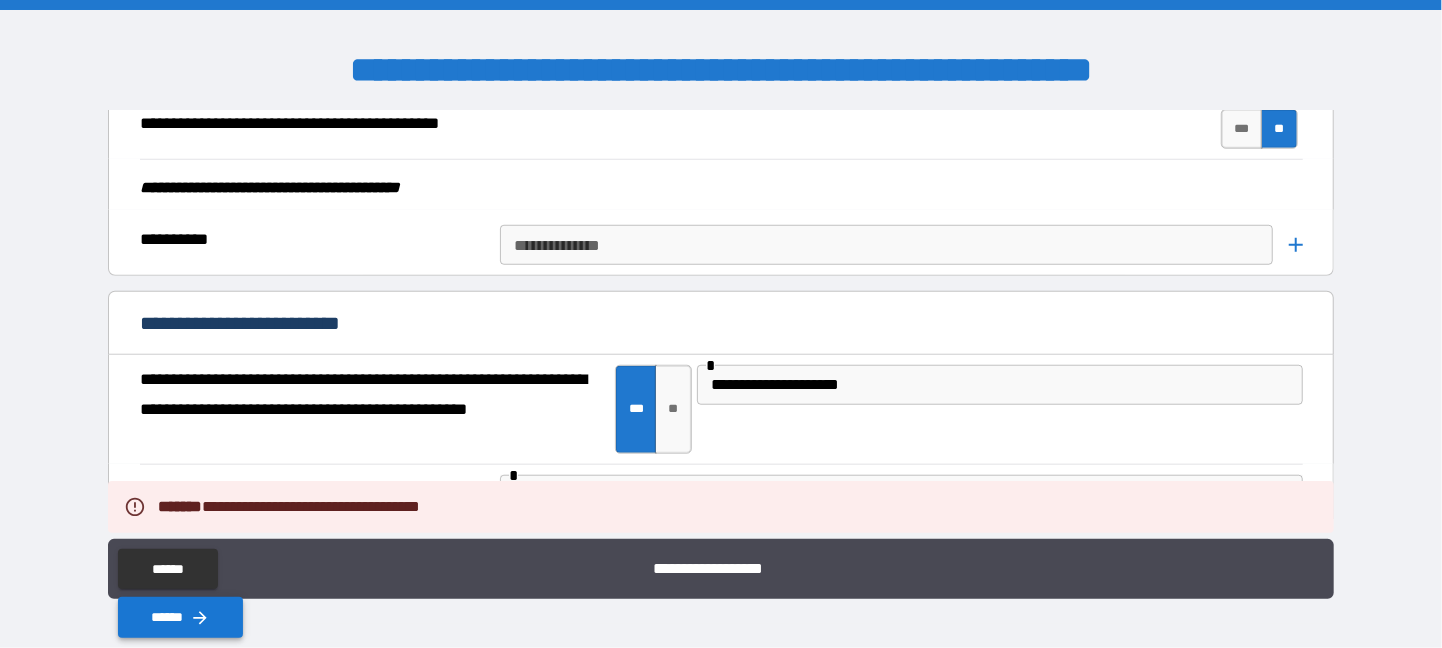 click on "******" at bounding box center [180, 617] 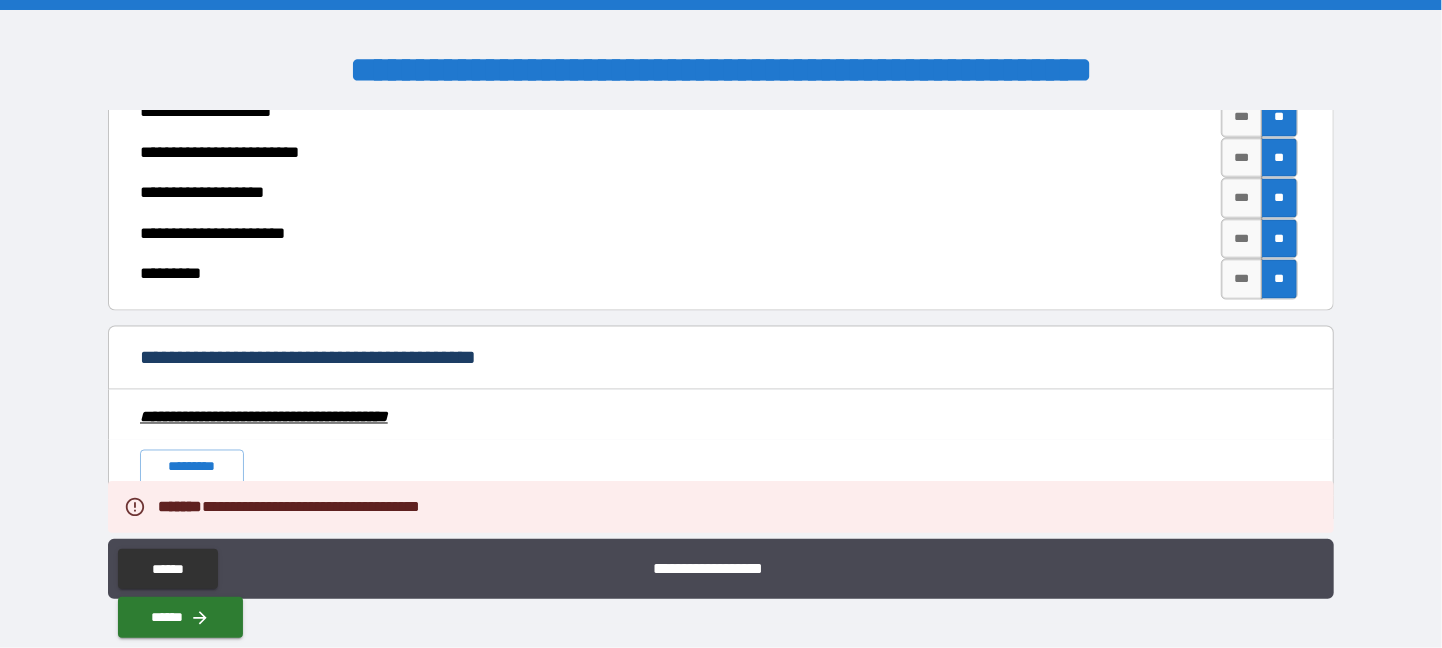 scroll, scrollTop: 6070, scrollLeft: 0, axis: vertical 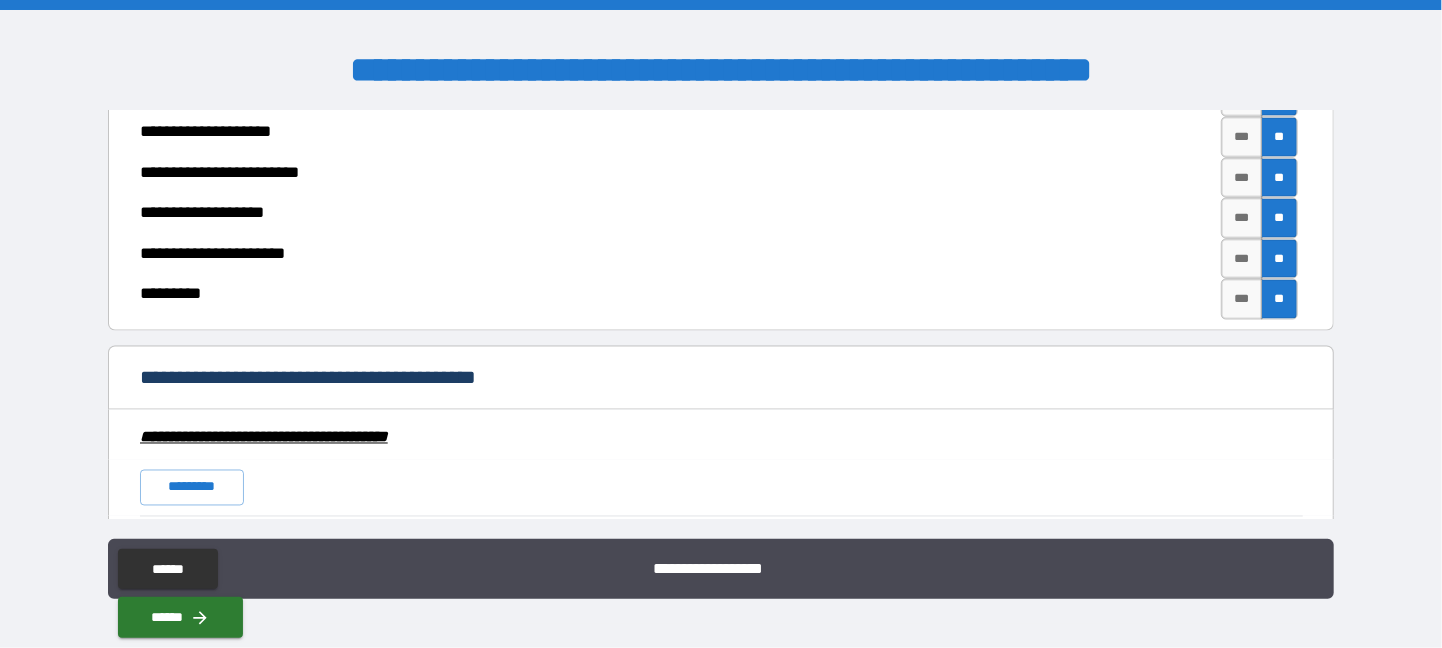 click on "**********" at bounding box center [721, 435] 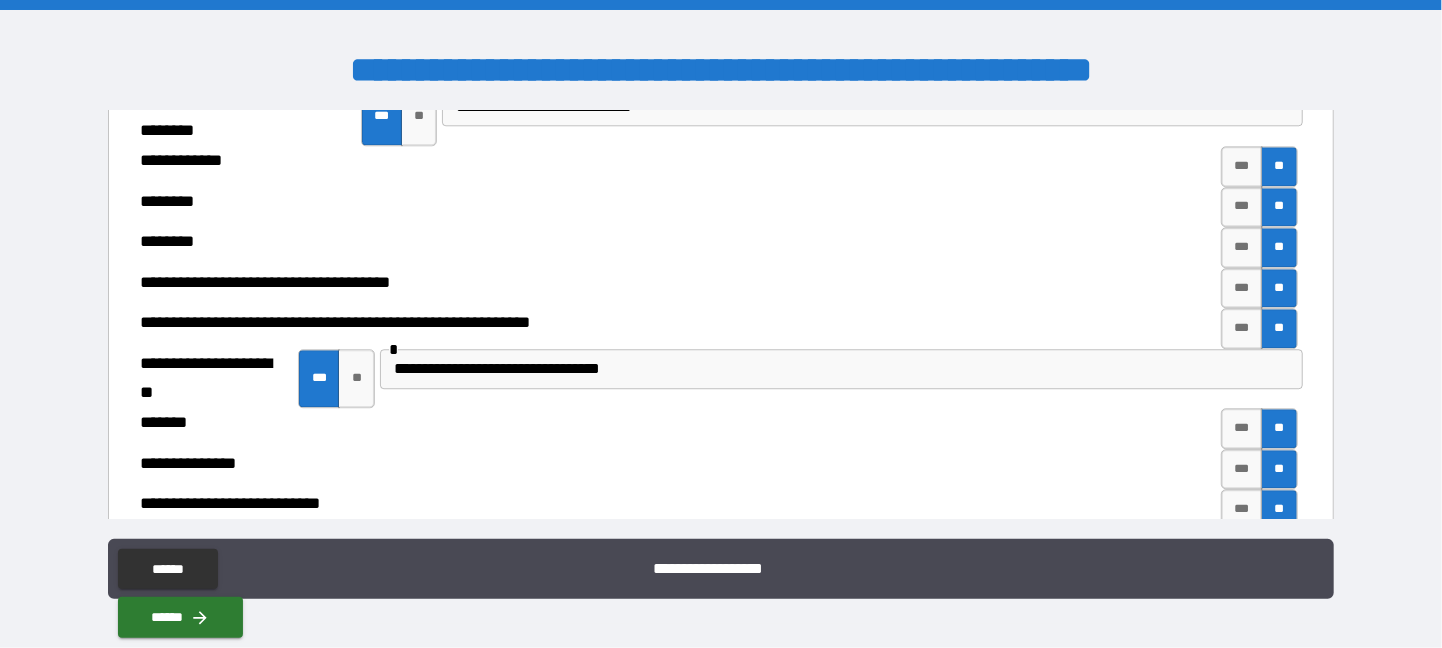 scroll, scrollTop: 7060, scrollLeft: 0, axis: vertical 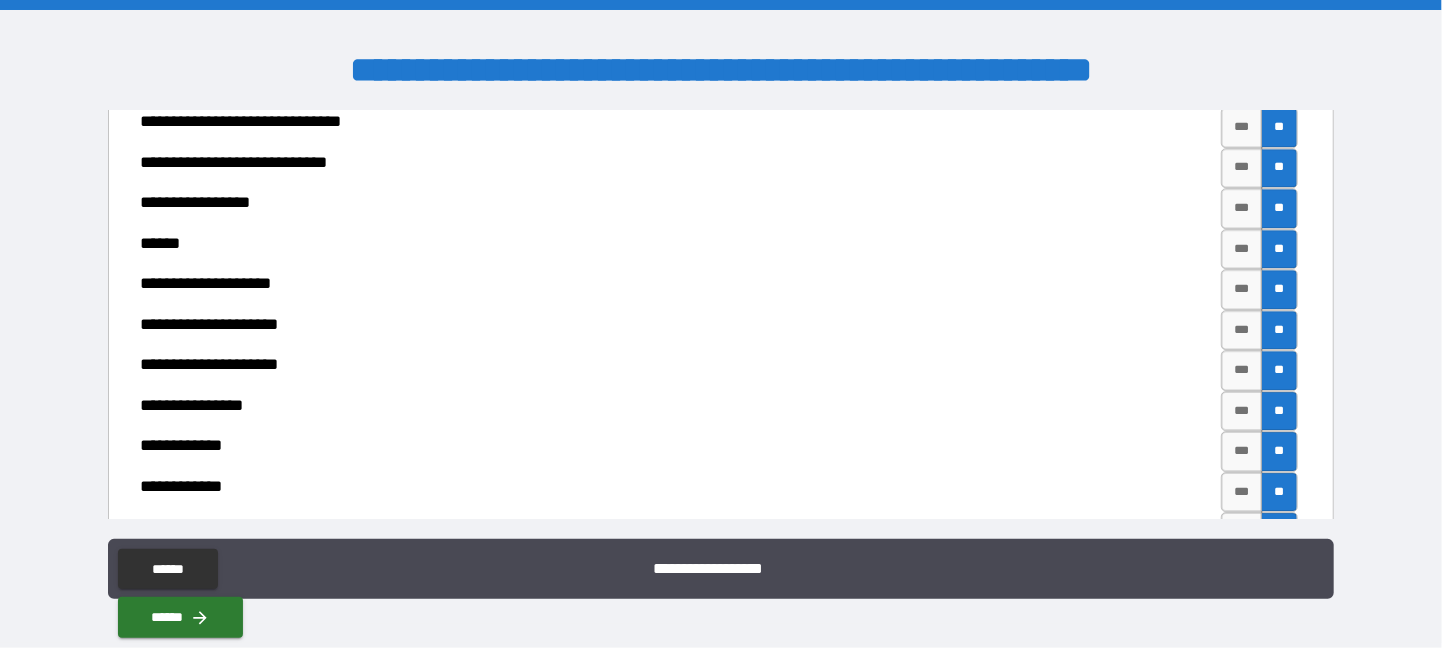 click on "**********" at bounding box center (721, -125) 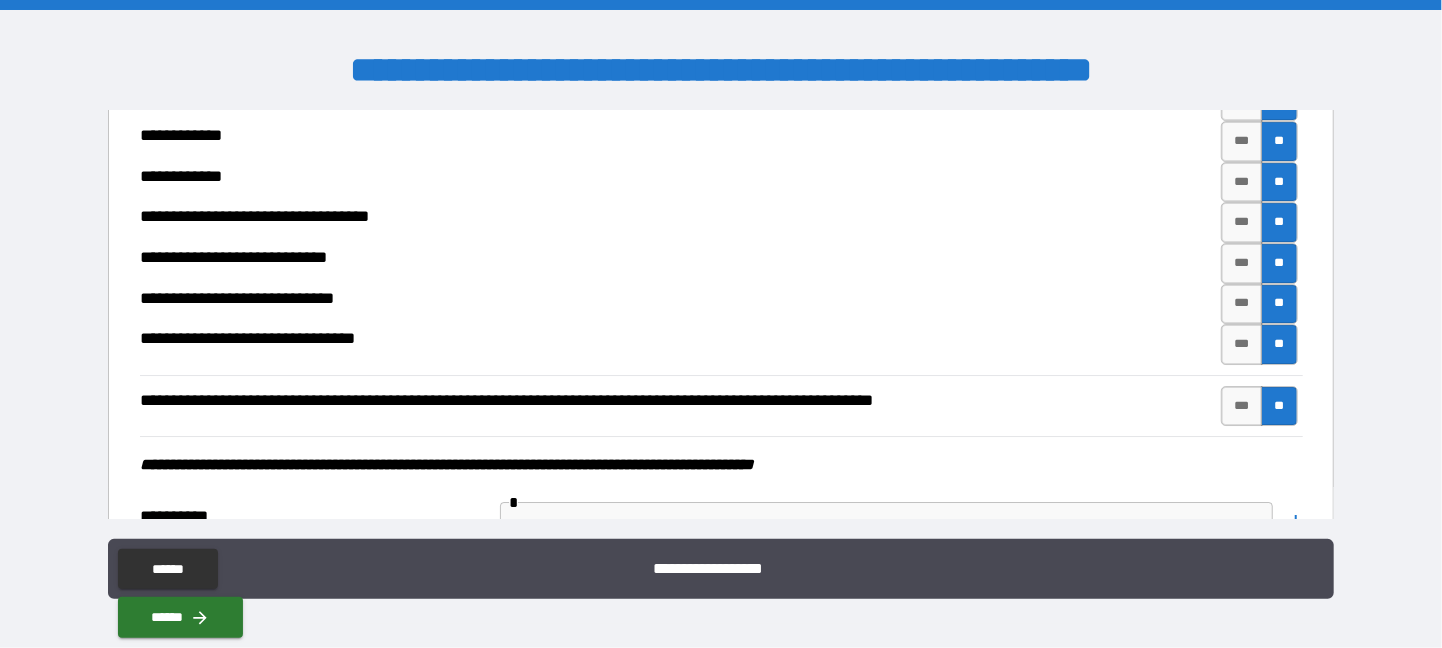 scroll, scrollTop: 7991, scrollLeft: 0, axis: vertical 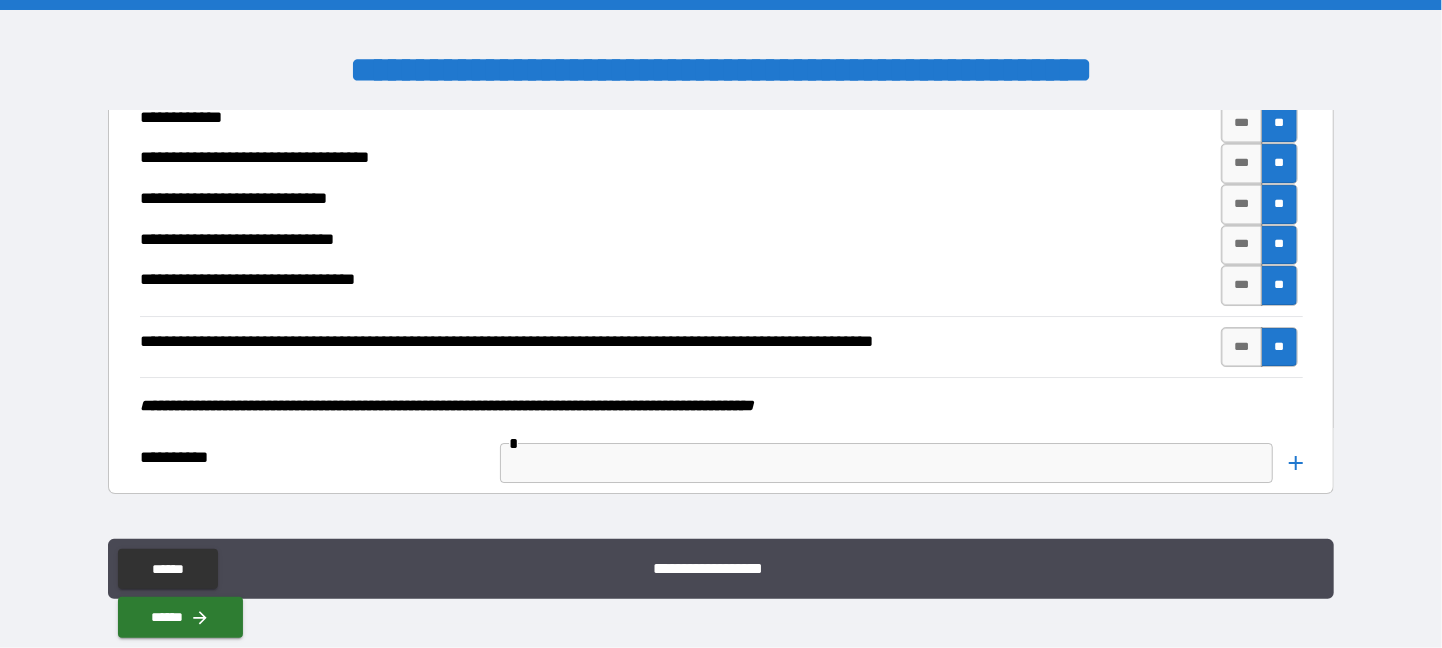 click at bounding box center [886, 463] 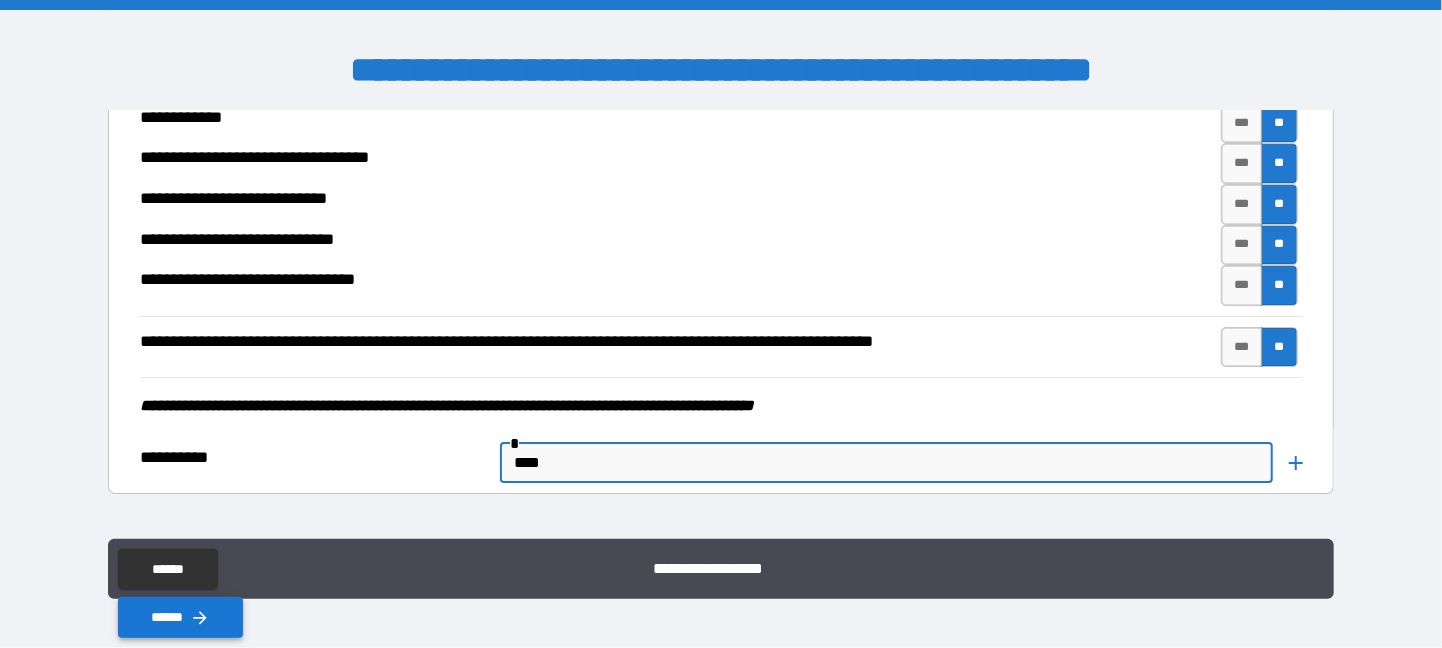 type on "****" 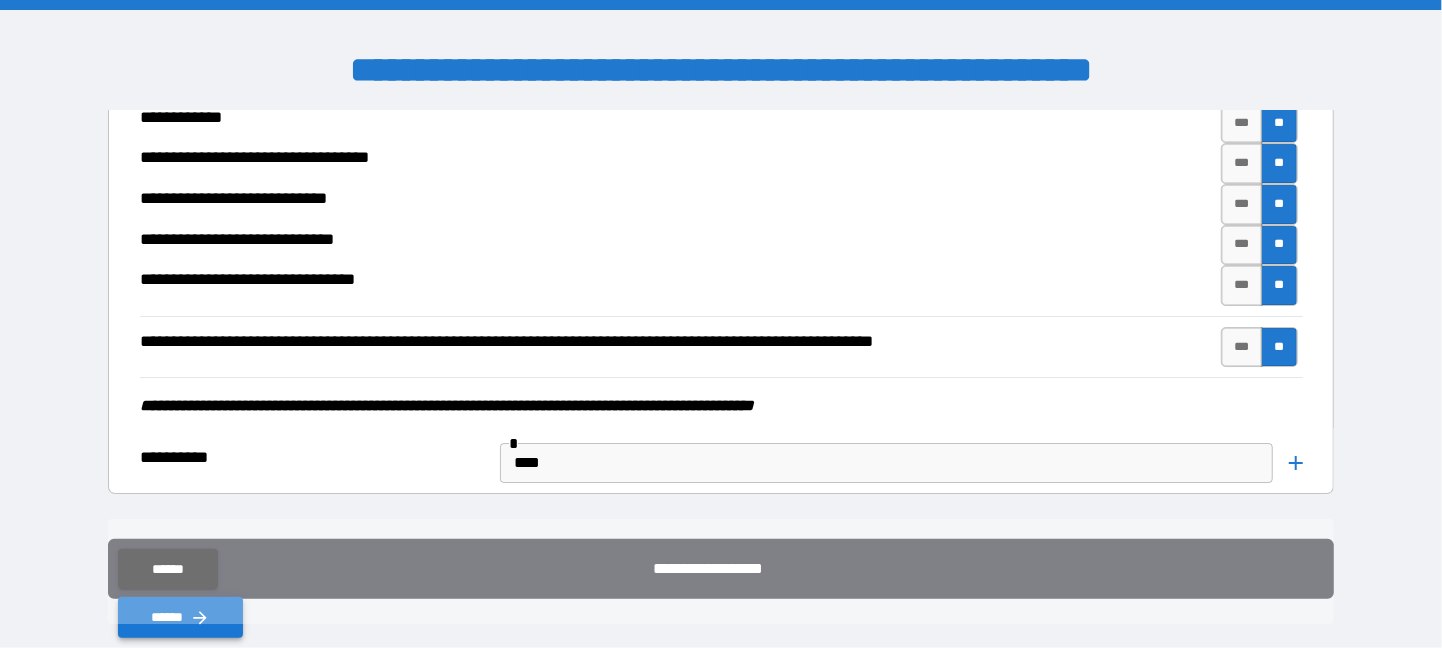 click on "******" at bounding box center (180, 617) 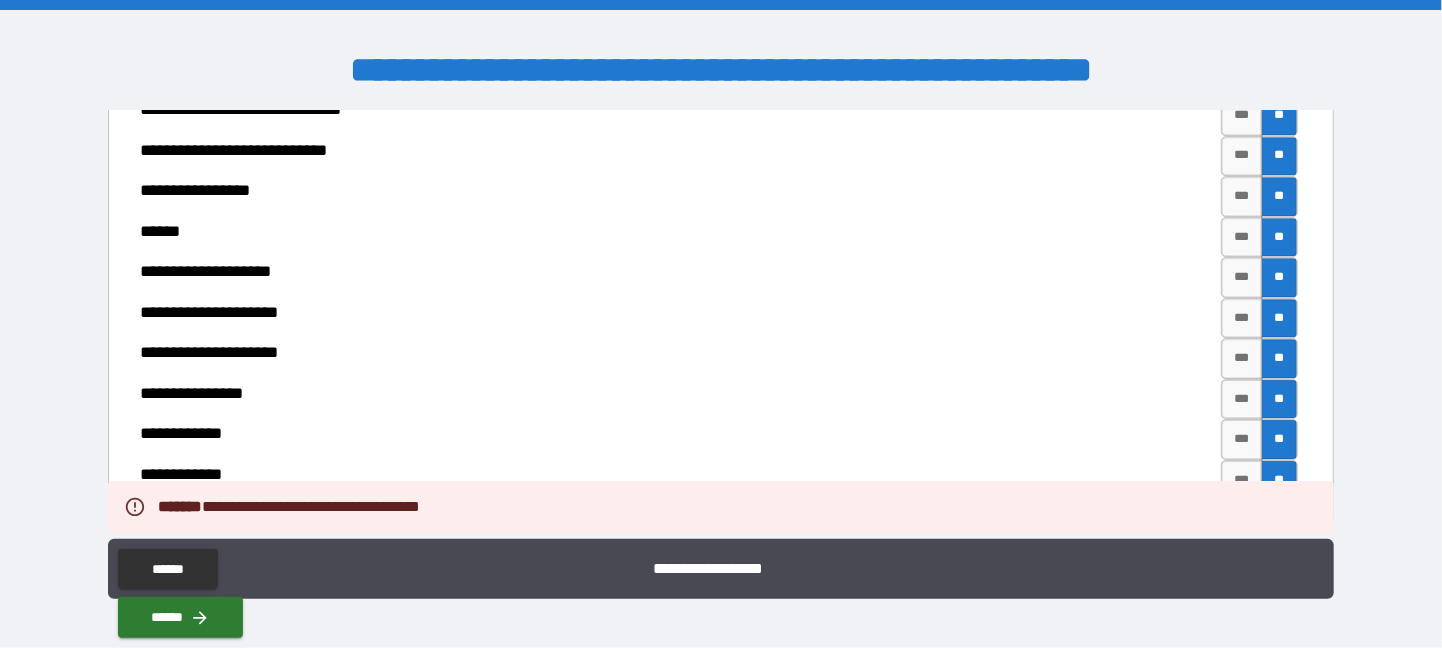 scroll, scrollTop: 6919, scrollLeft: 0, axis: vertical 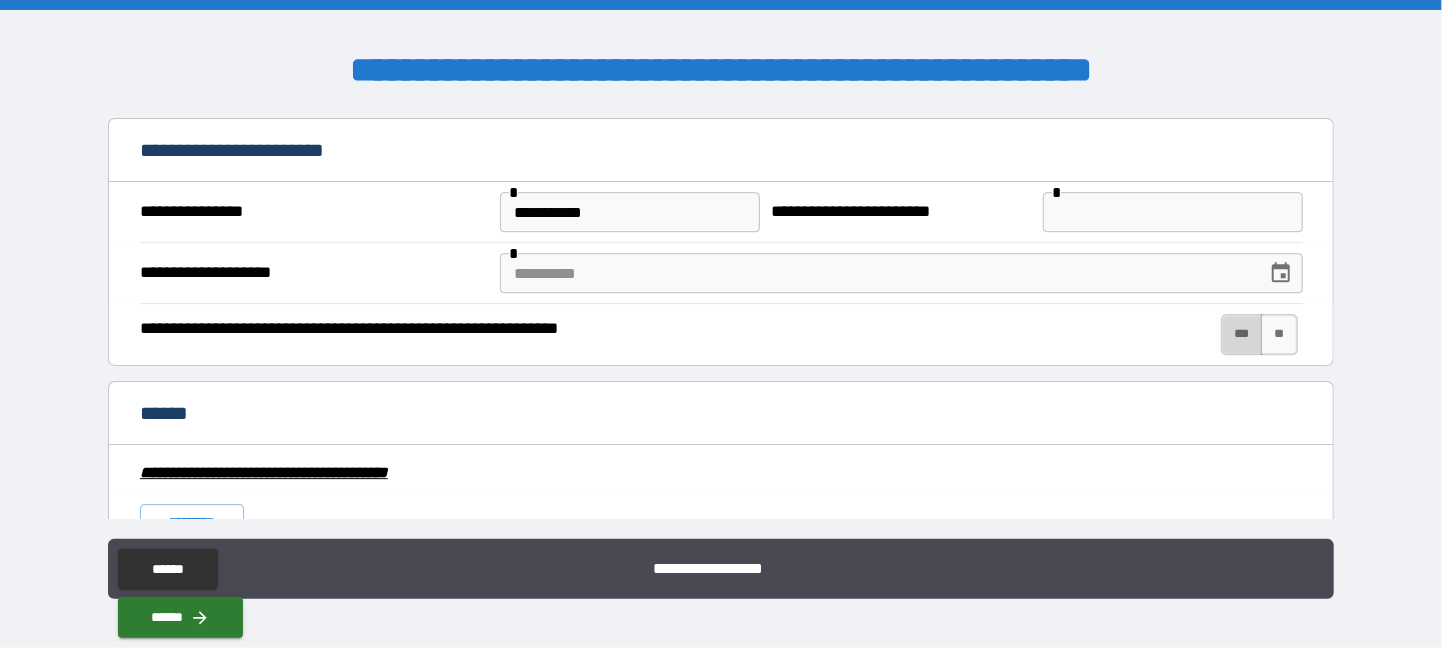 click on "***" at bounding box center (1242, 334) 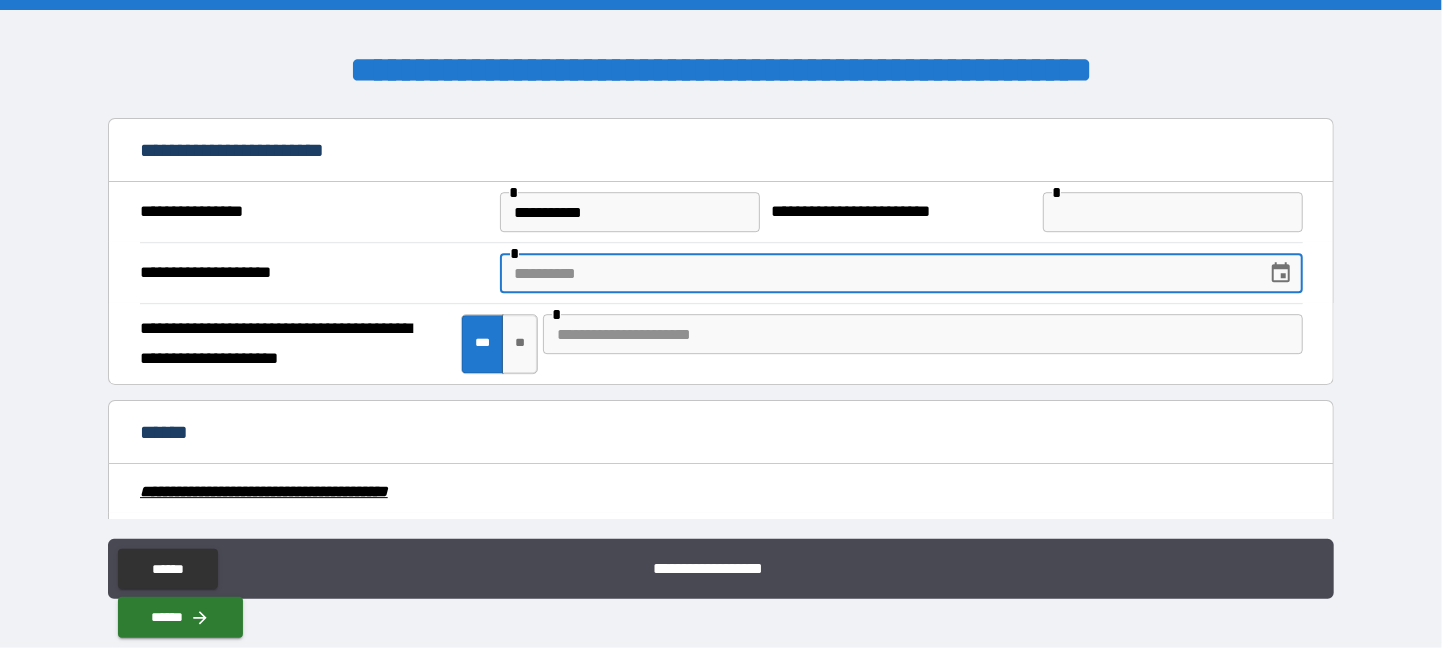 click on "**********" at bounding box center [721, 272] 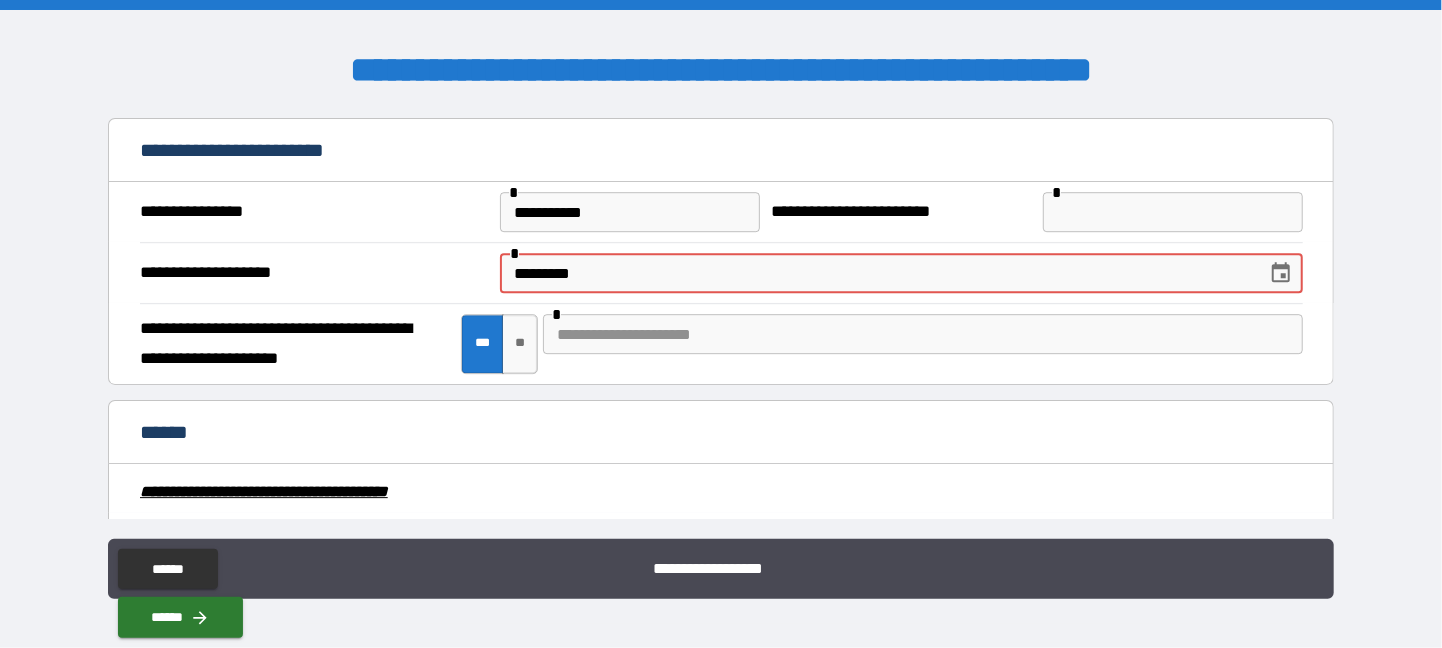 click on "*********" at bounding box center [876, 273] 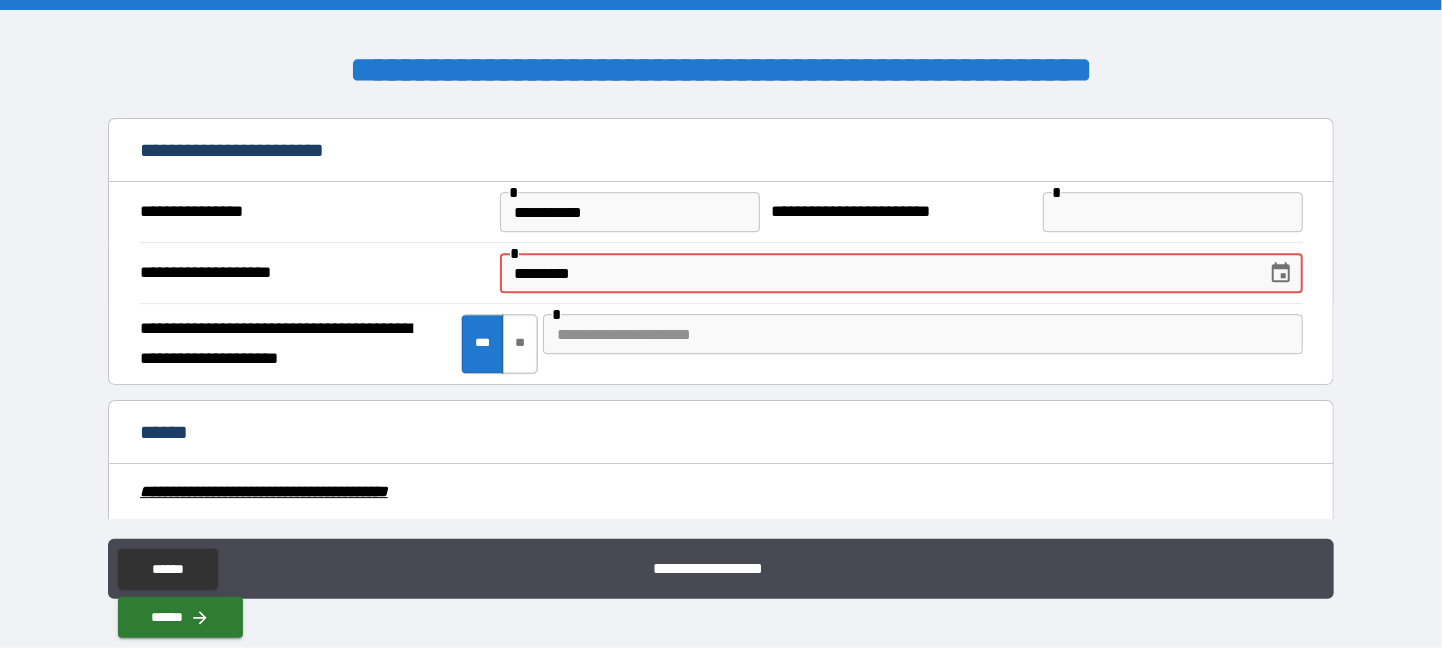 click on "*********" at bounding box center (876, 273) 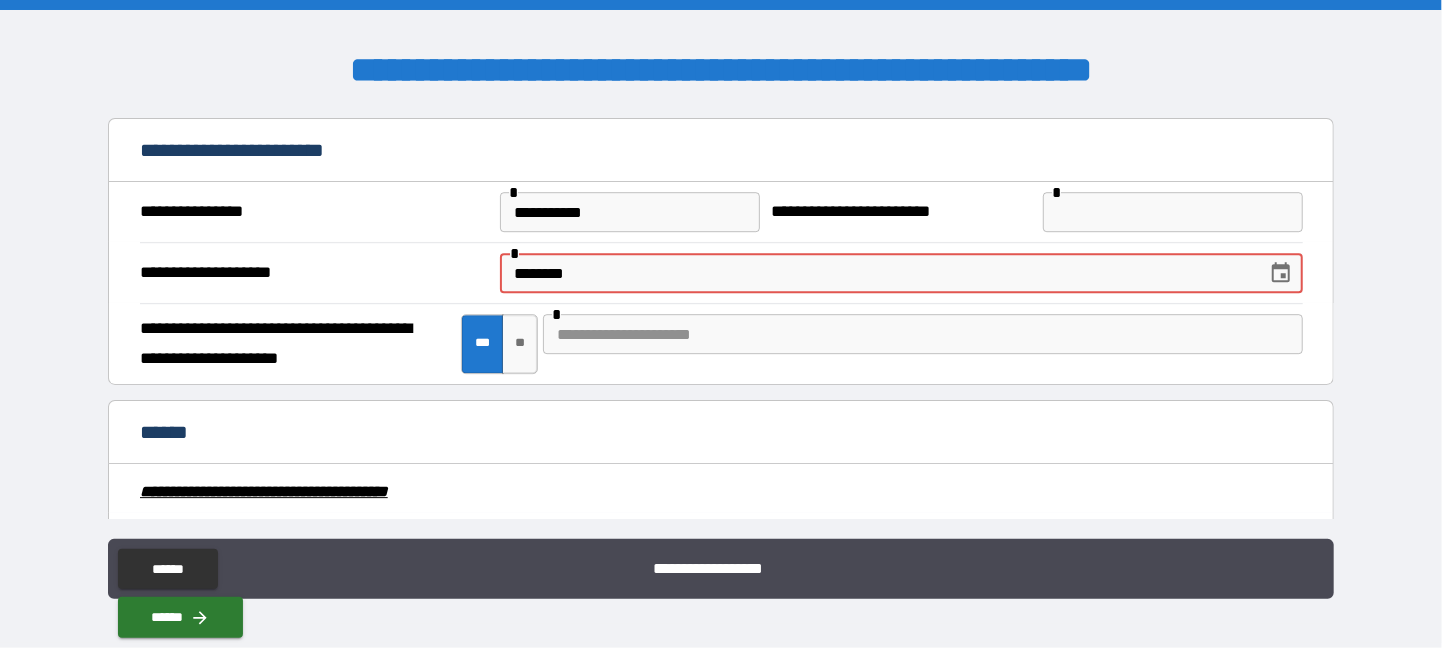 type on "********" 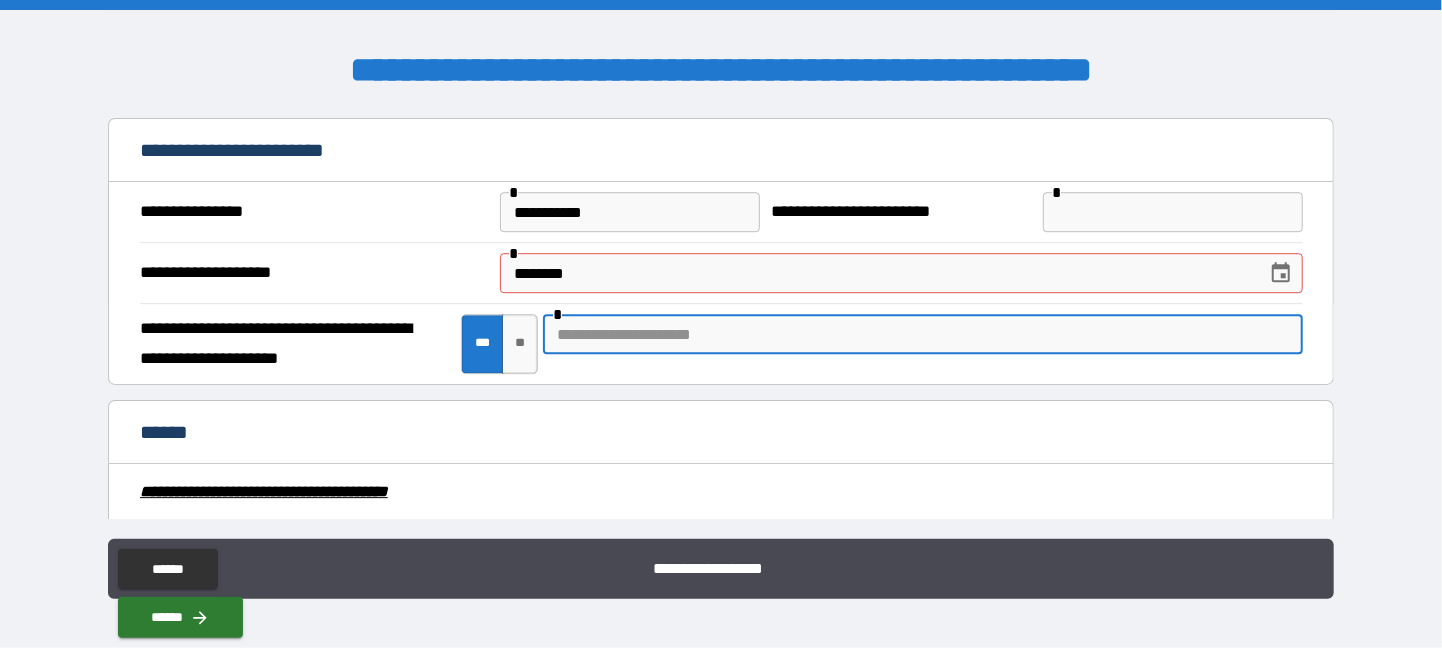 click at bounding box center (922, 334) 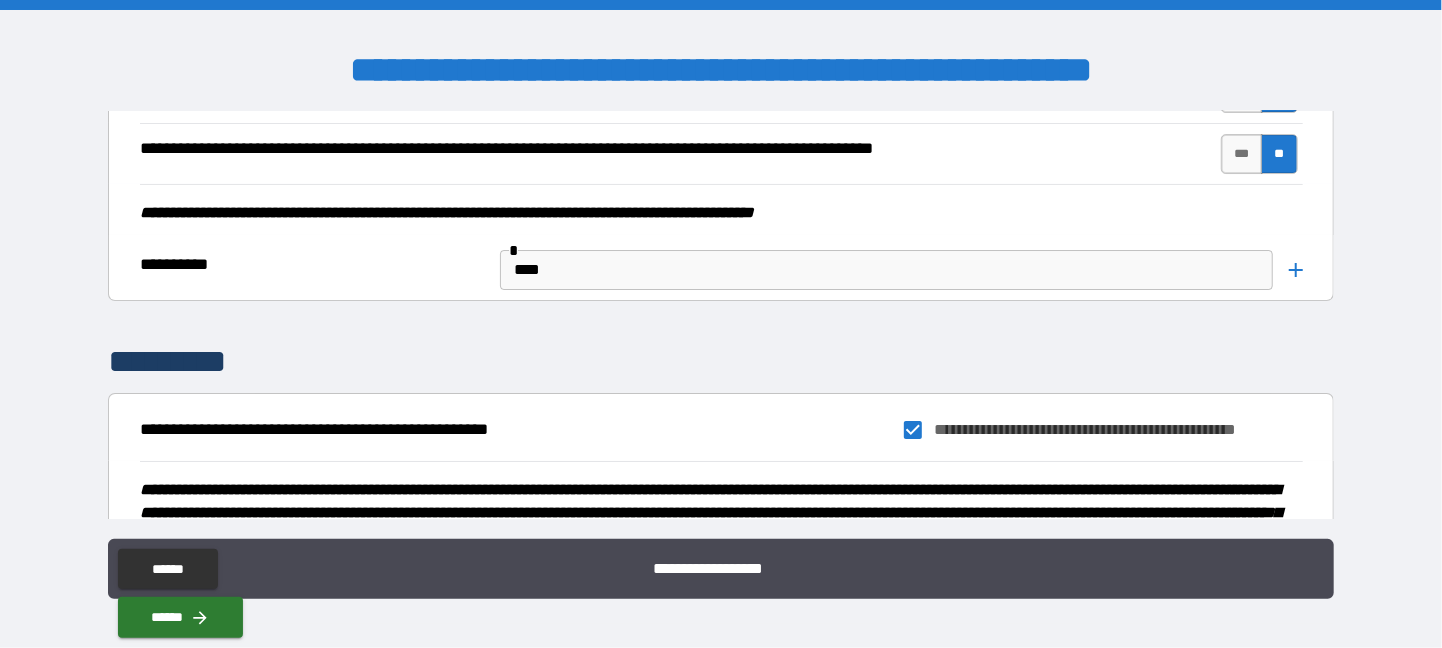 scroll, scrollTop: 8398, scrollLeft: 0, axis: vertical 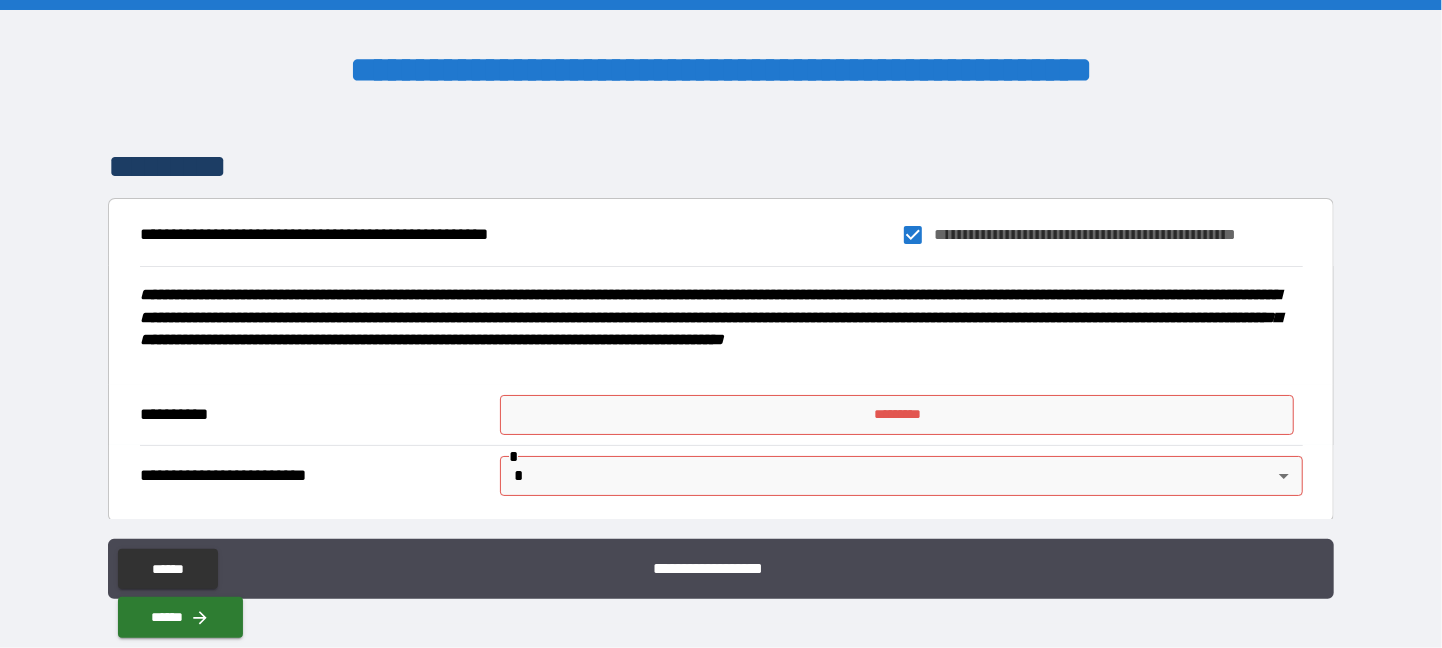 type on "**********" 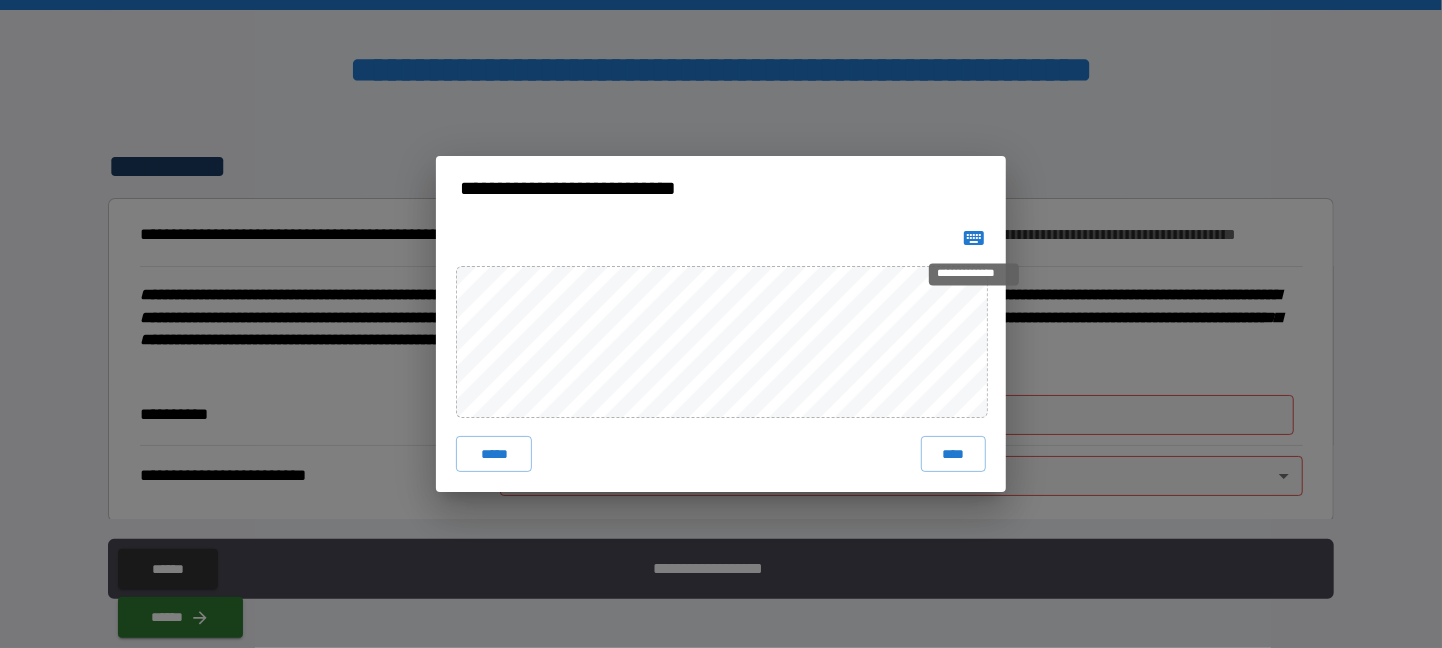 click 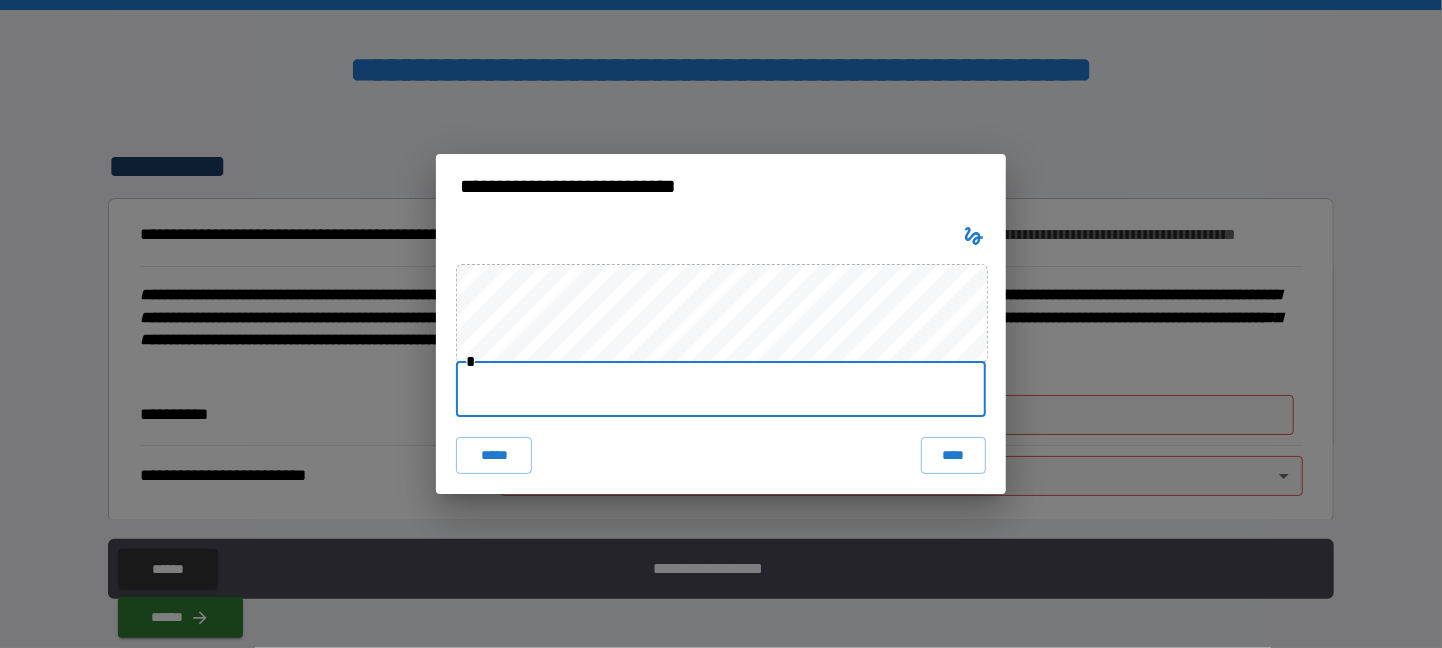 click at bounding box center (721, 389) 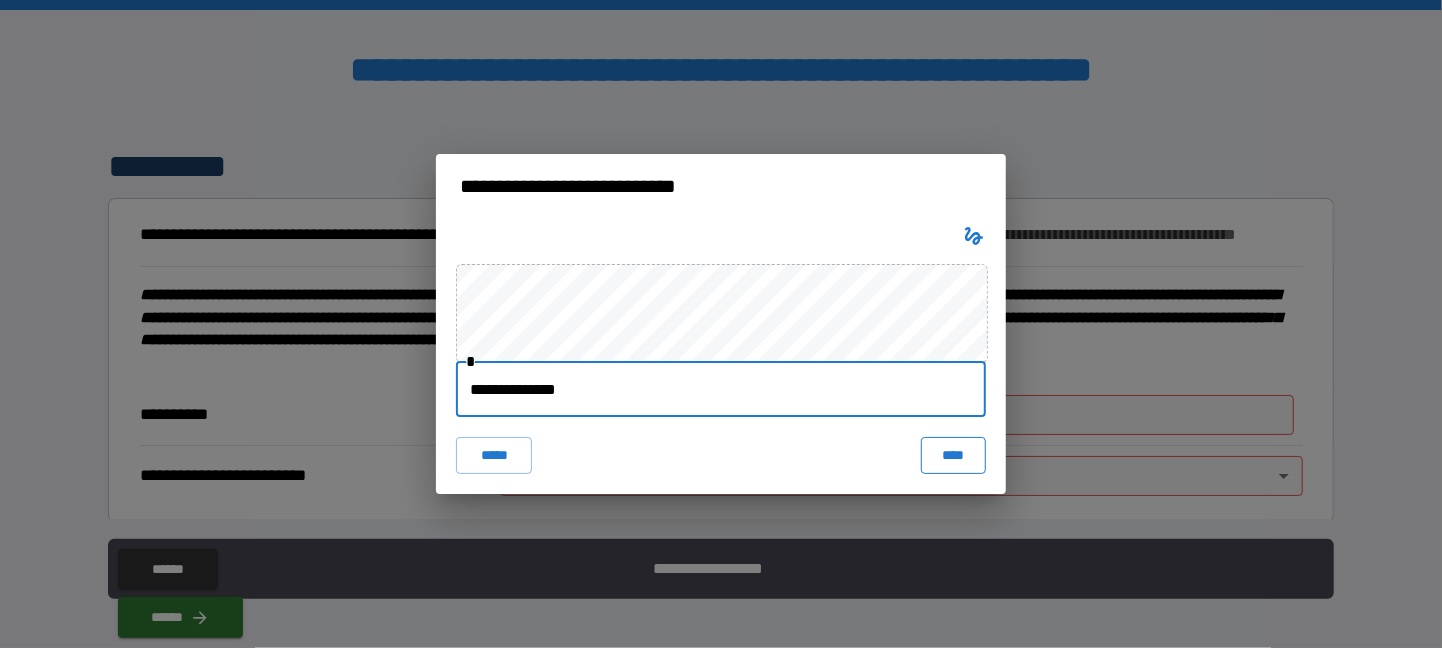 type on "**********" 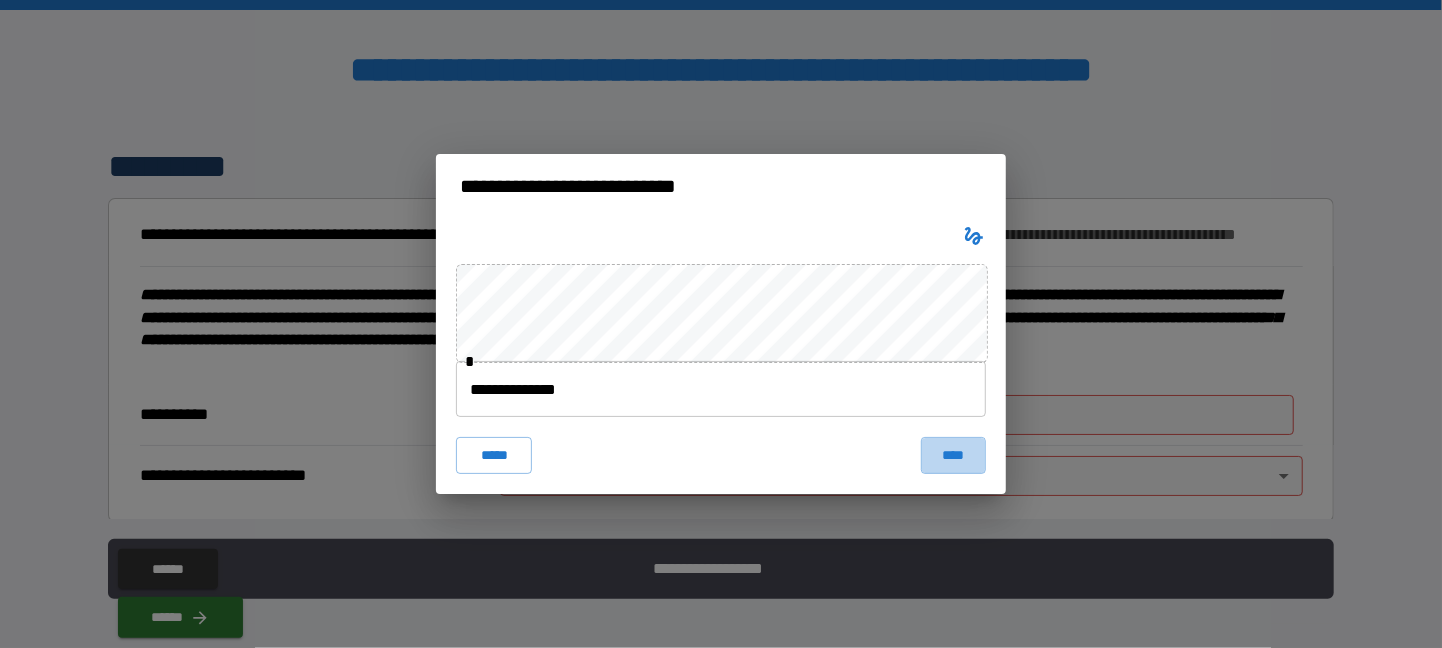 click on "****" at bounding box center [953, 455] 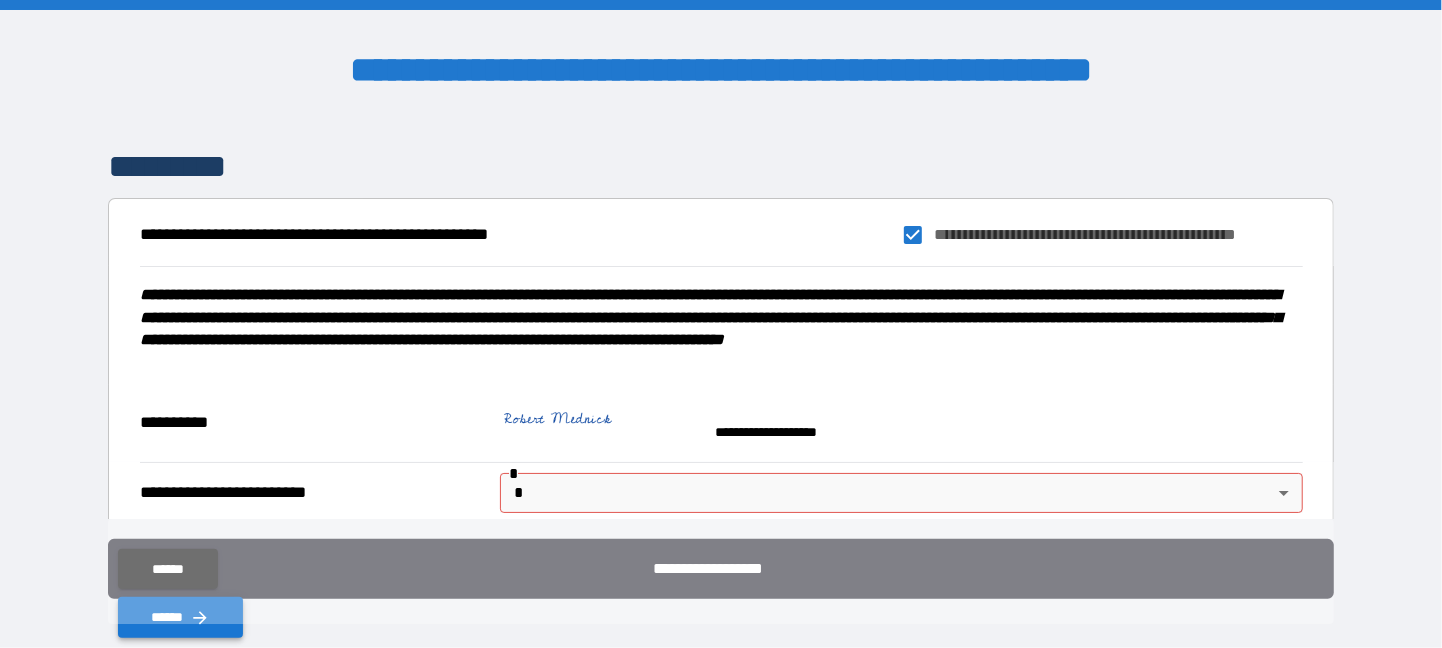 click on "******" at bounding box center [180, 617] 